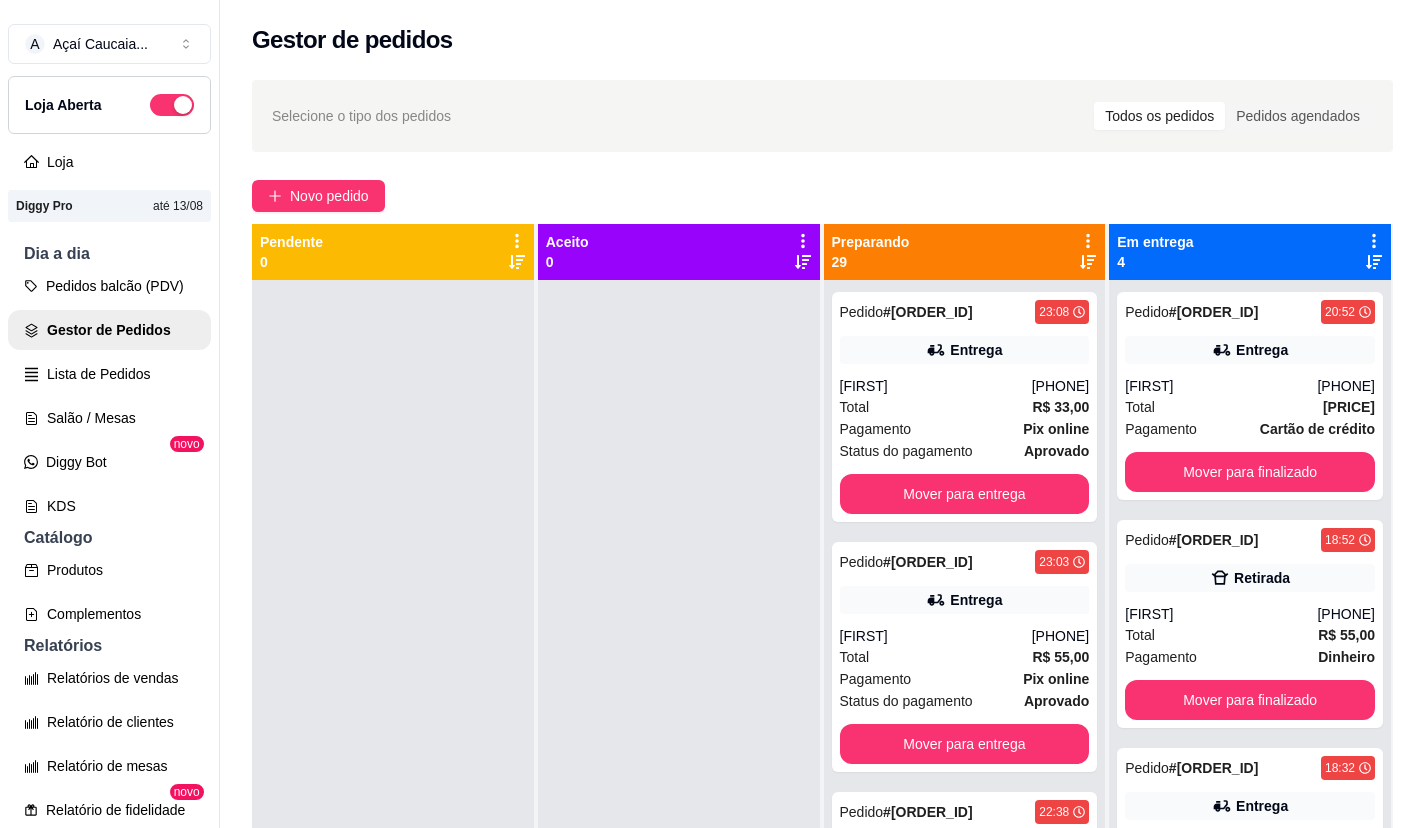 scroll, scrollTop: 0, scrollLeft: 0, axis: both 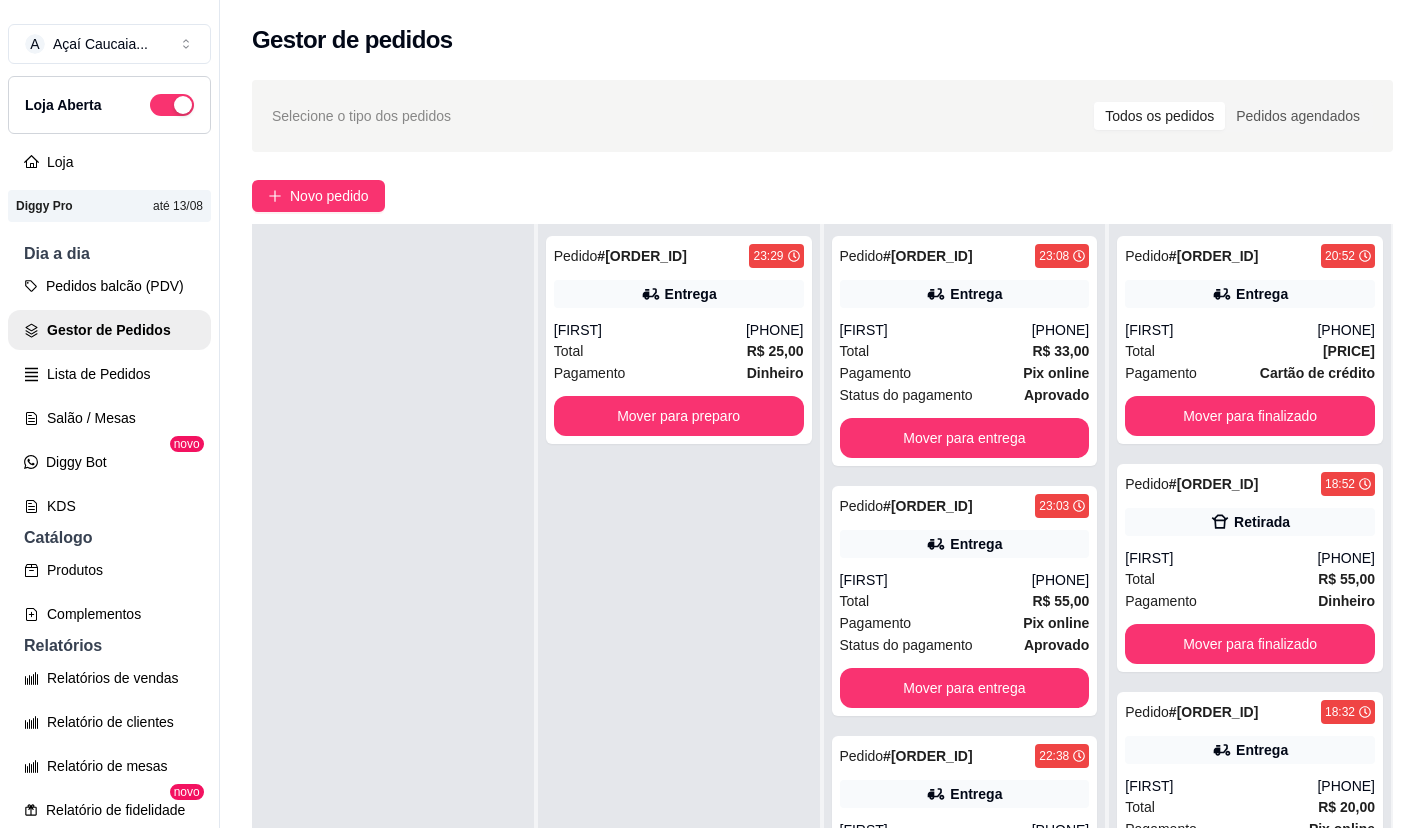 click on "Pedido #[ORDER_ID] [TIME] Entrega [FIRST] [PHONE] Total [PRICE] Pagamento Dinheiro Mover para preparo" at bounding box center [679, 340] 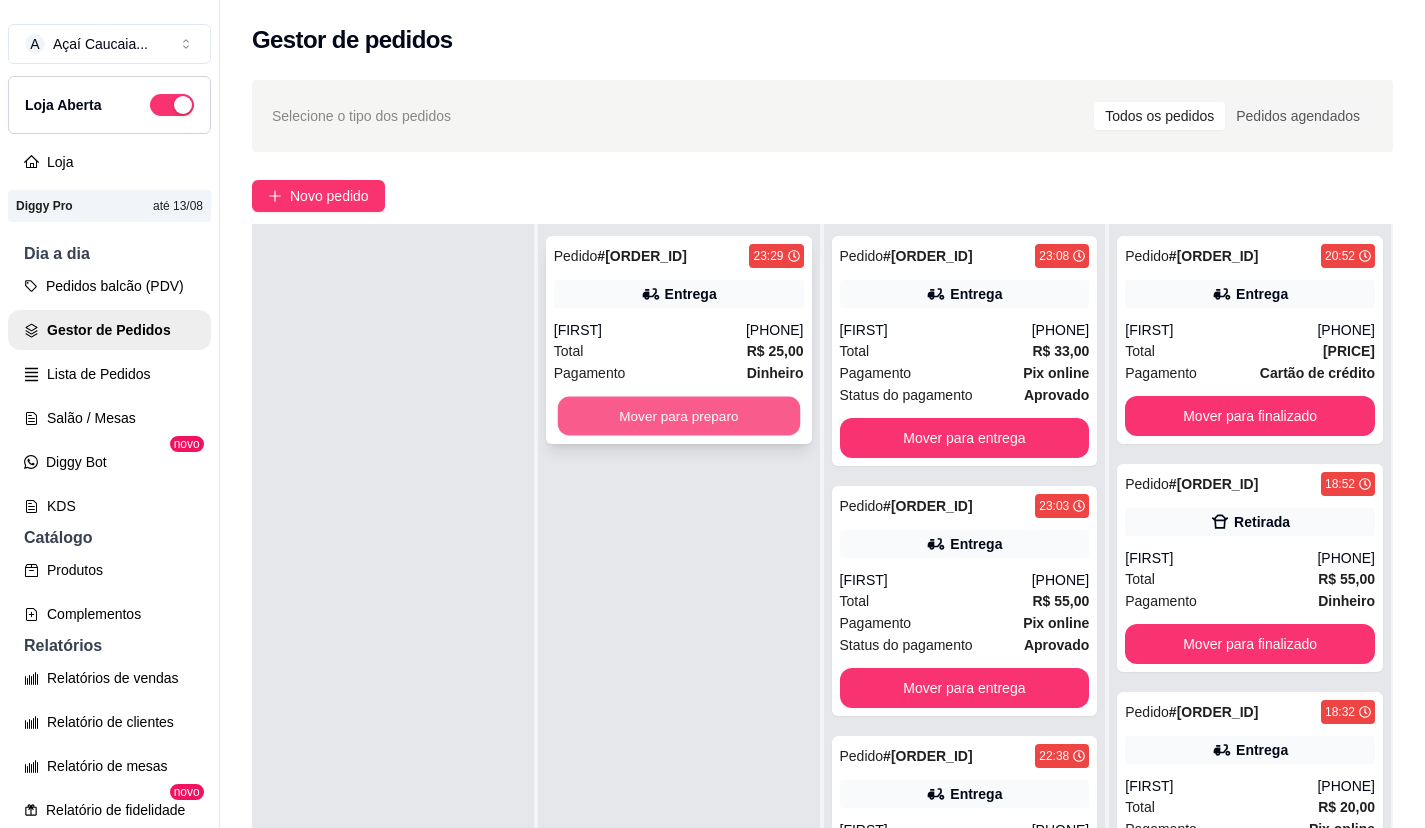 click on "Mover para preparo" at bounding box center [678, 416] 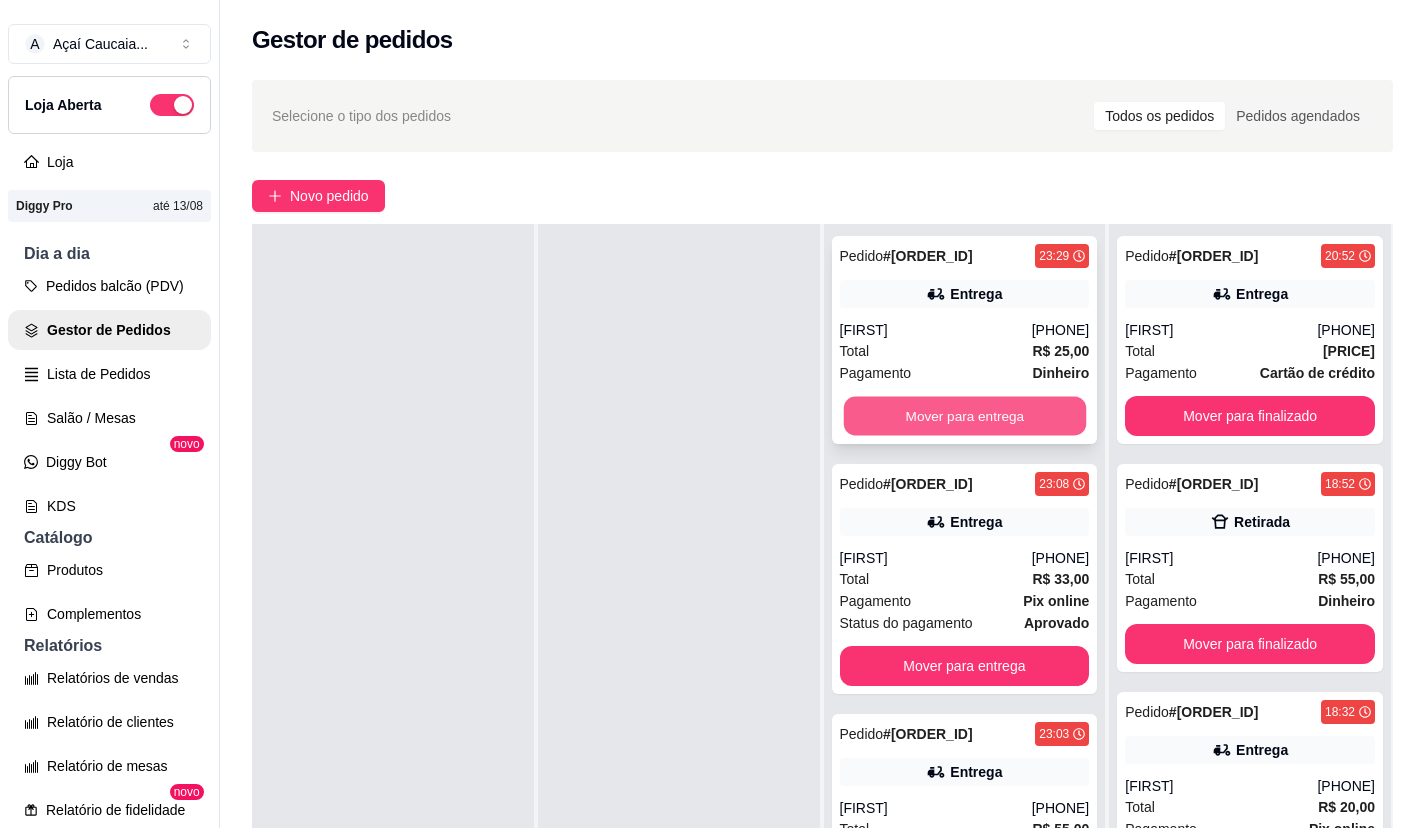 click on "Mover para entrega" at bounding box center [964, 416] 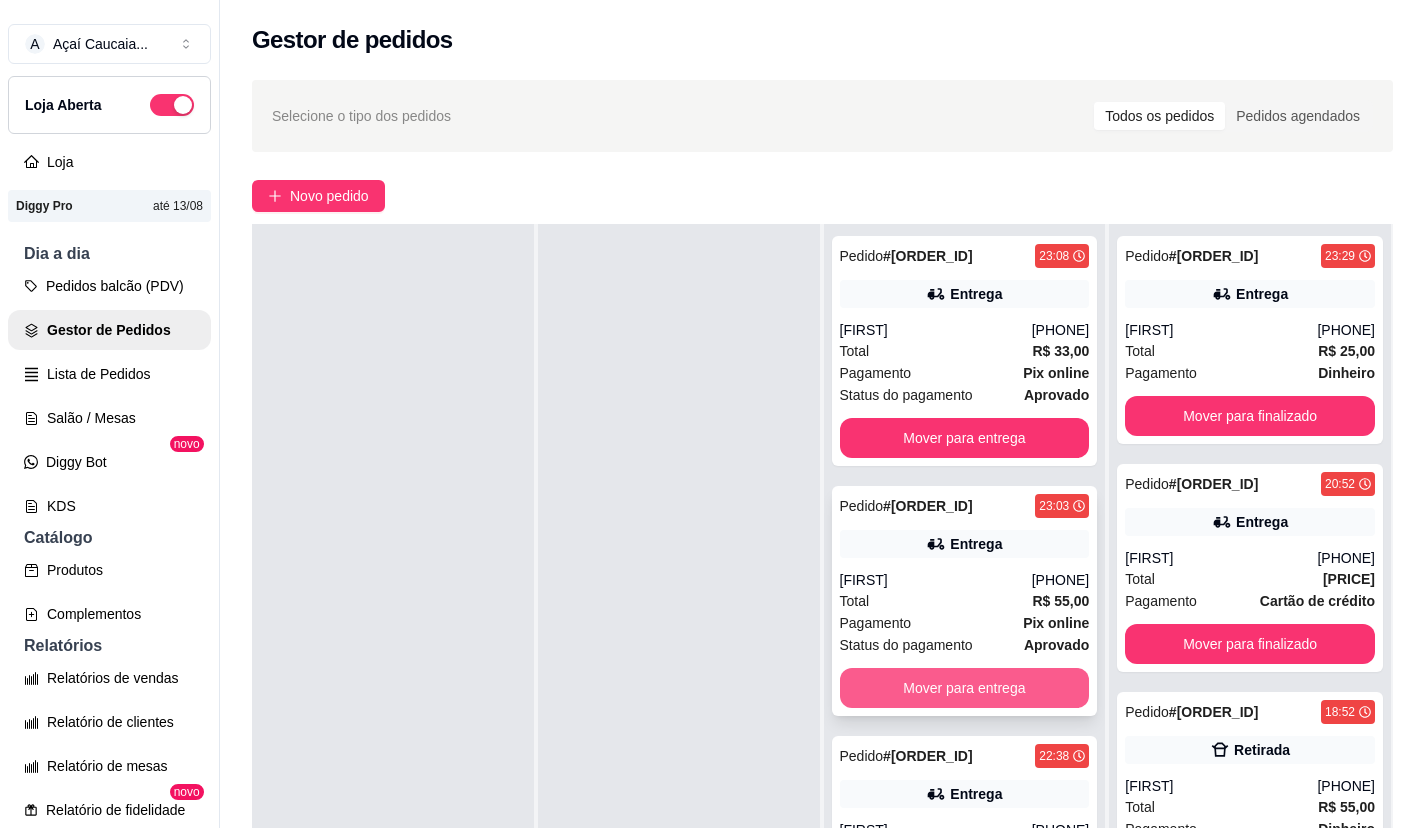 click on "Mover para entrega" at bounding box center [965, 688] 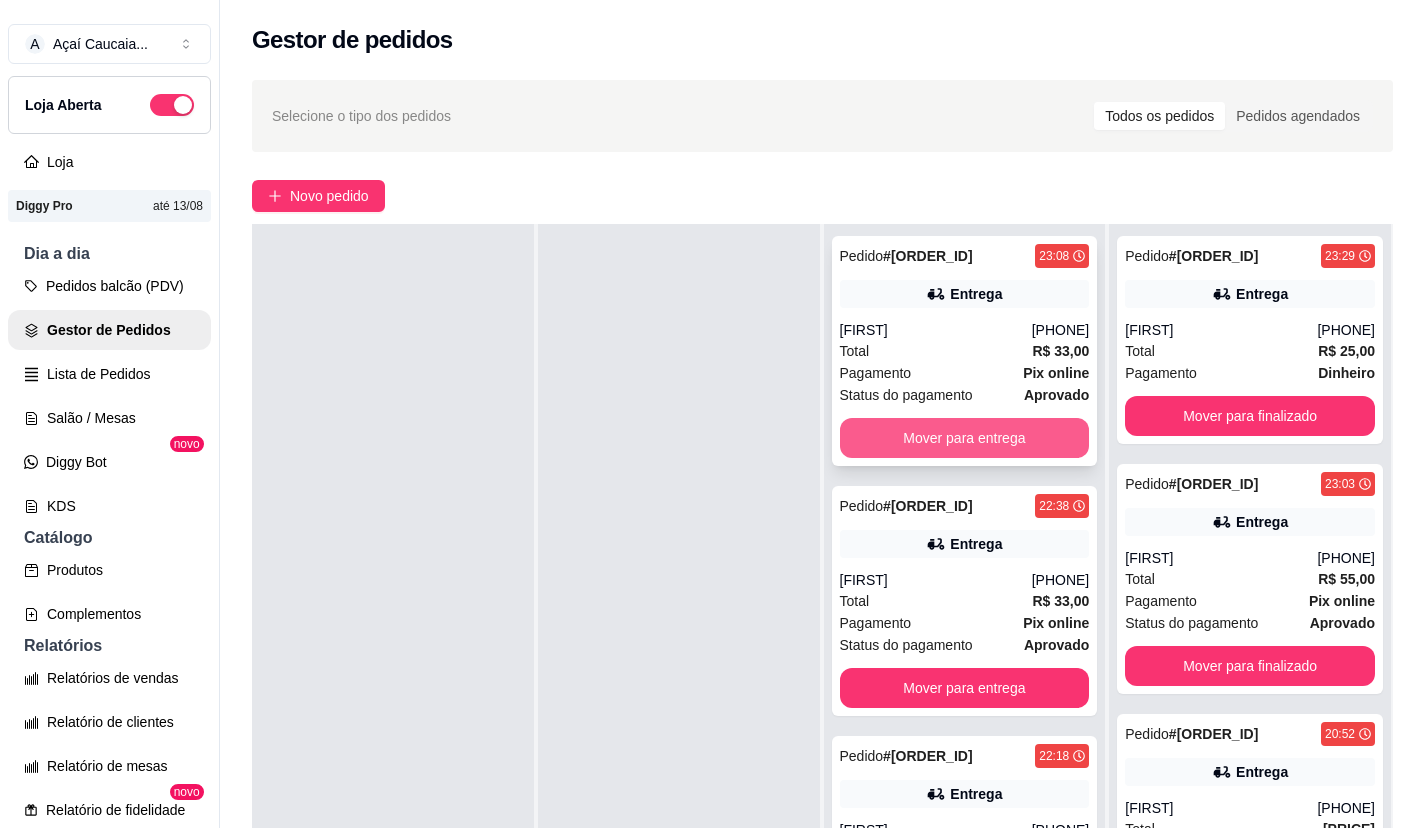 click on "Mover para entrega" at bounding box center [965, 438] 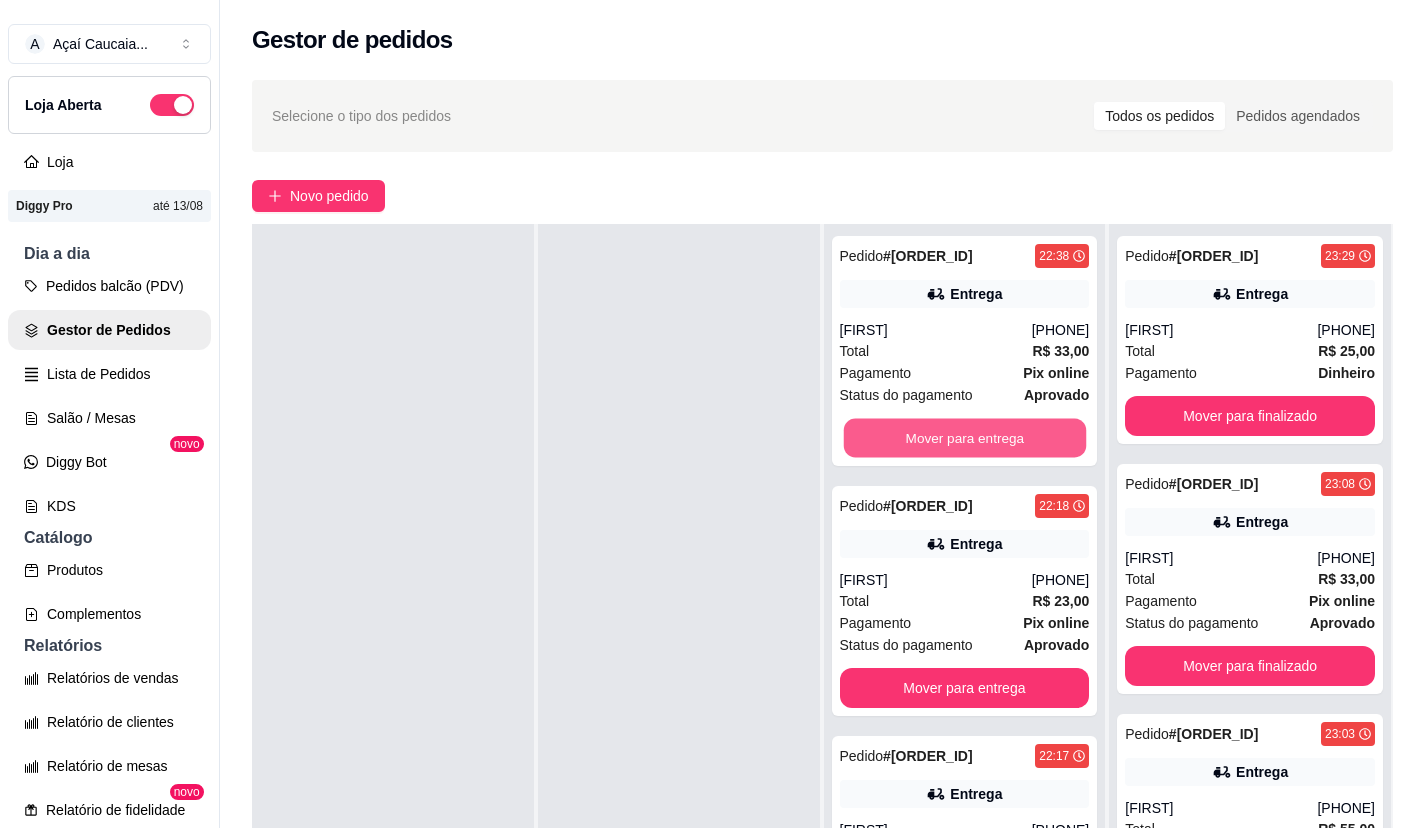 click on "Mover para entrega" at bounding box center [964, 438] 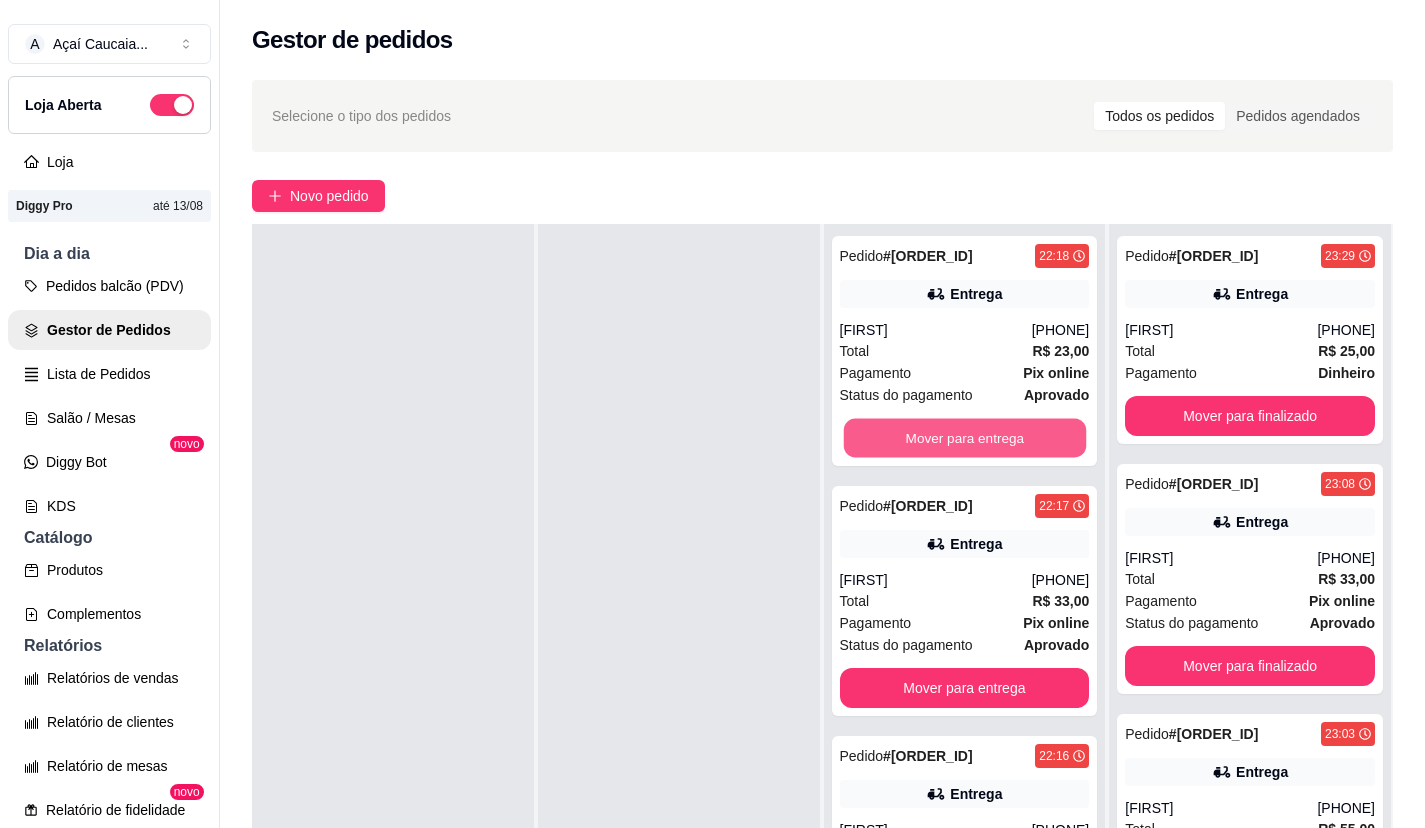 click on "Mover para entrega" at bounding box center (964, 438) 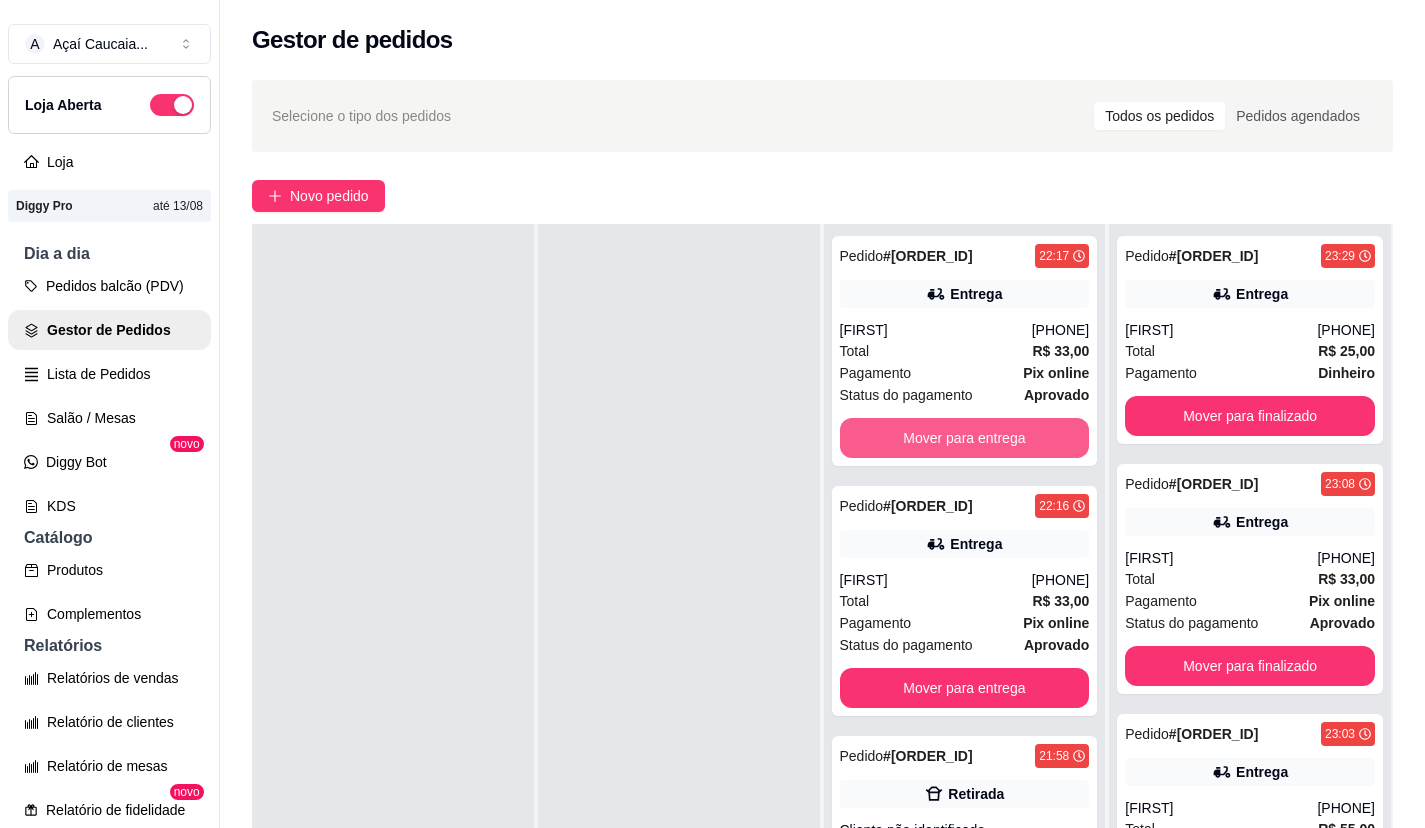 click on "Mover para entrega" at bounding box center [965, 438] 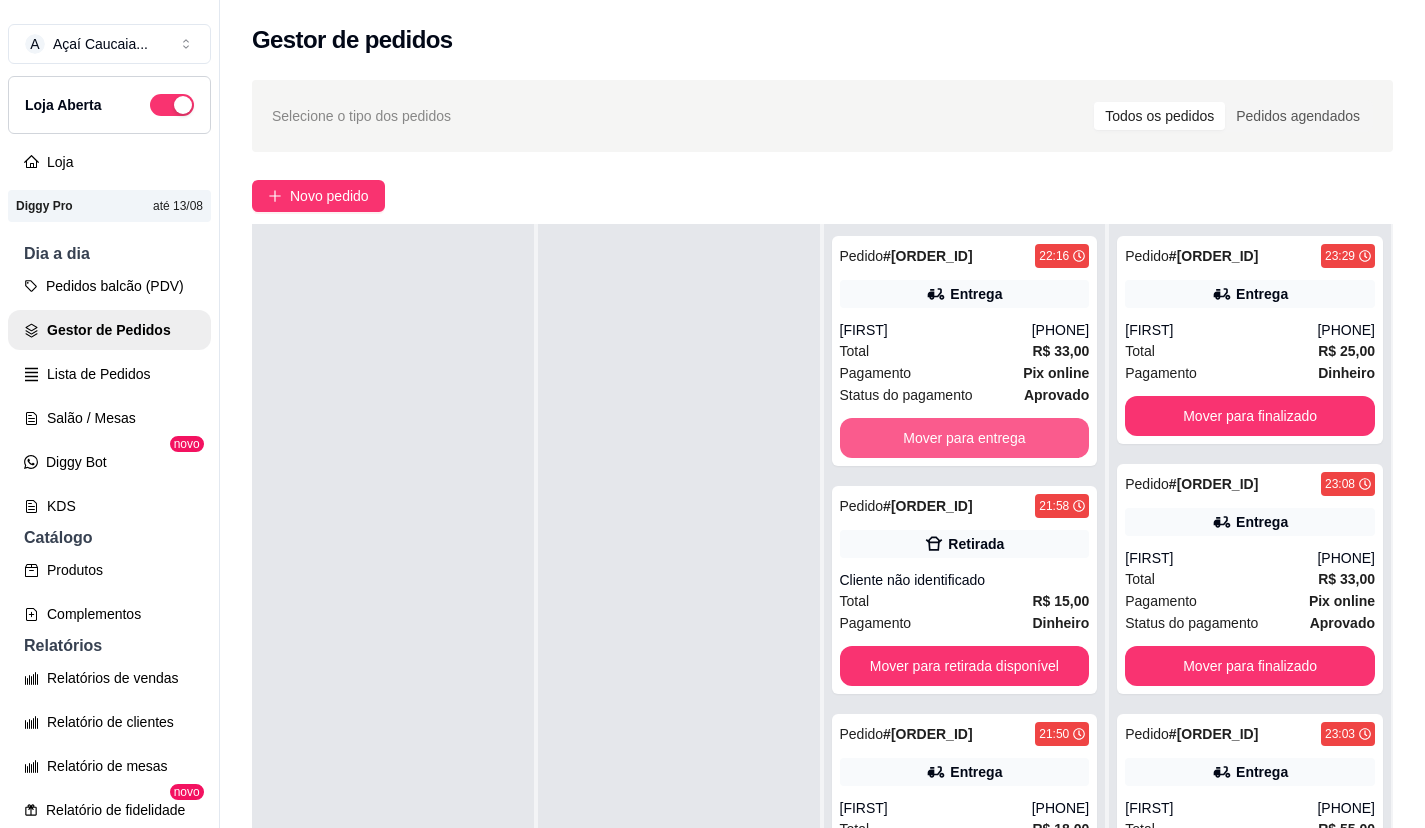 click on "Mover para entrega" at bounding box center (965, 438) 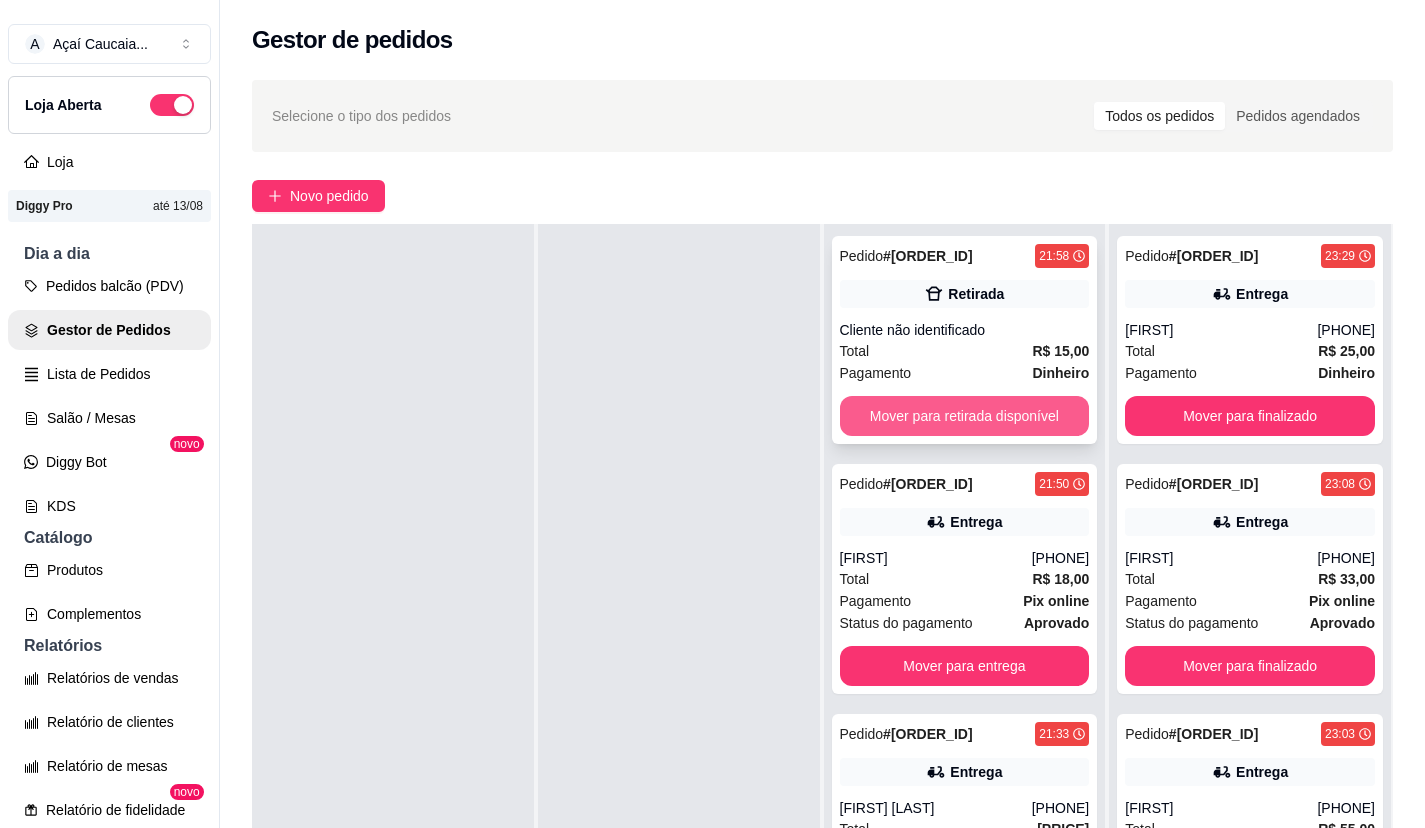 click on "Mover para retirada disponível" at bounding box center [965, 416] 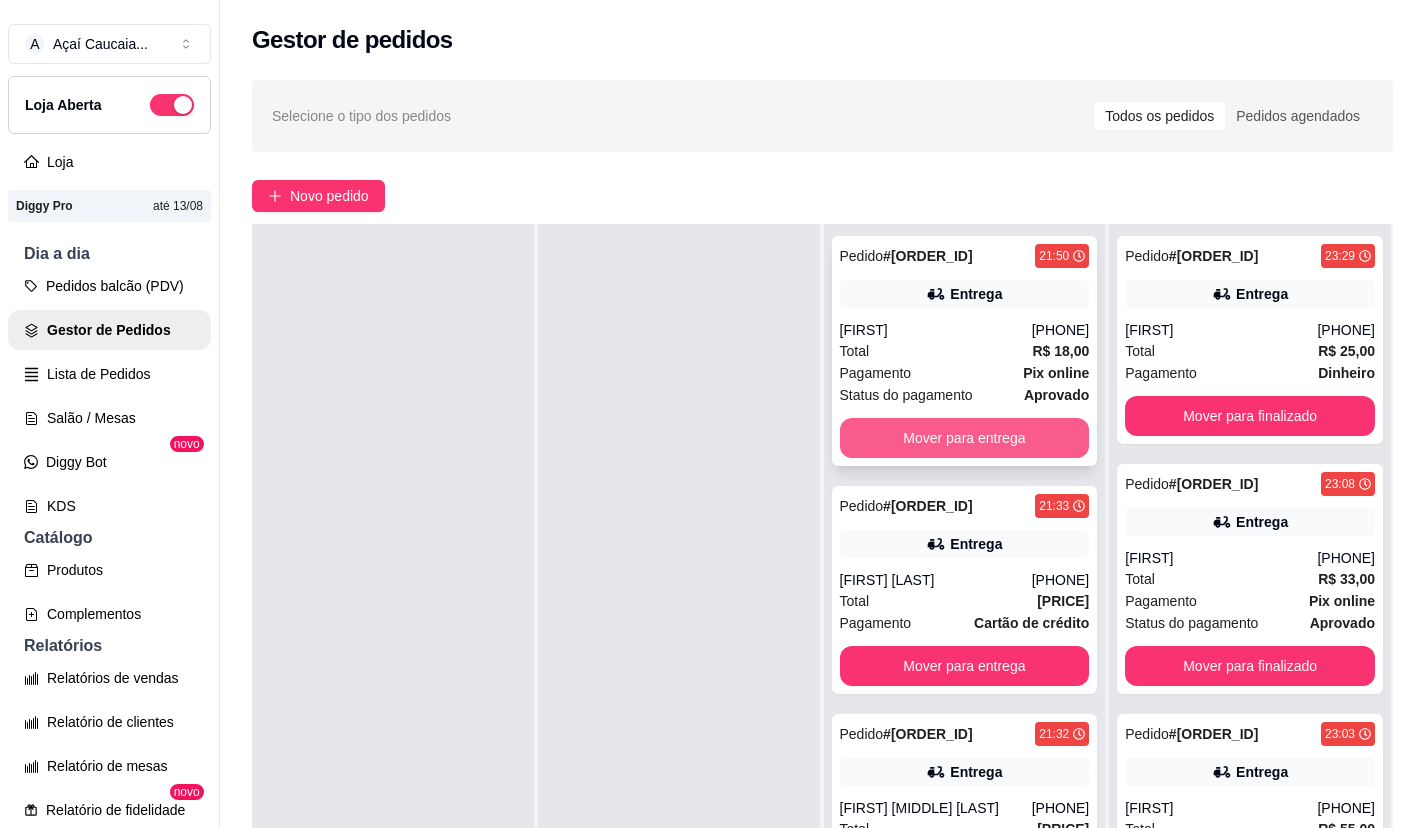drag, startPoint x: 893, startPoint y: 409, endPoint x: 892, endPoint y: 430, distance: 21.023796 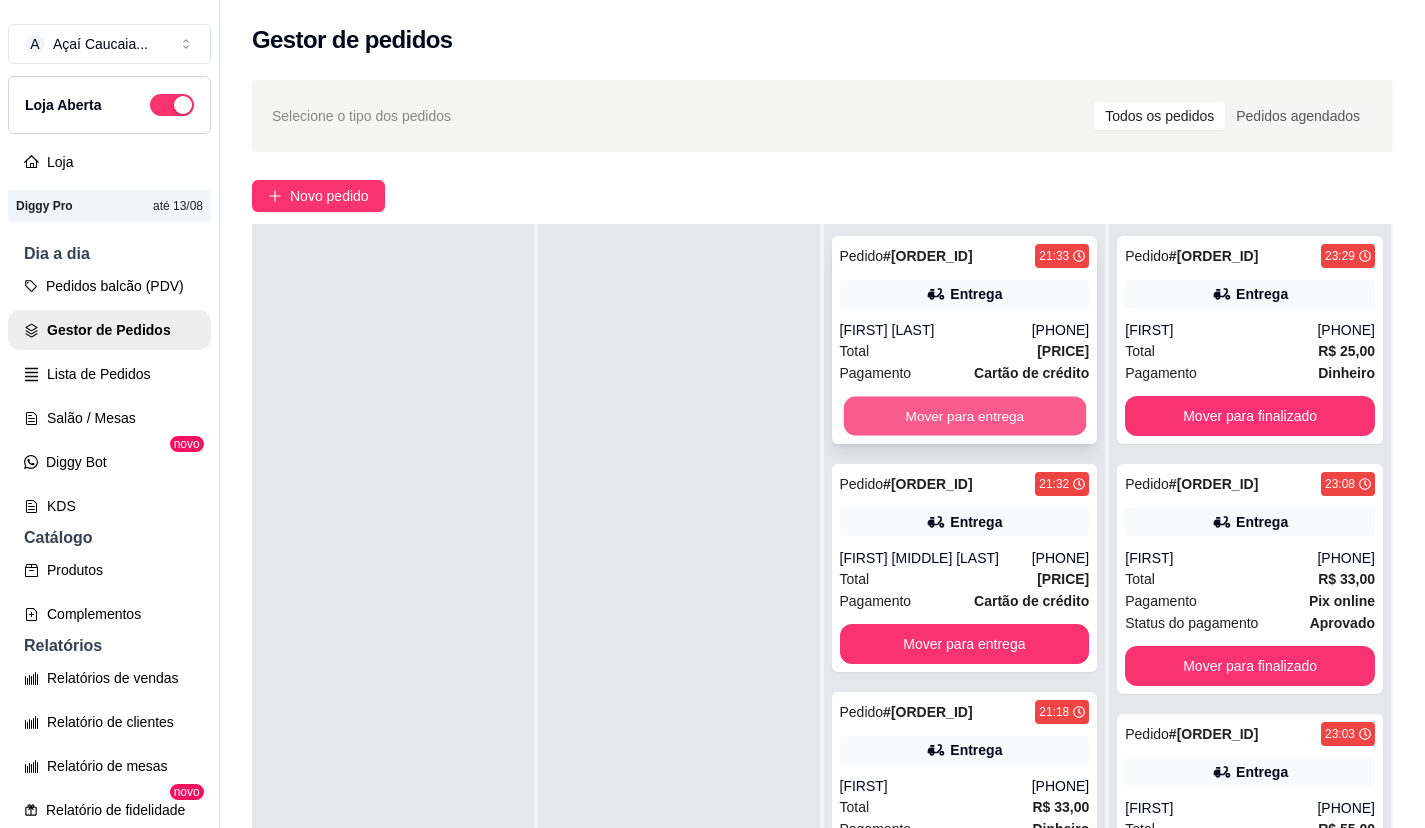 click on "Mover para entrega" at bounding box center [964, 416] 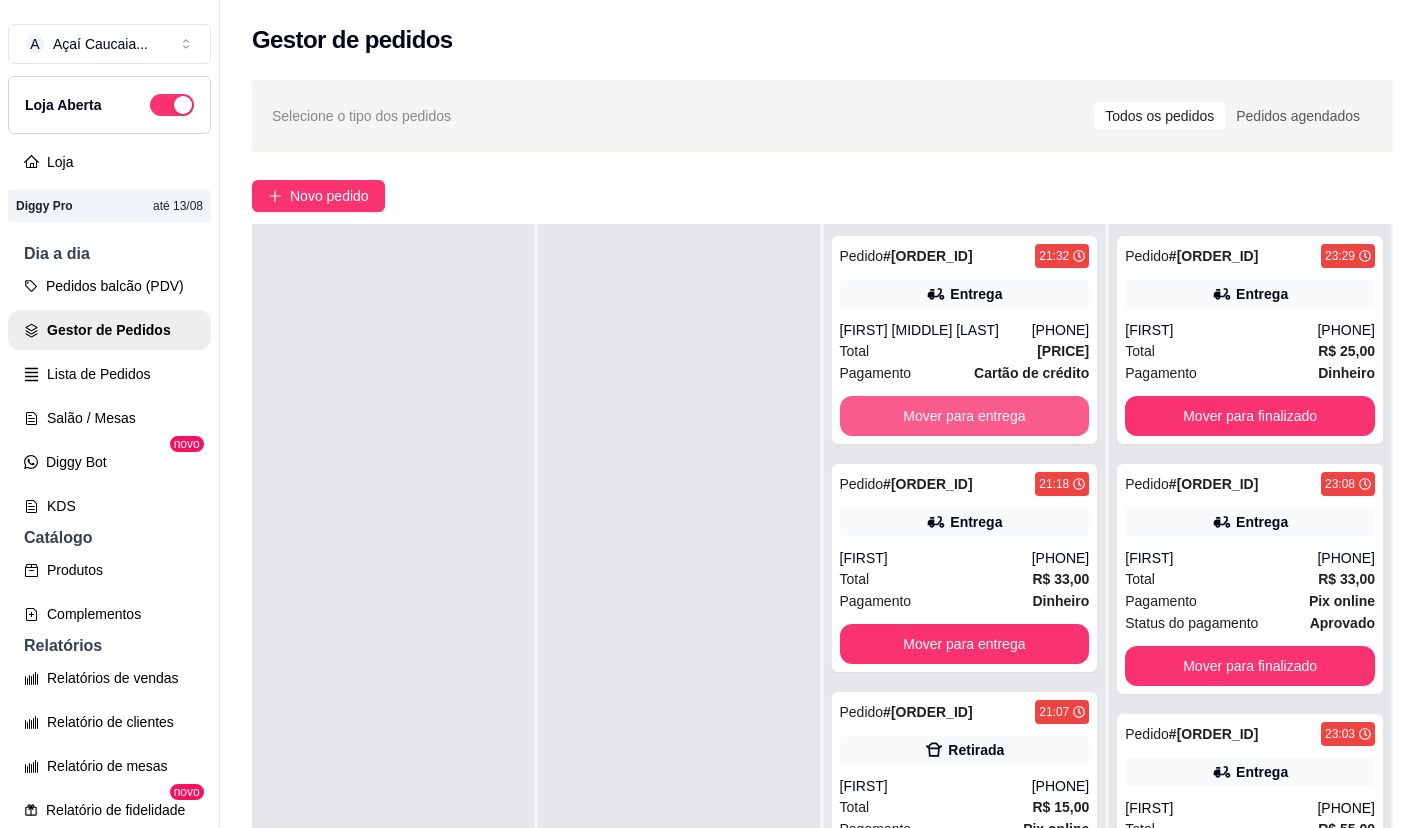 click on "Mover para entrega" at bounding box center [965, 416] 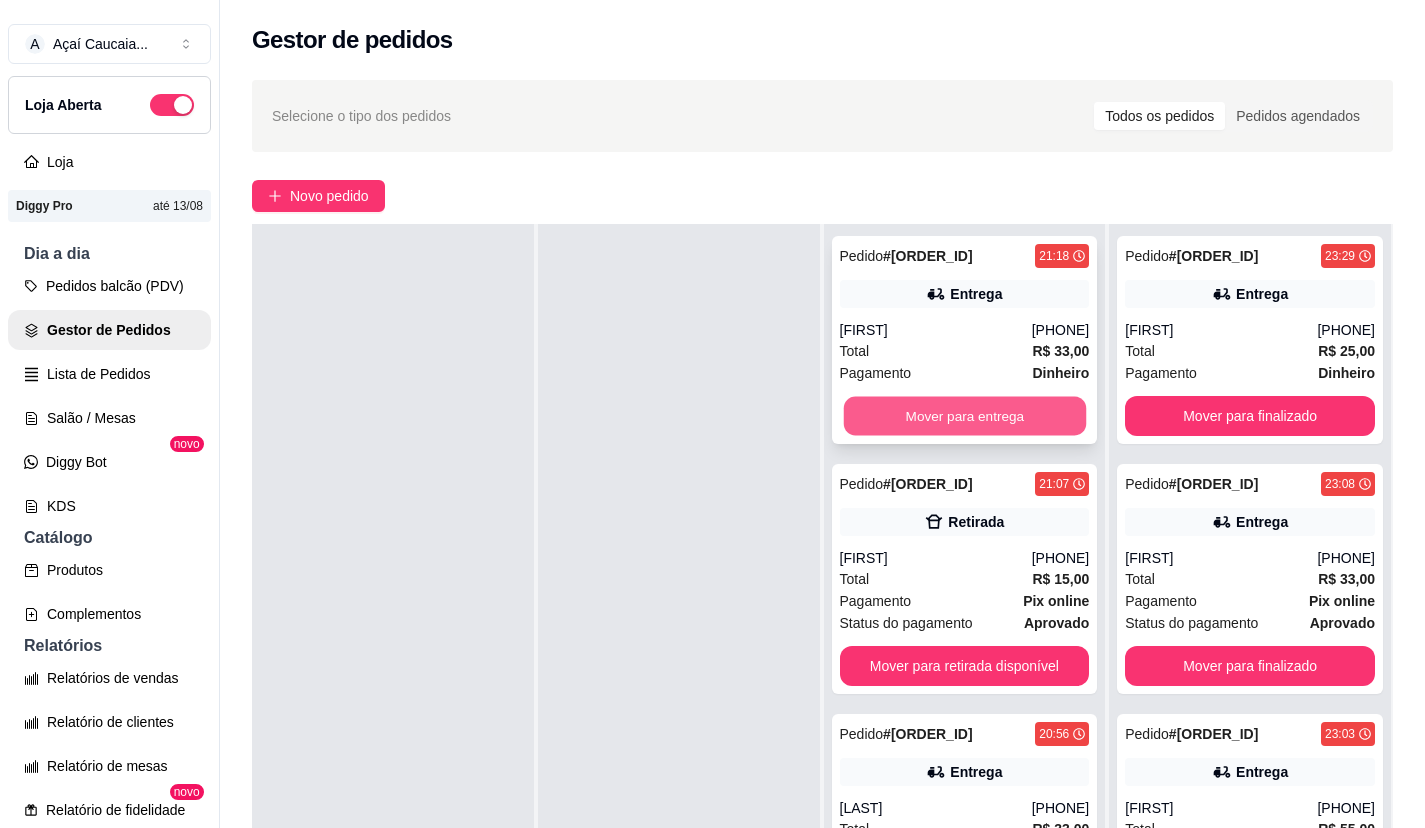 click on "Mover para entrega" at bounding box center (964, 416) 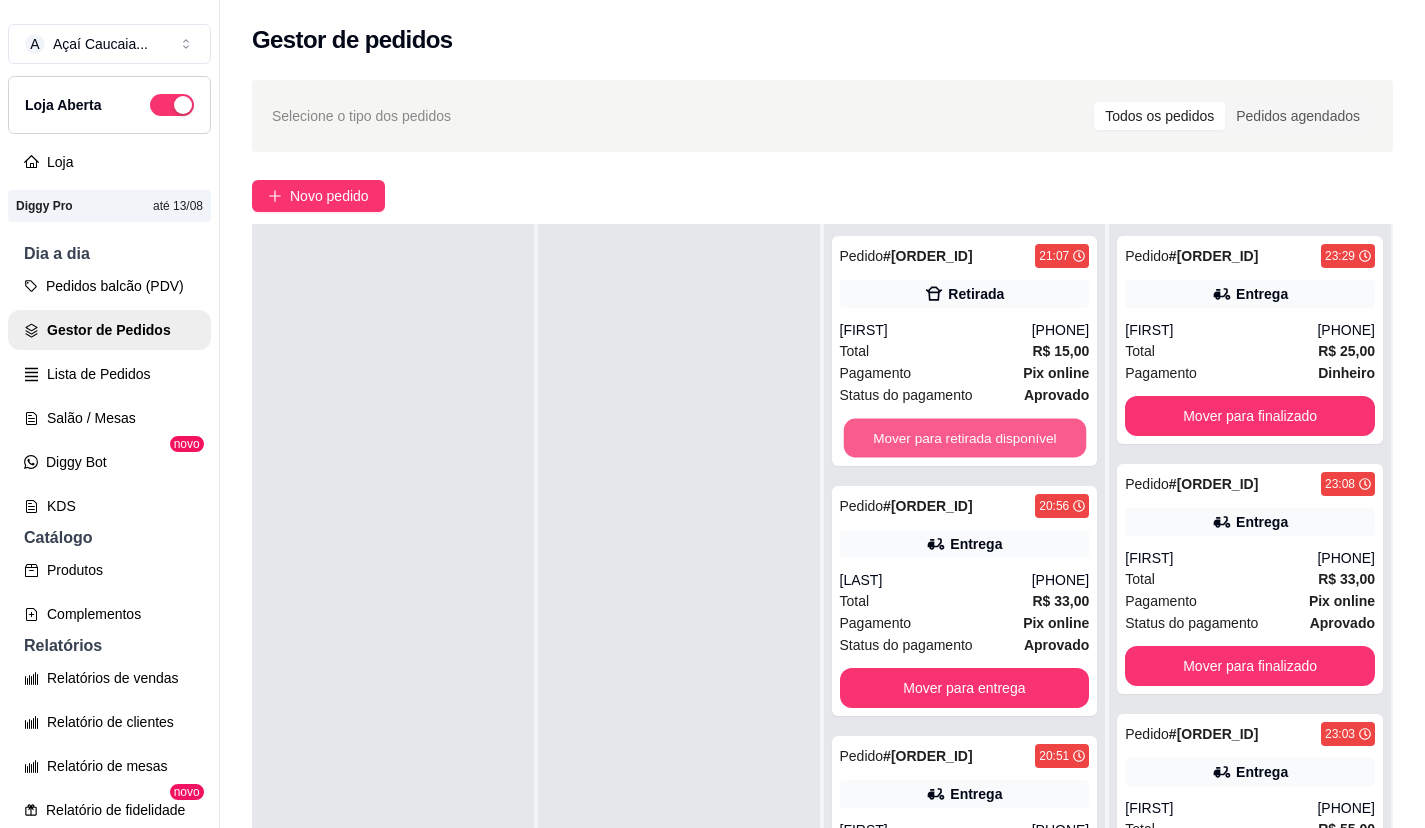 click on "Mover para retirada disponível" at bounding box center (964, 438) 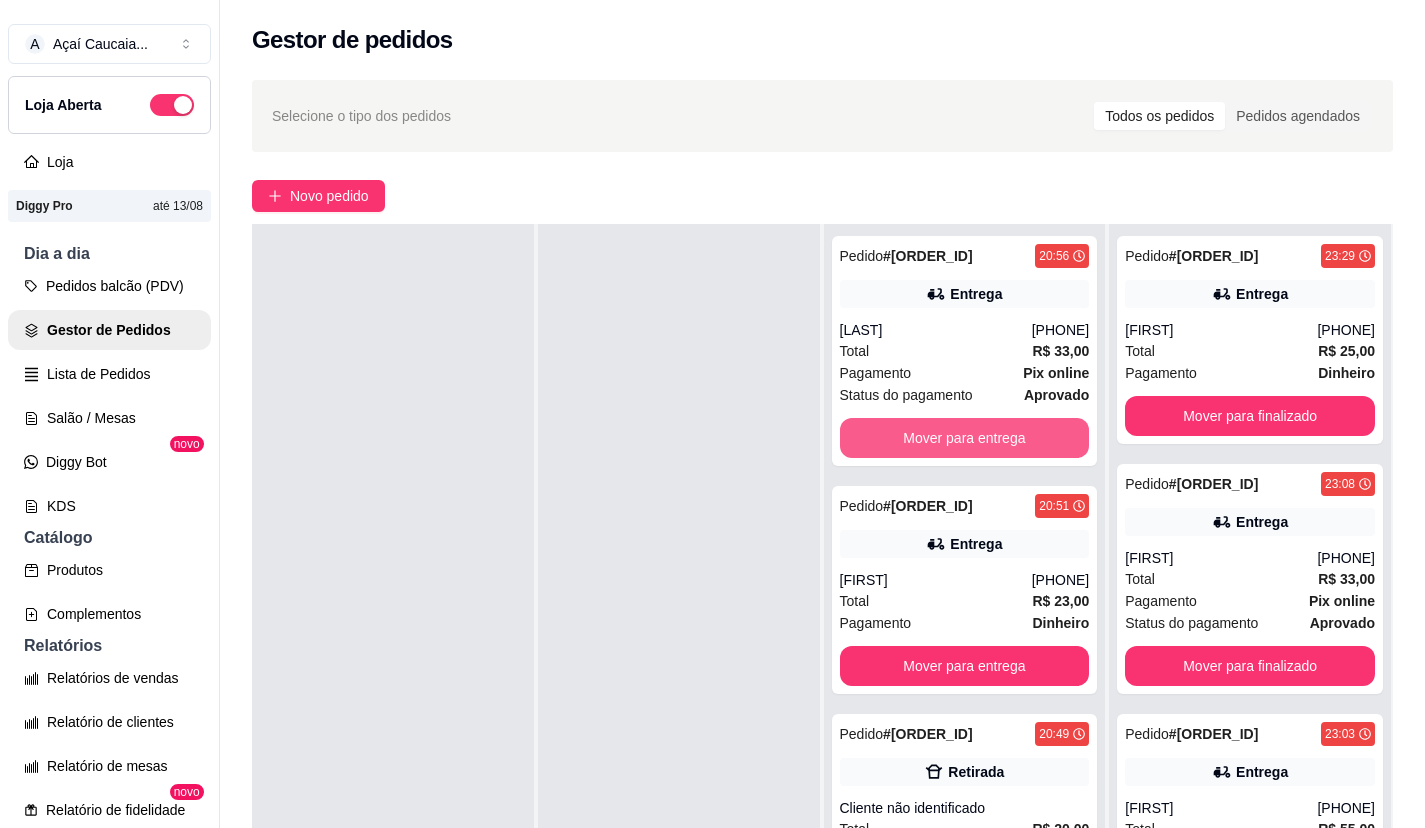 click on "Mover para entrega" at bounding box center [965, 438] 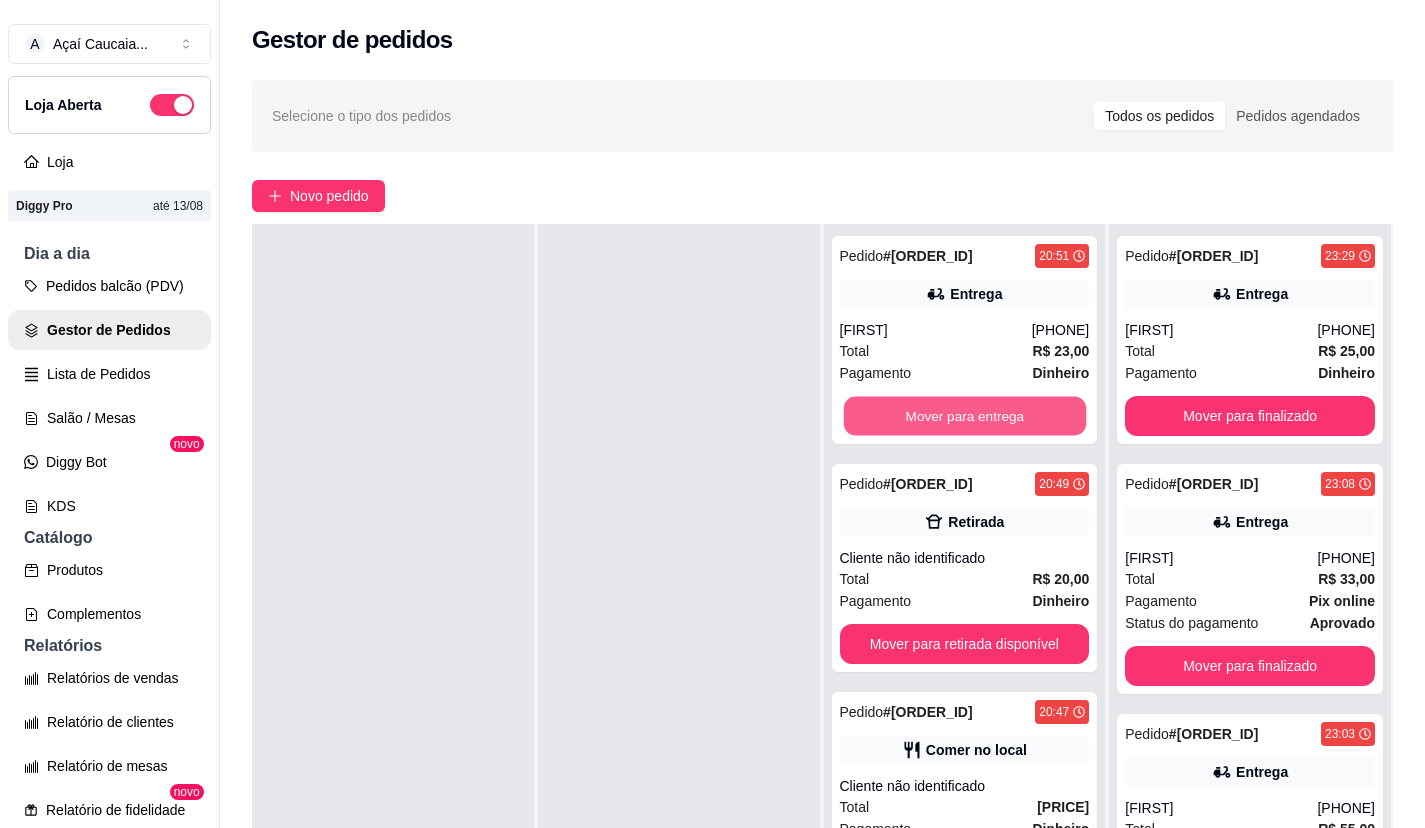click on "Mover para entrega" at bounding box center [964, 416] 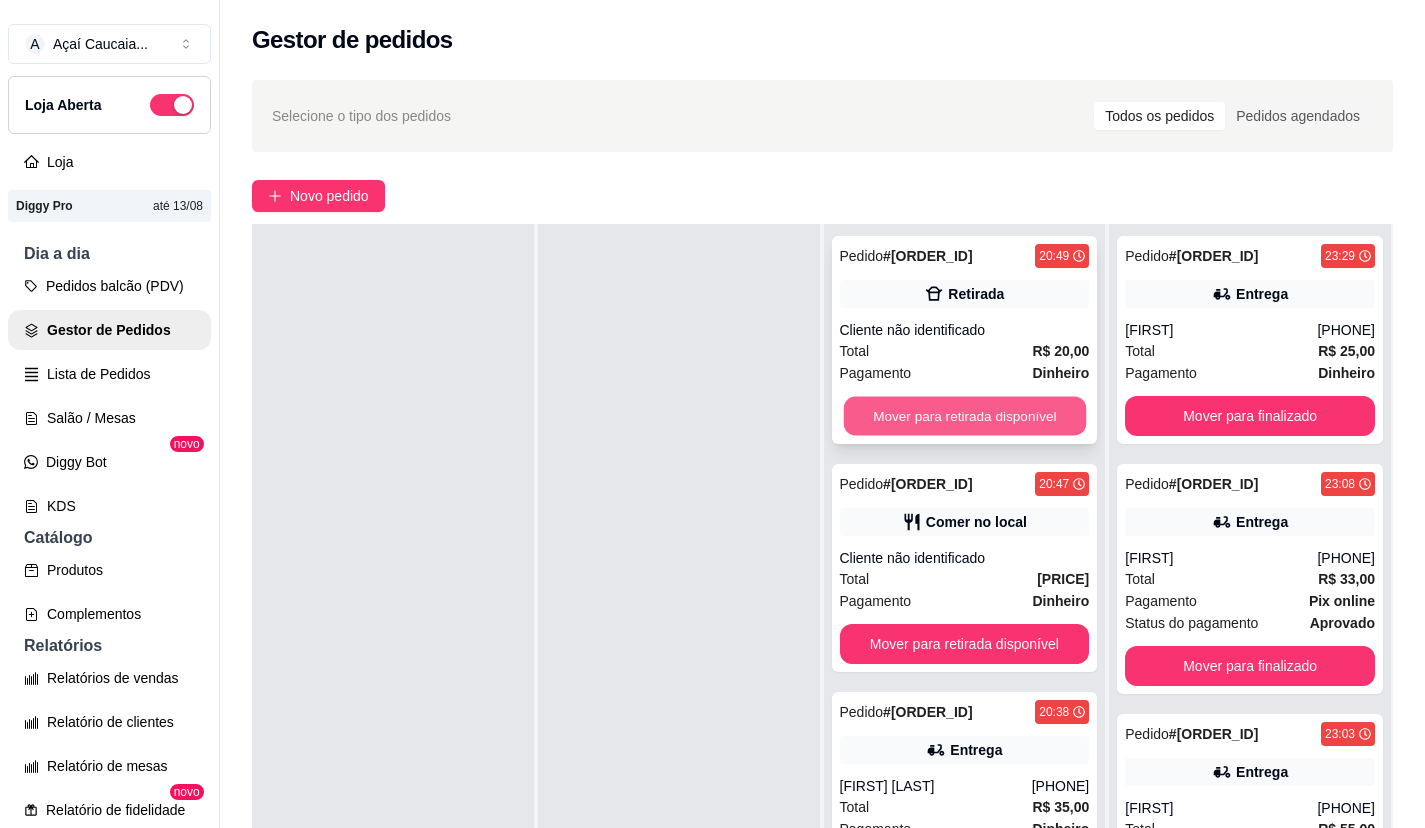 click on "Mover para retirada disponível" at bounding box center (964, 416) 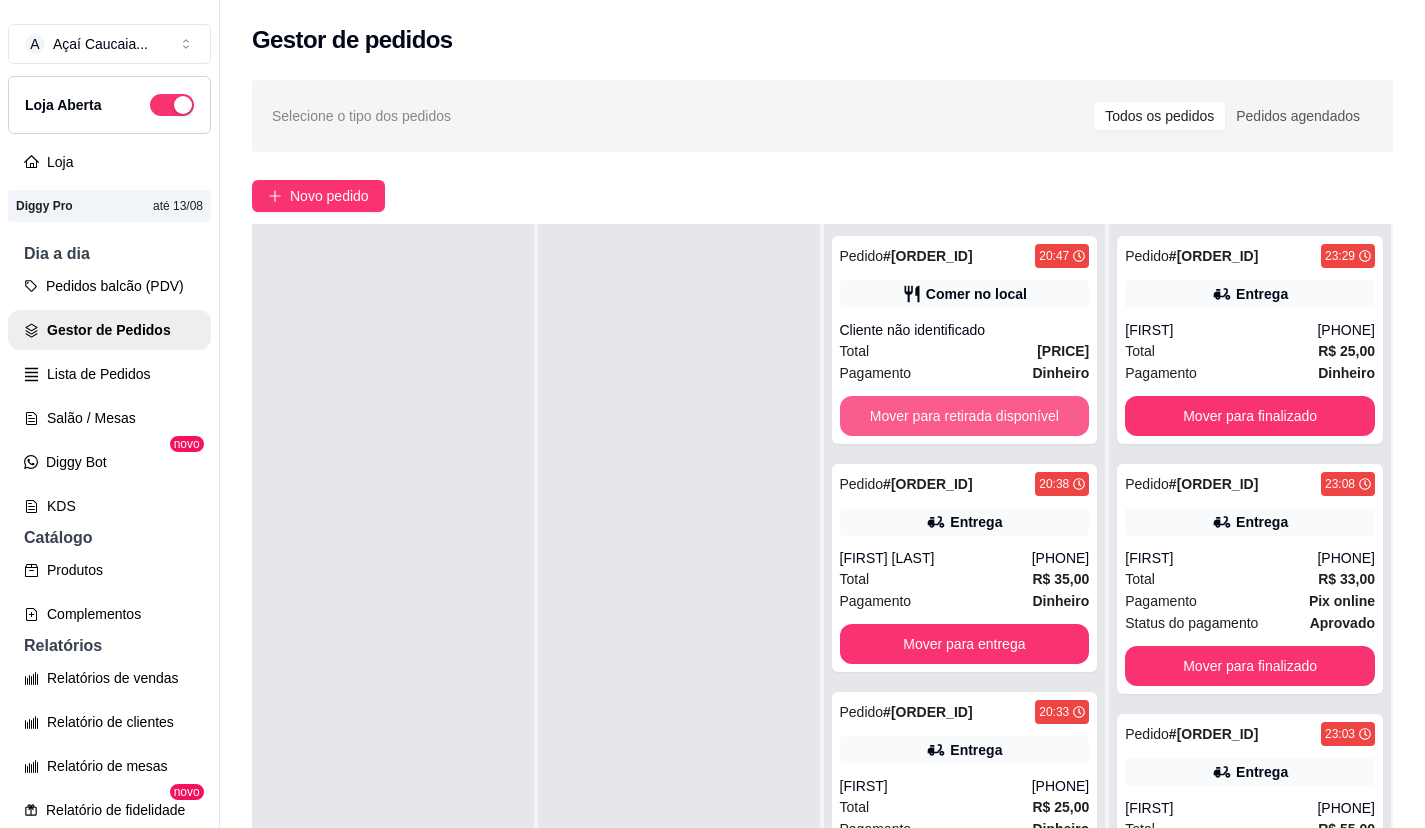 click on "Mover para retirada disponível" at bounding box center [965, 416] 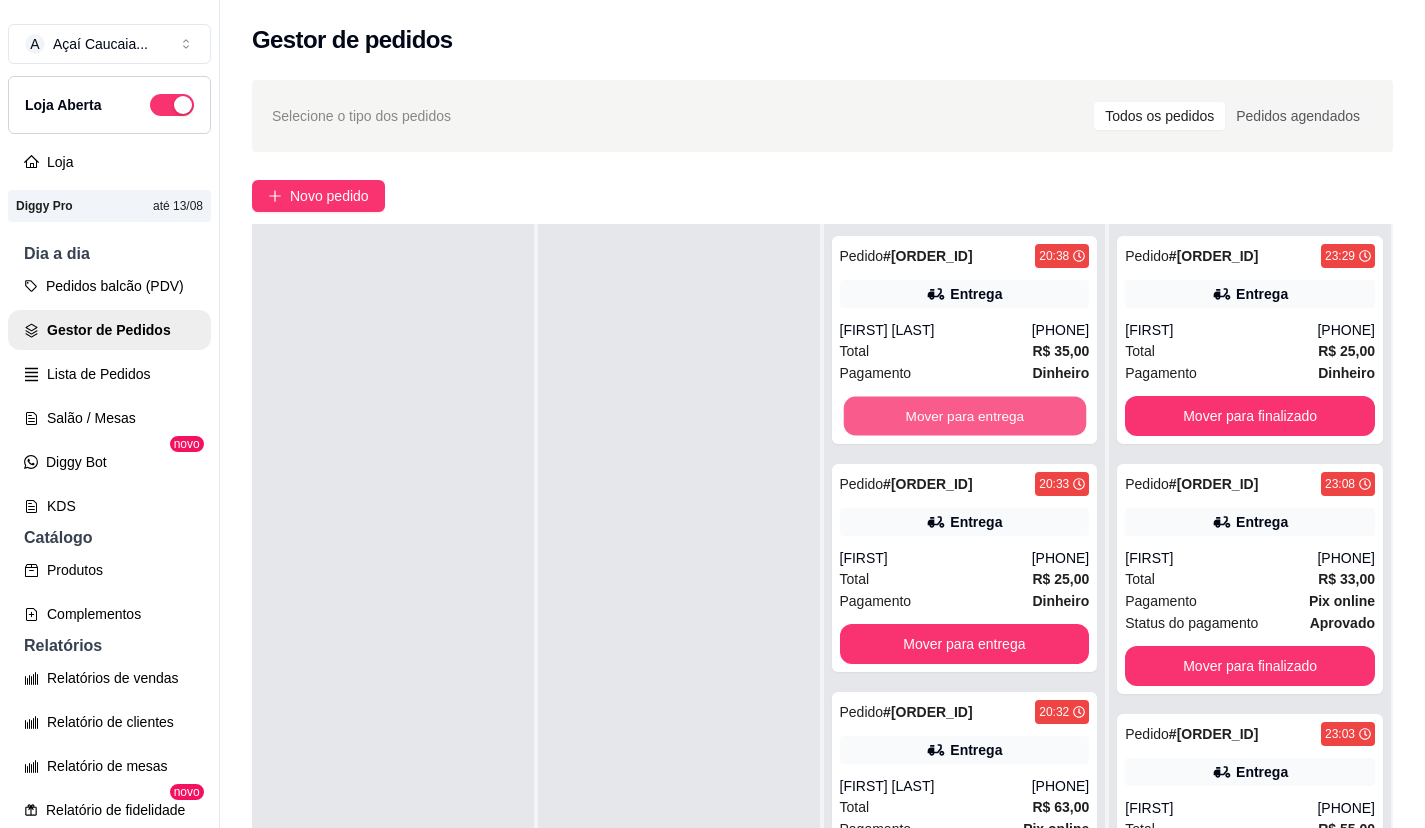 click on "Mover para entrega" at bounding box center [964, 416] 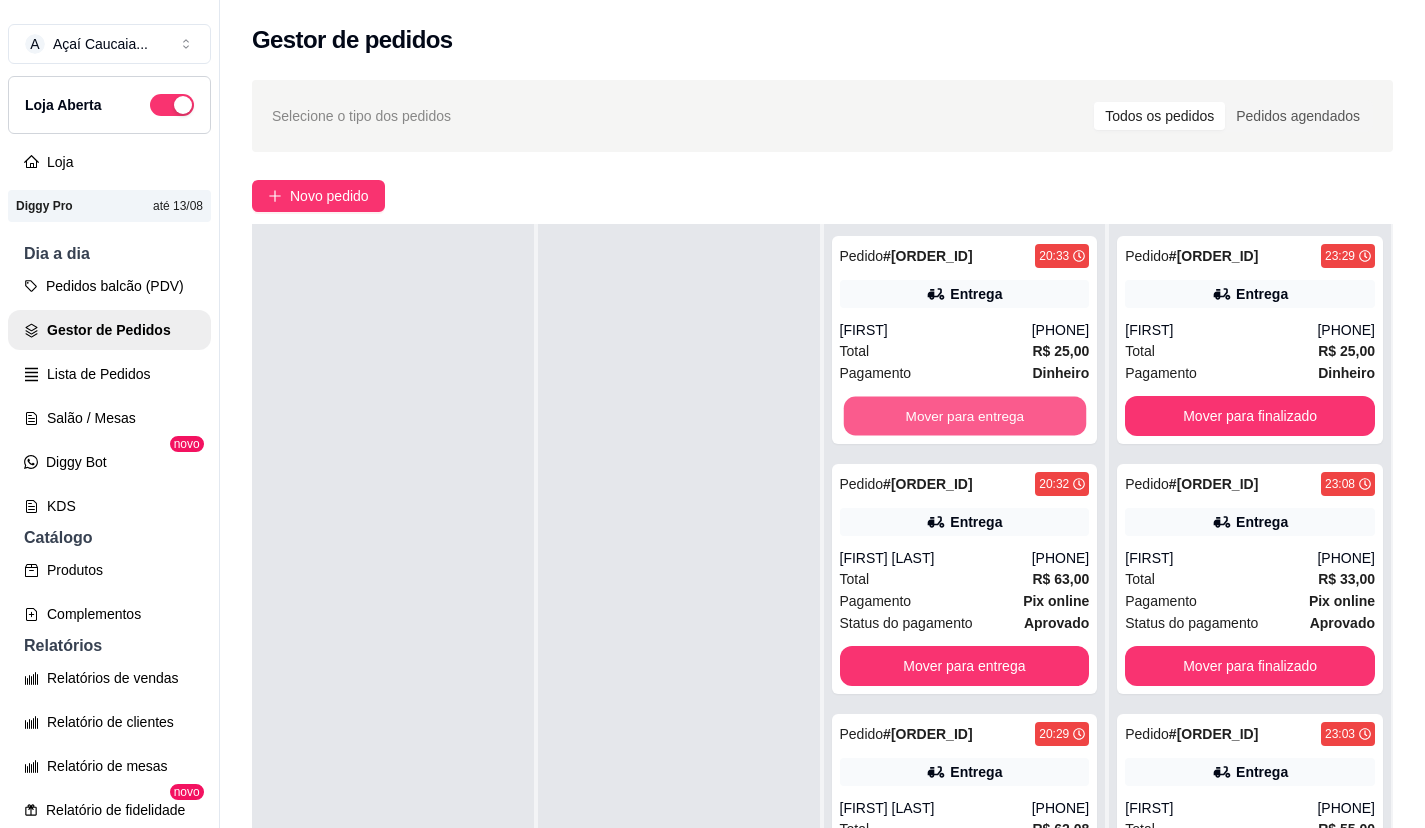 click on "Mover para entrega" at bounding box center [964, 416] 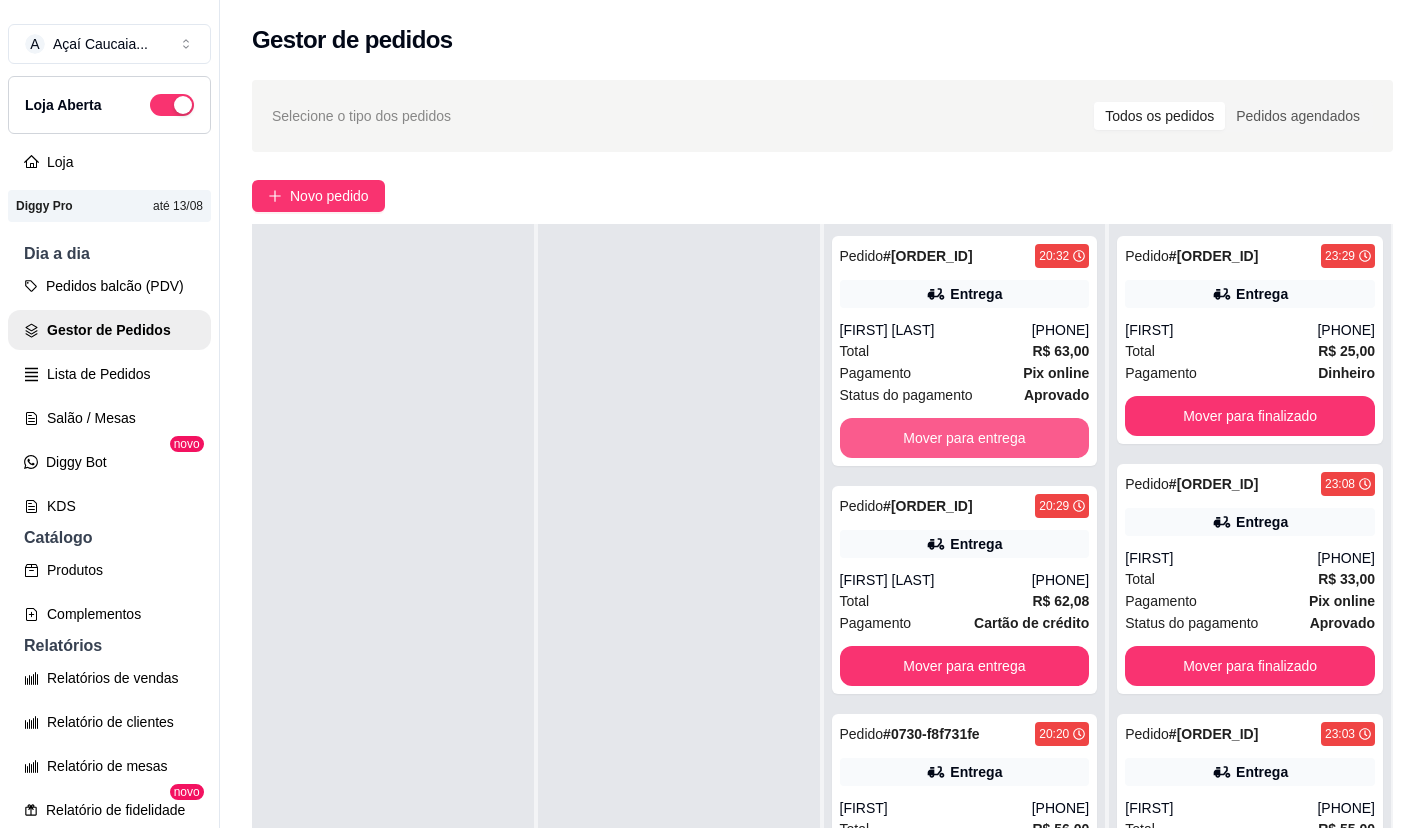 click on "Mover para entrega" at bounding box center (965, 438) 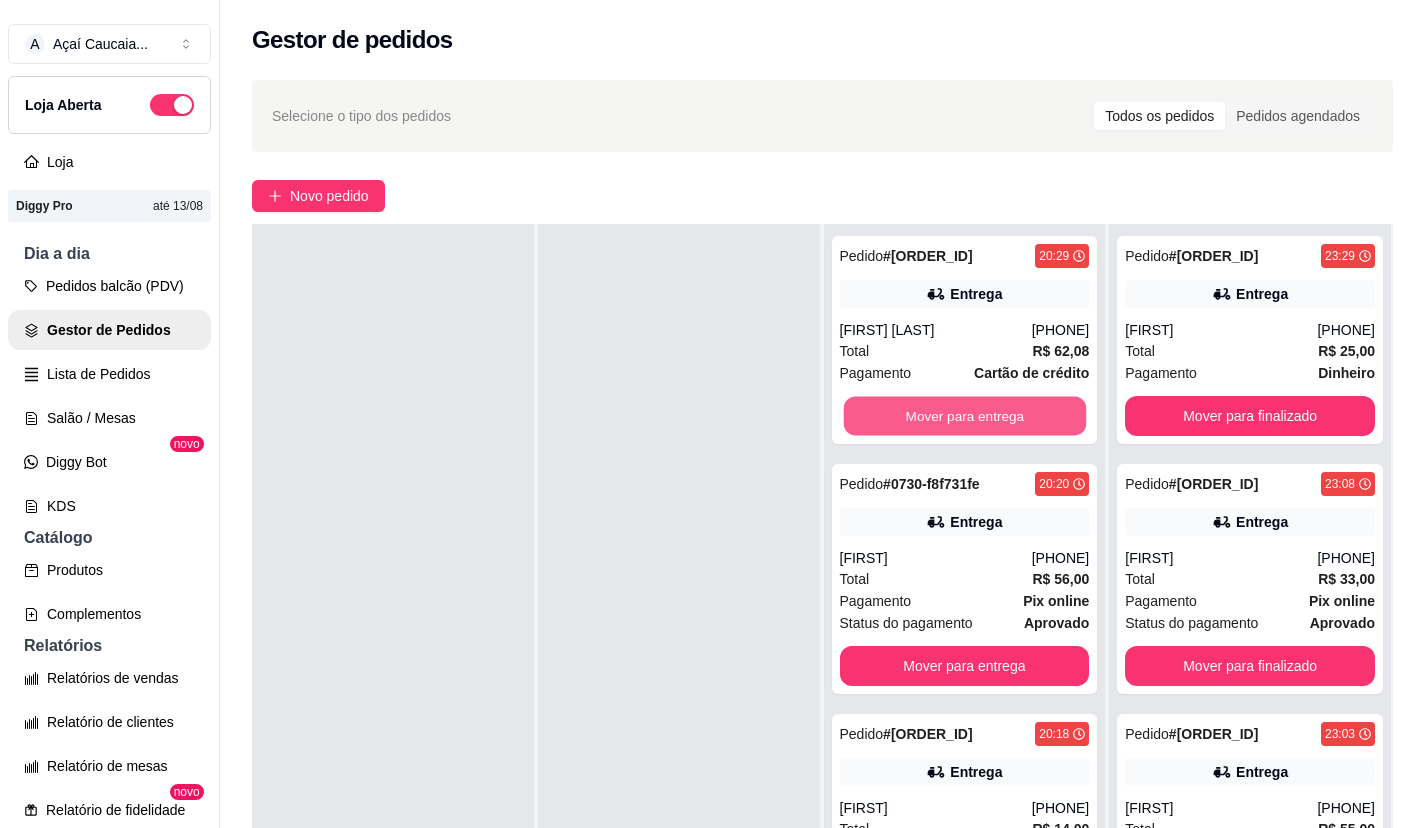 click on "Mover para entrega" at bounding box center [964, 416] 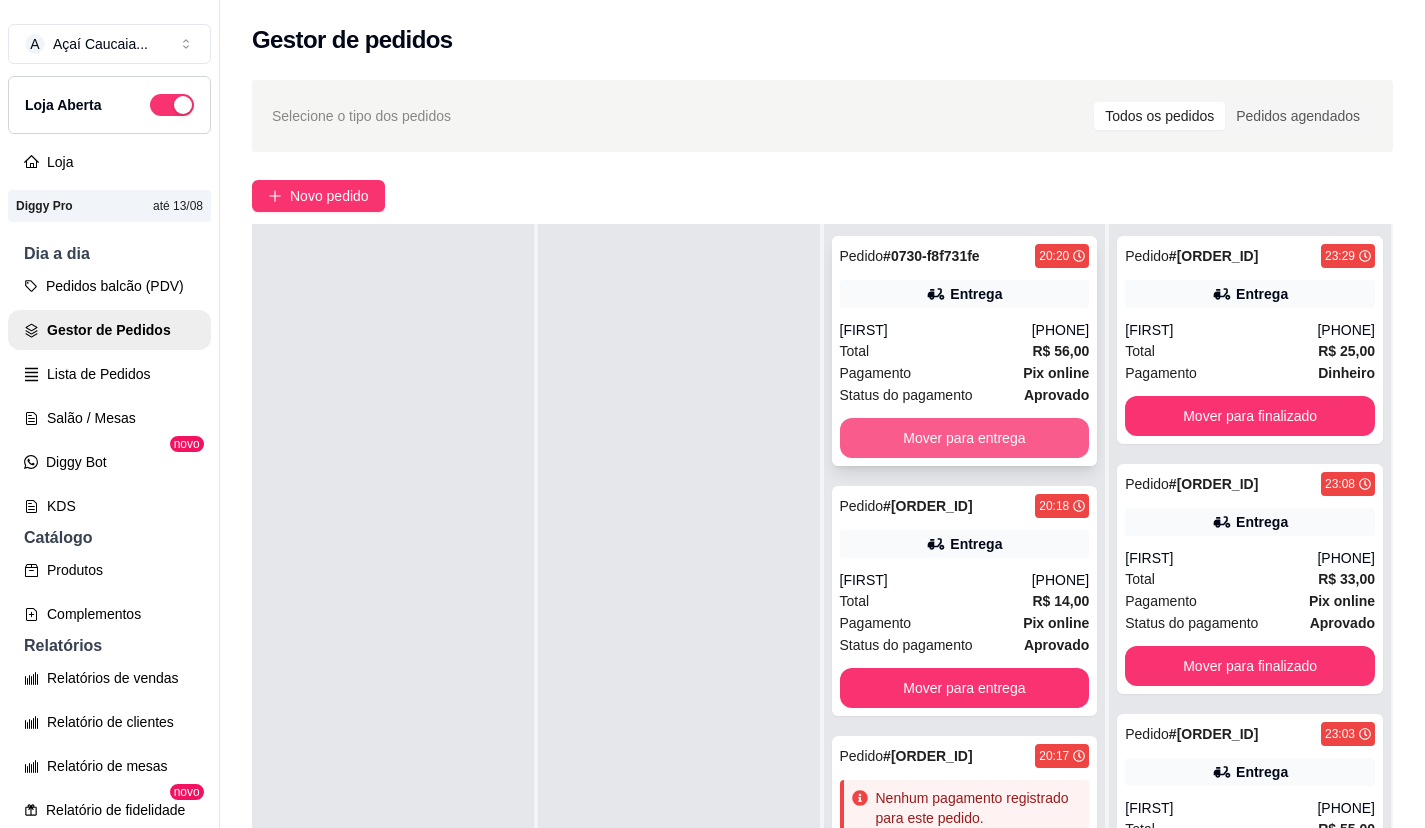 click on "Mover para entrega" at bounding box center [965, 438] 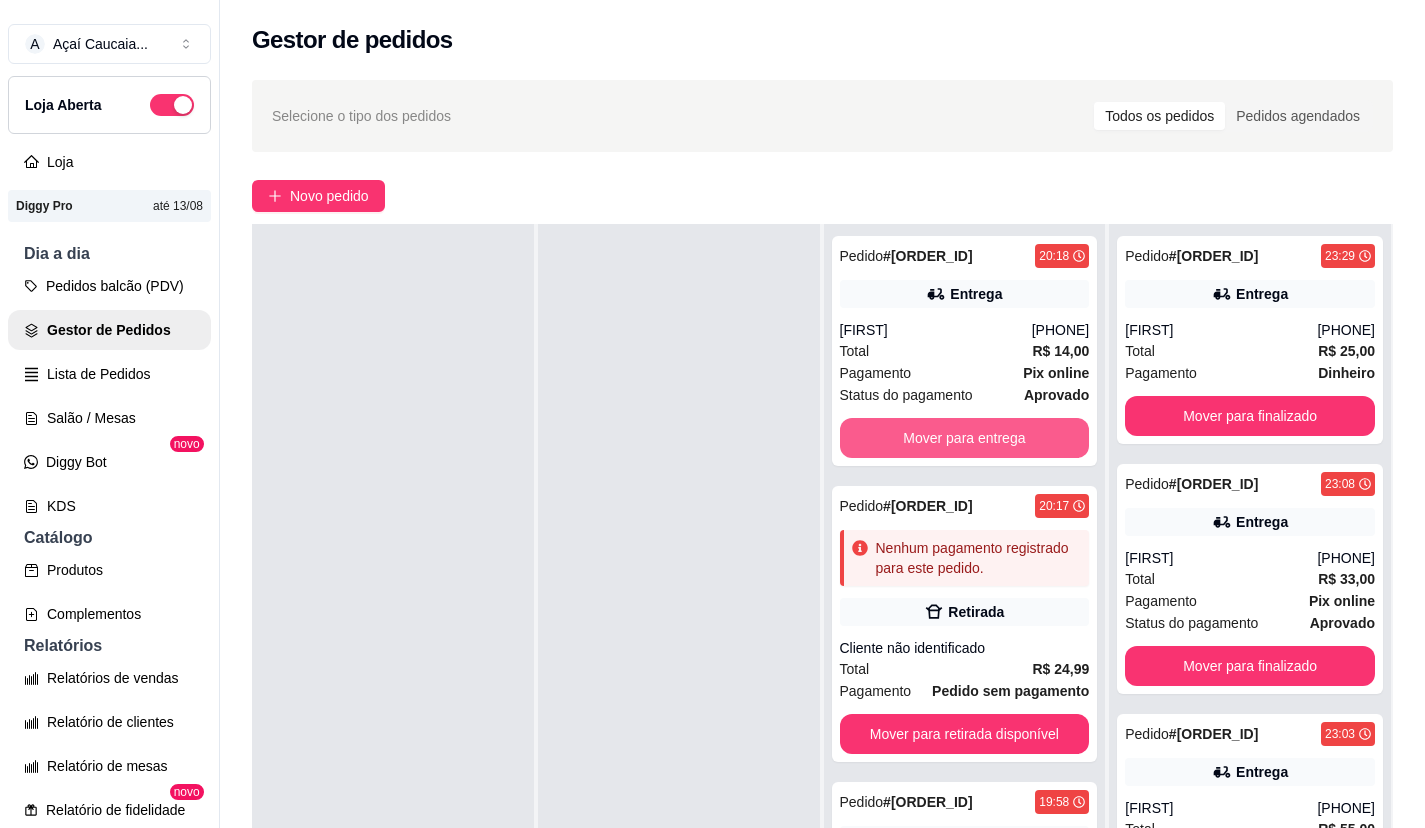 click on "Mover para entrega" at bounding box center [965, 438] 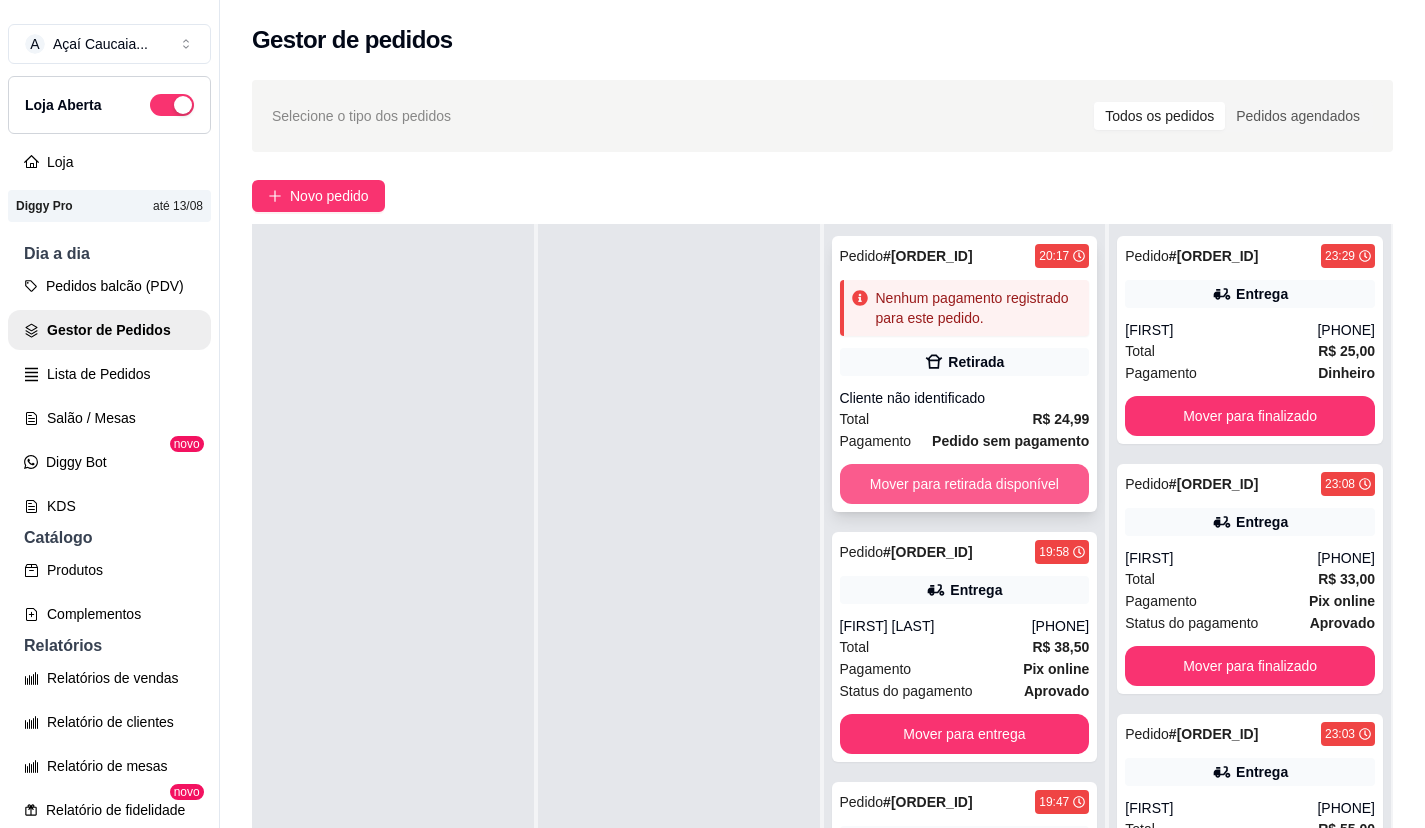 click on "Mover para retirada disponível" at bounding box center [965, 484] 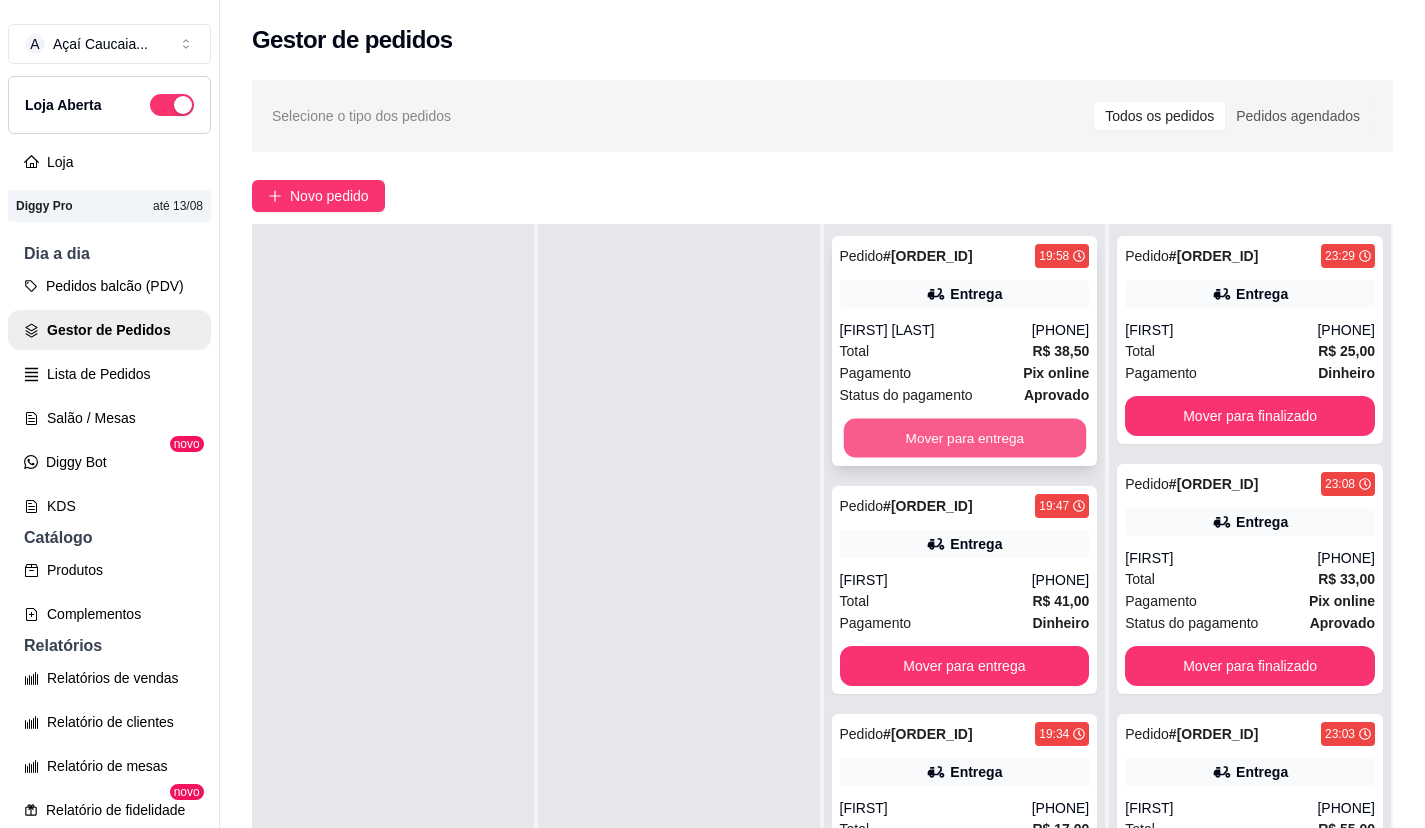 click on "Mover para entrega" at bounding box center (964, 438) 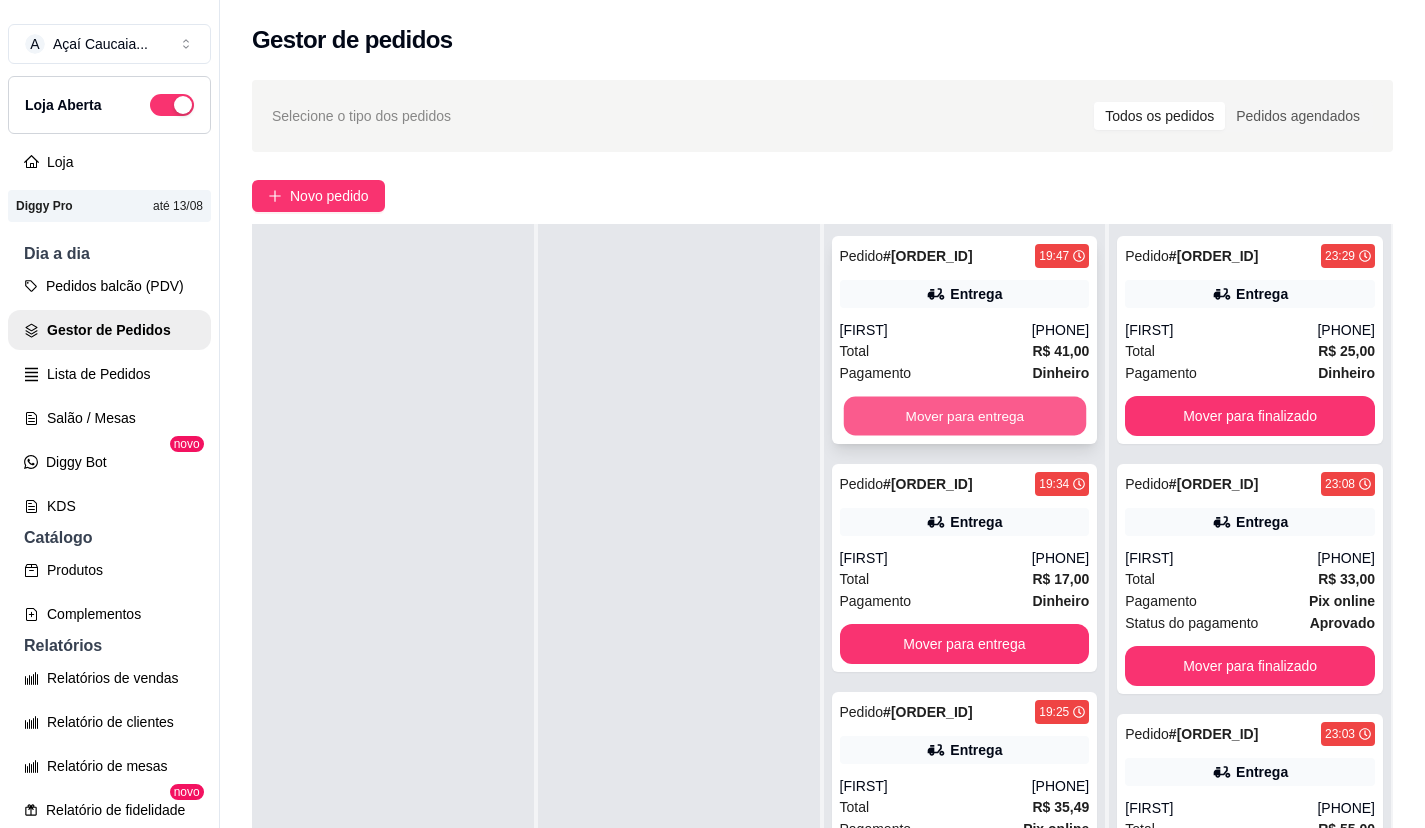 click on "Mover para entrega" at bounding box center (964, 416) 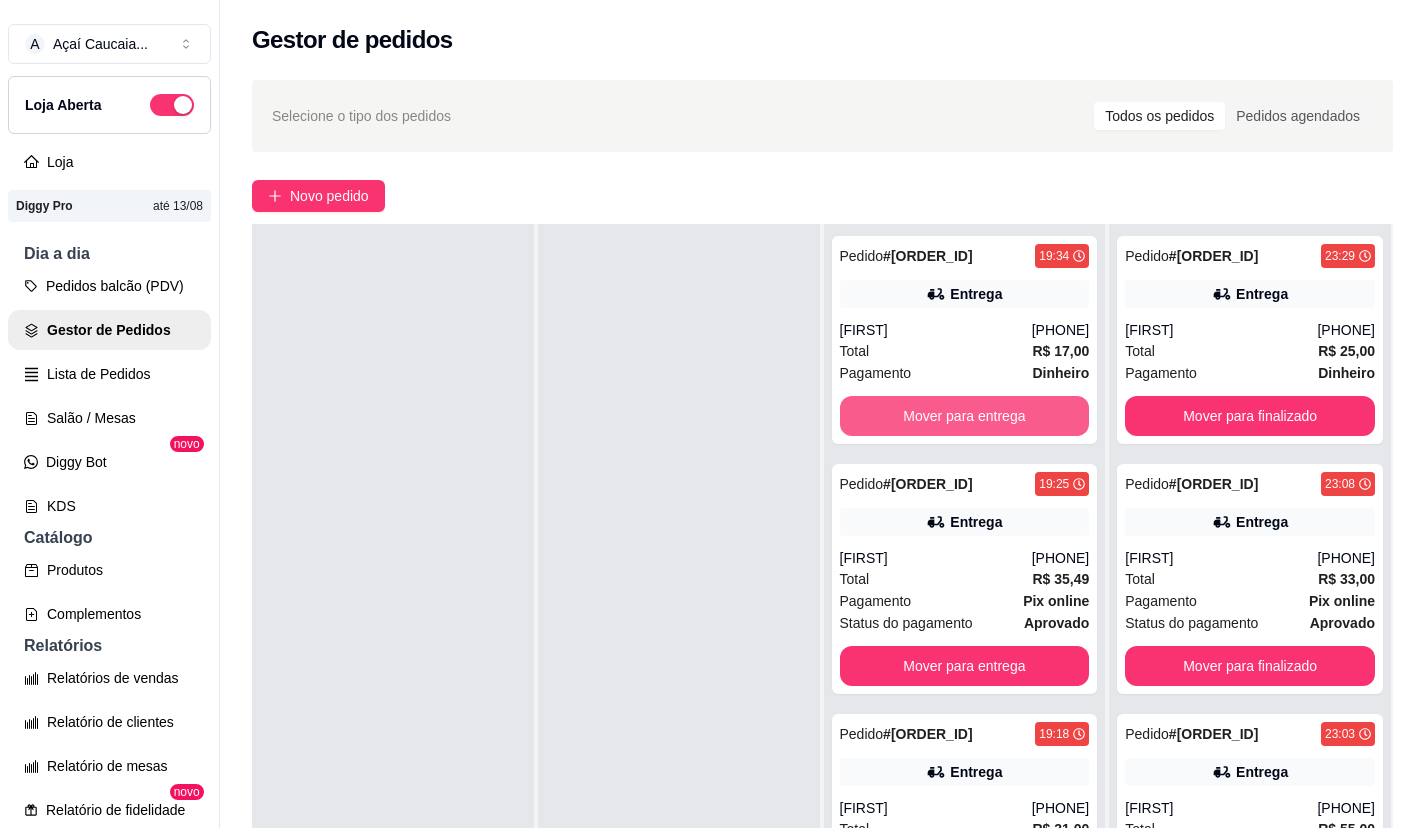 click on "Mover para entrega" at bounding box center (965, 416) 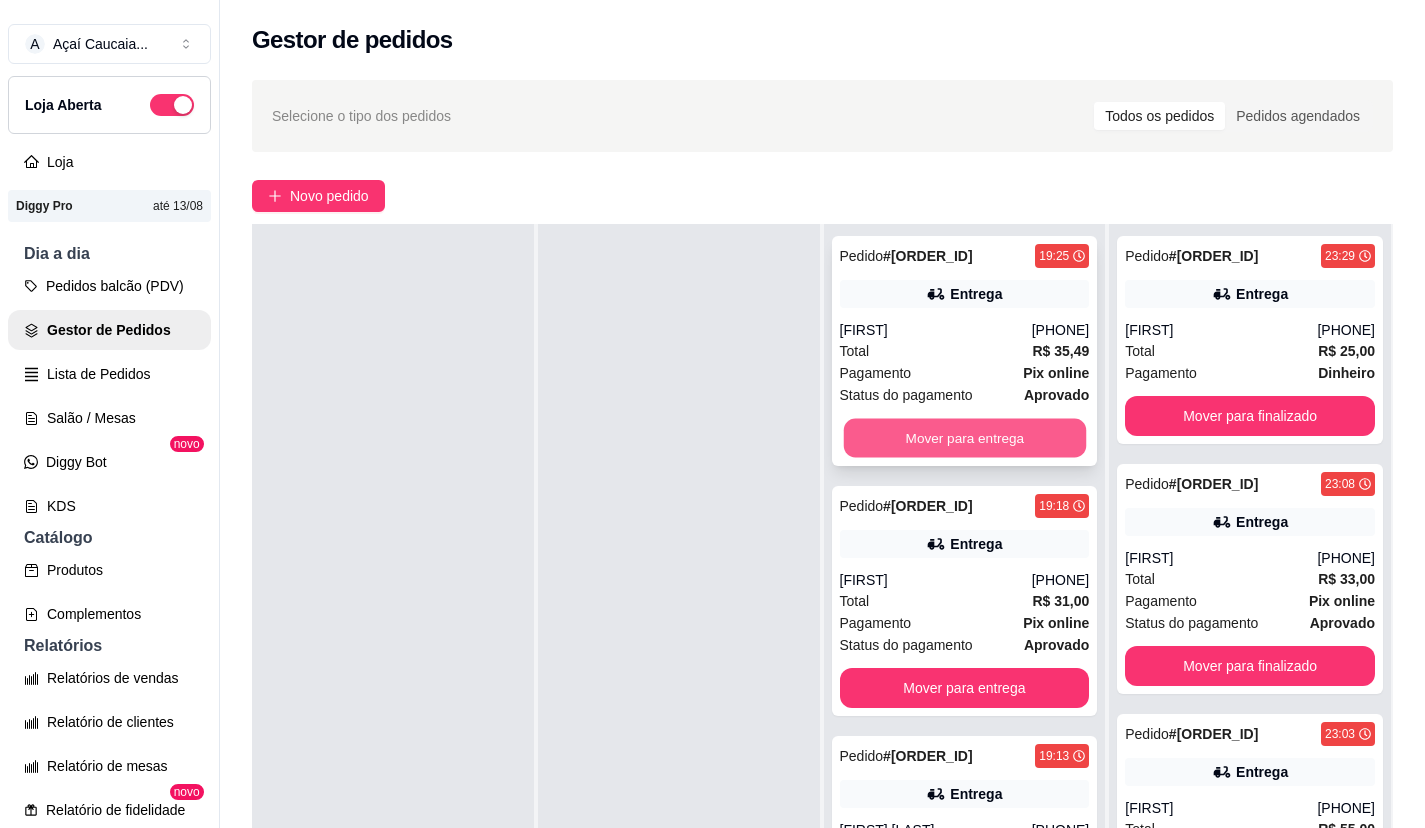 click on "Mover para entrega" at bounding box center [964, 438] 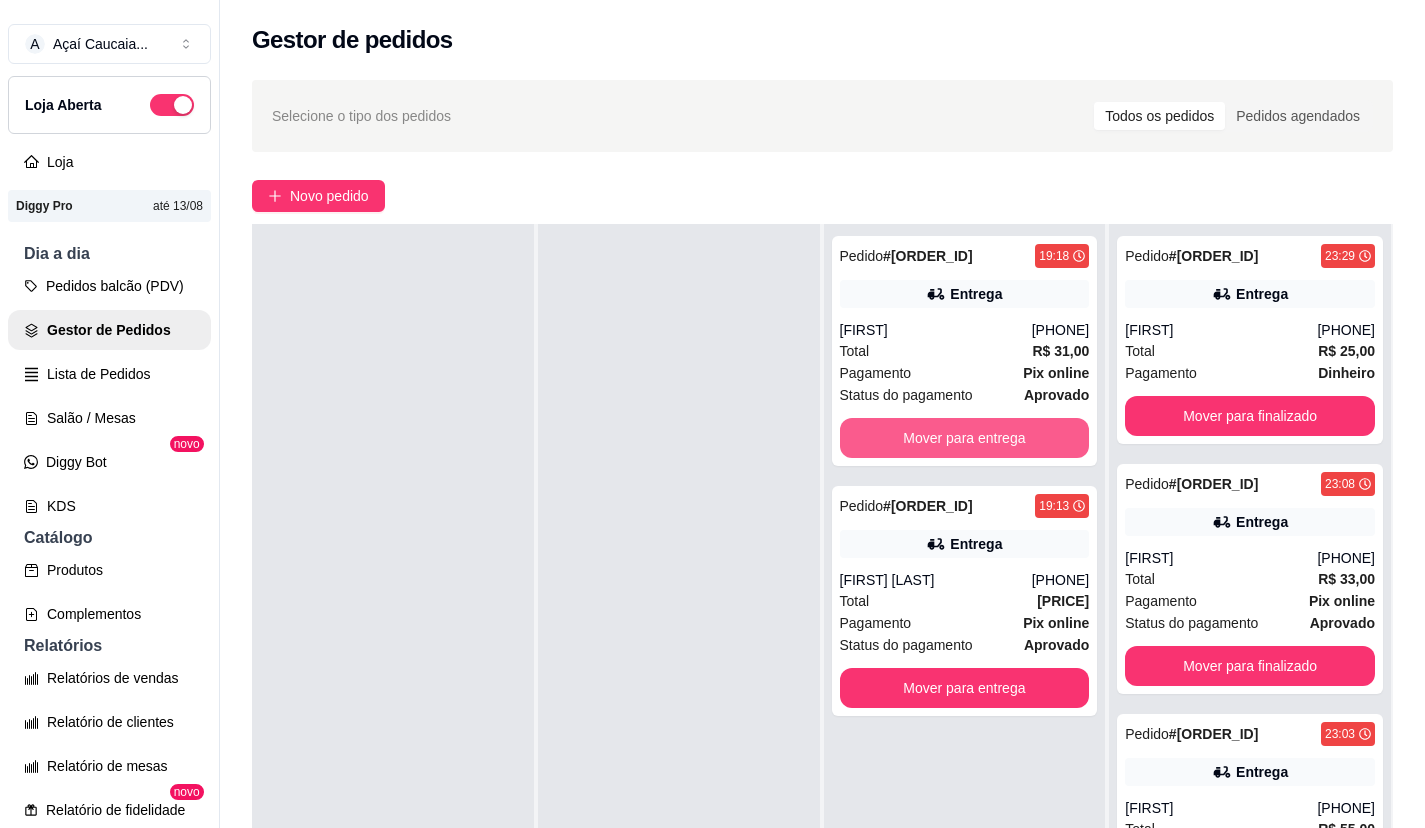 click on "Mover para entrega" at bounding box center (965, 438) 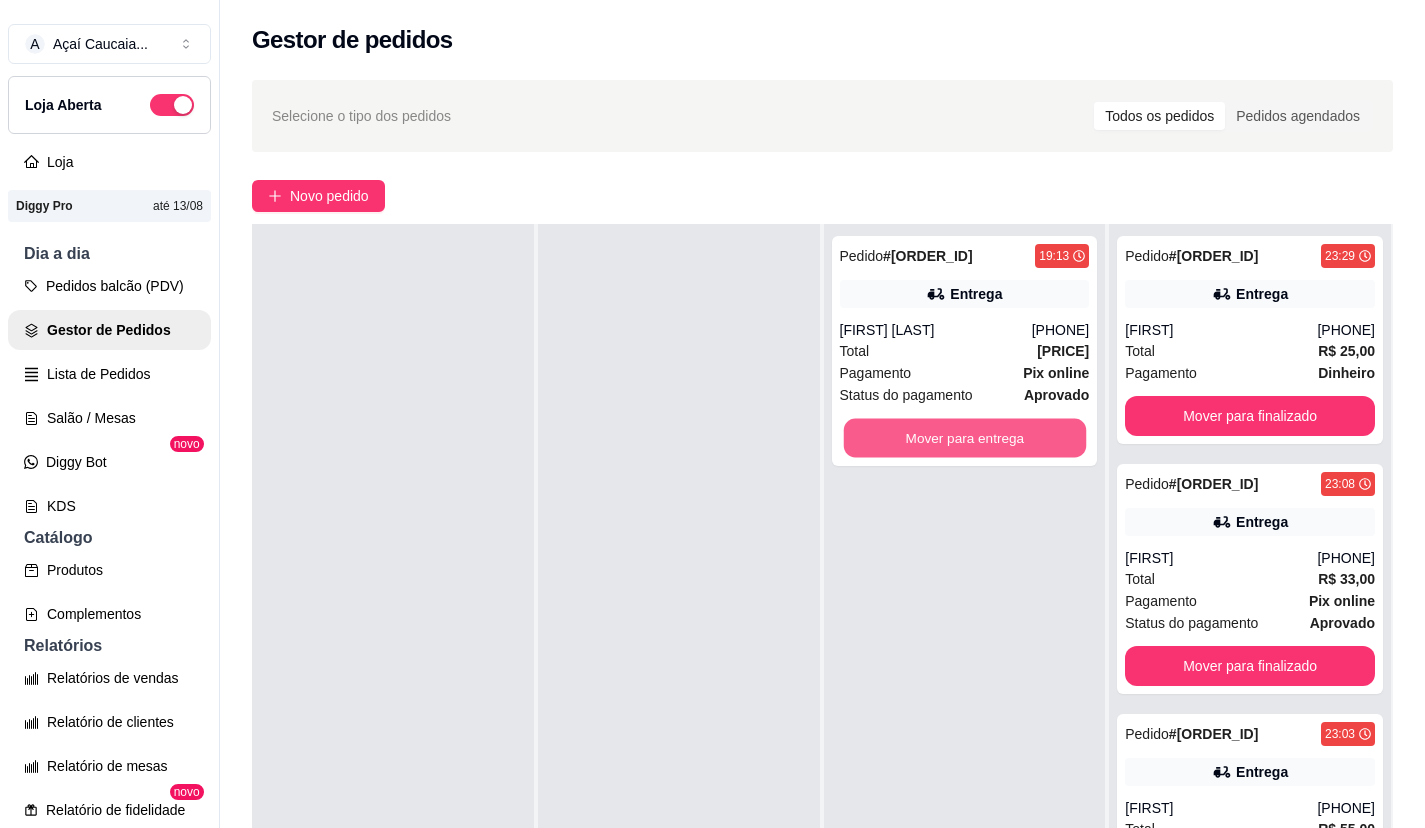 click on "Mover para entrega" at bounding box center [964, 438] 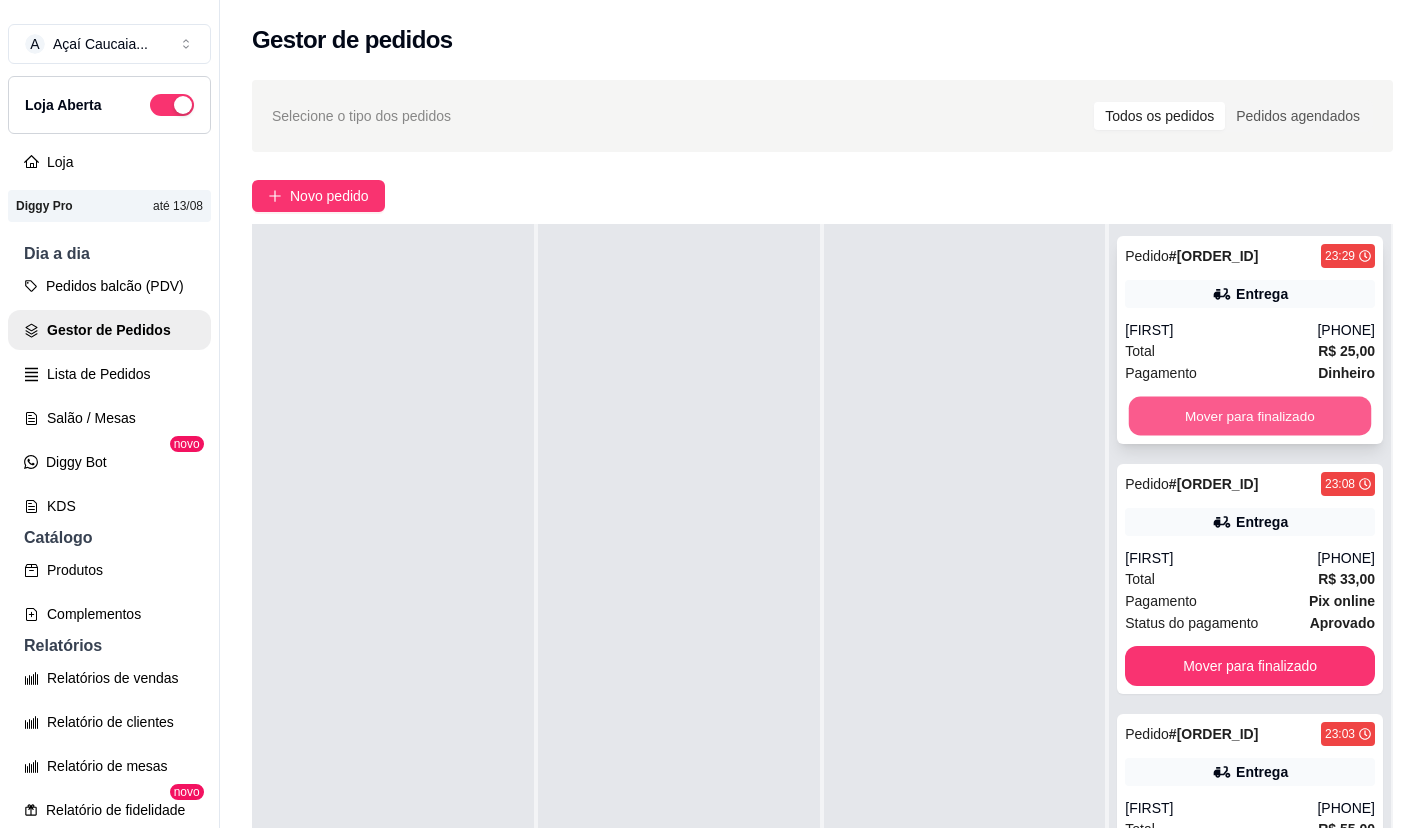 click on "Mover para finalizado" at bounding box center [1250, 416] 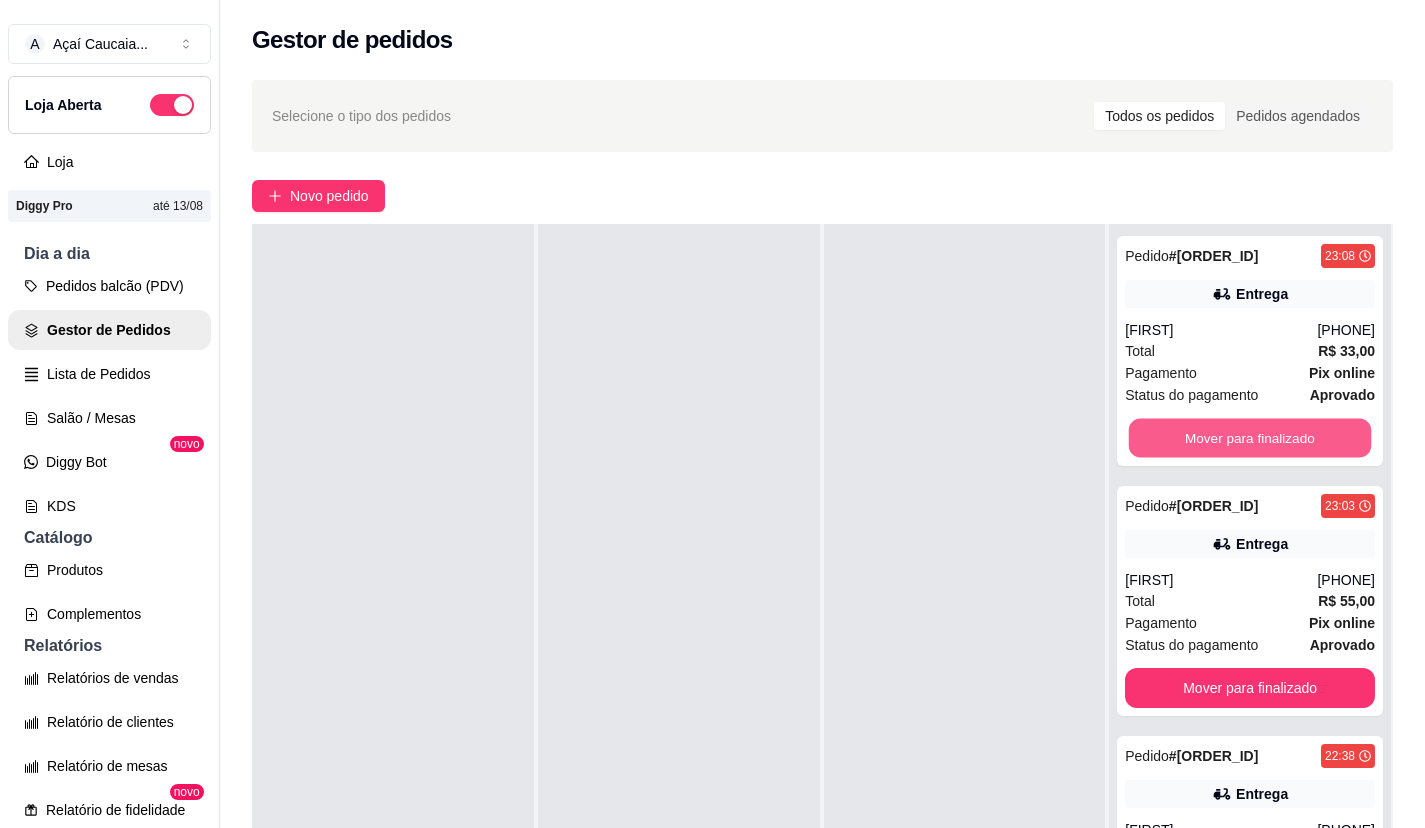 click on "Mover para finalizado" at bounding box center [1250, 438] 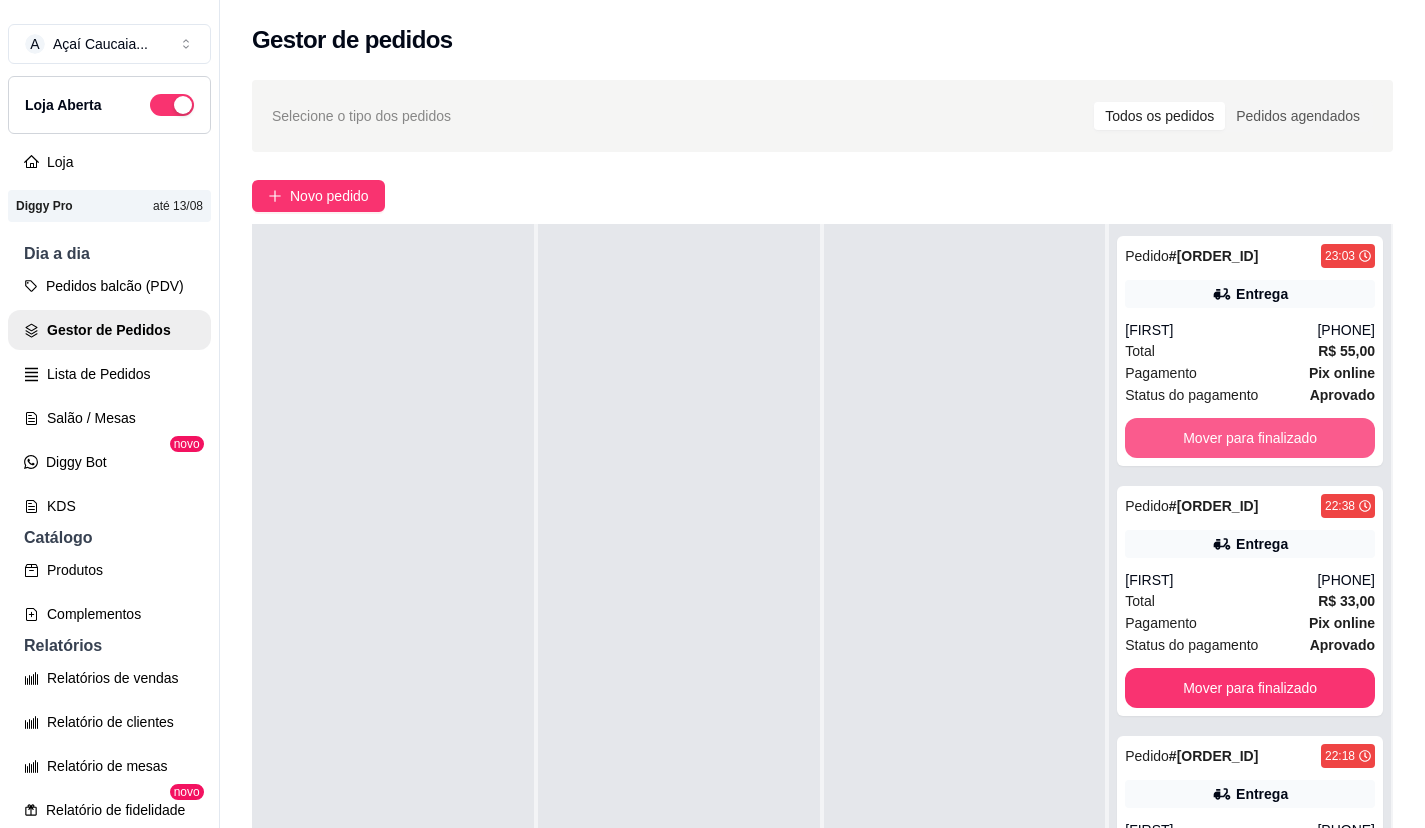 click on "Mover para finalizado" at bounding box center [1250, 438] 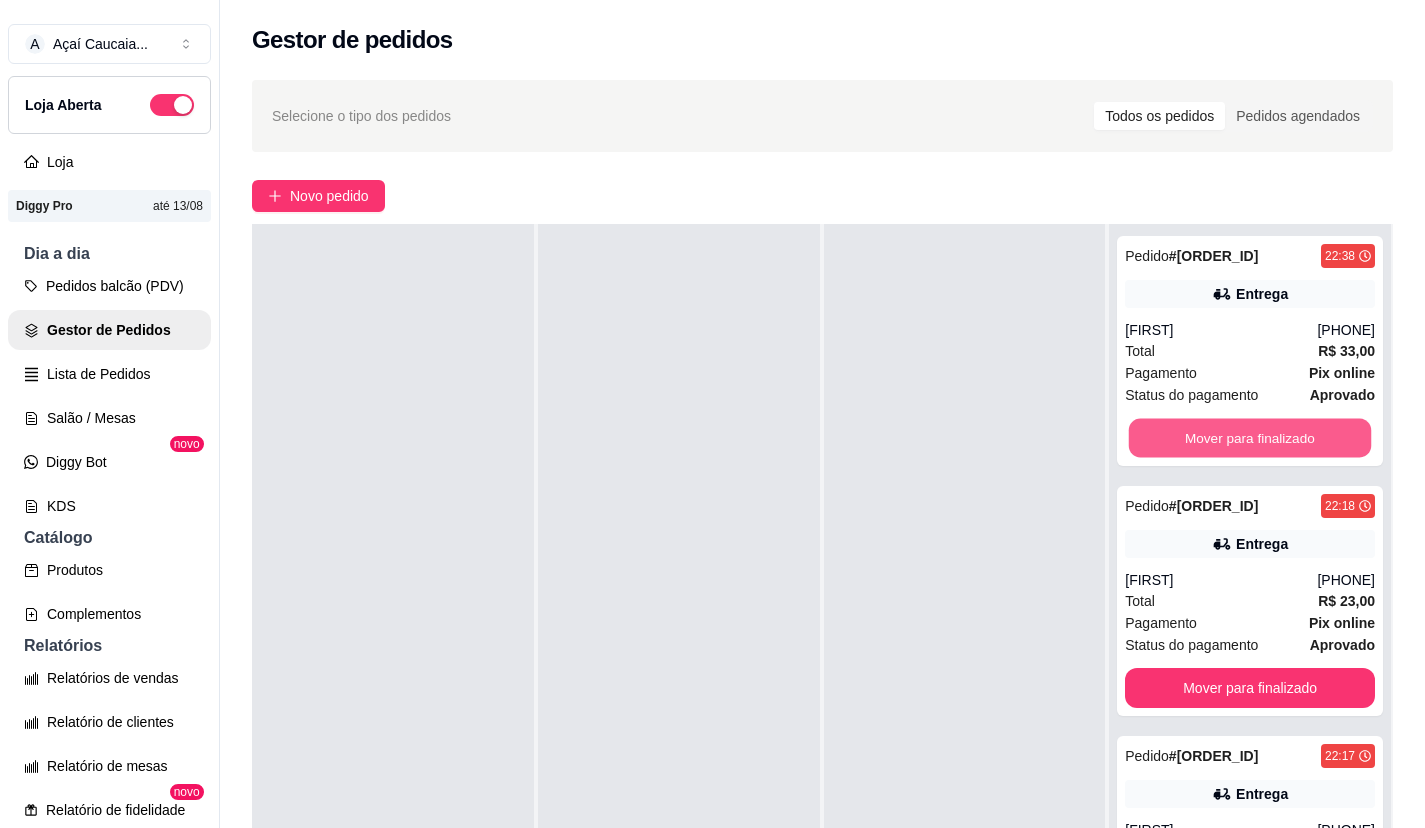 click on "Mover para finalizado" at bounding box center (1250, 438) 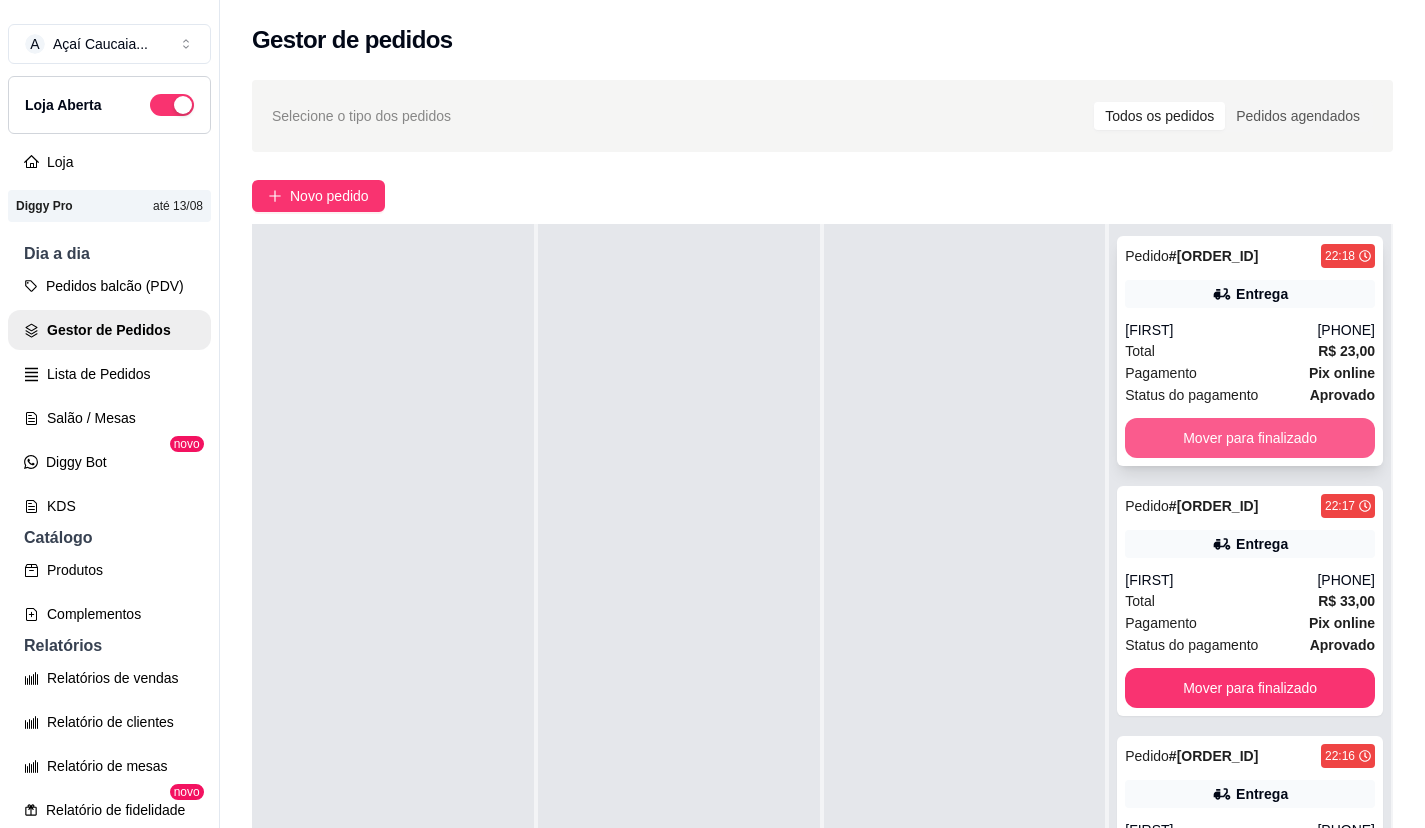 click on "Mover para finalizado" at bounding box center (1250, 438) 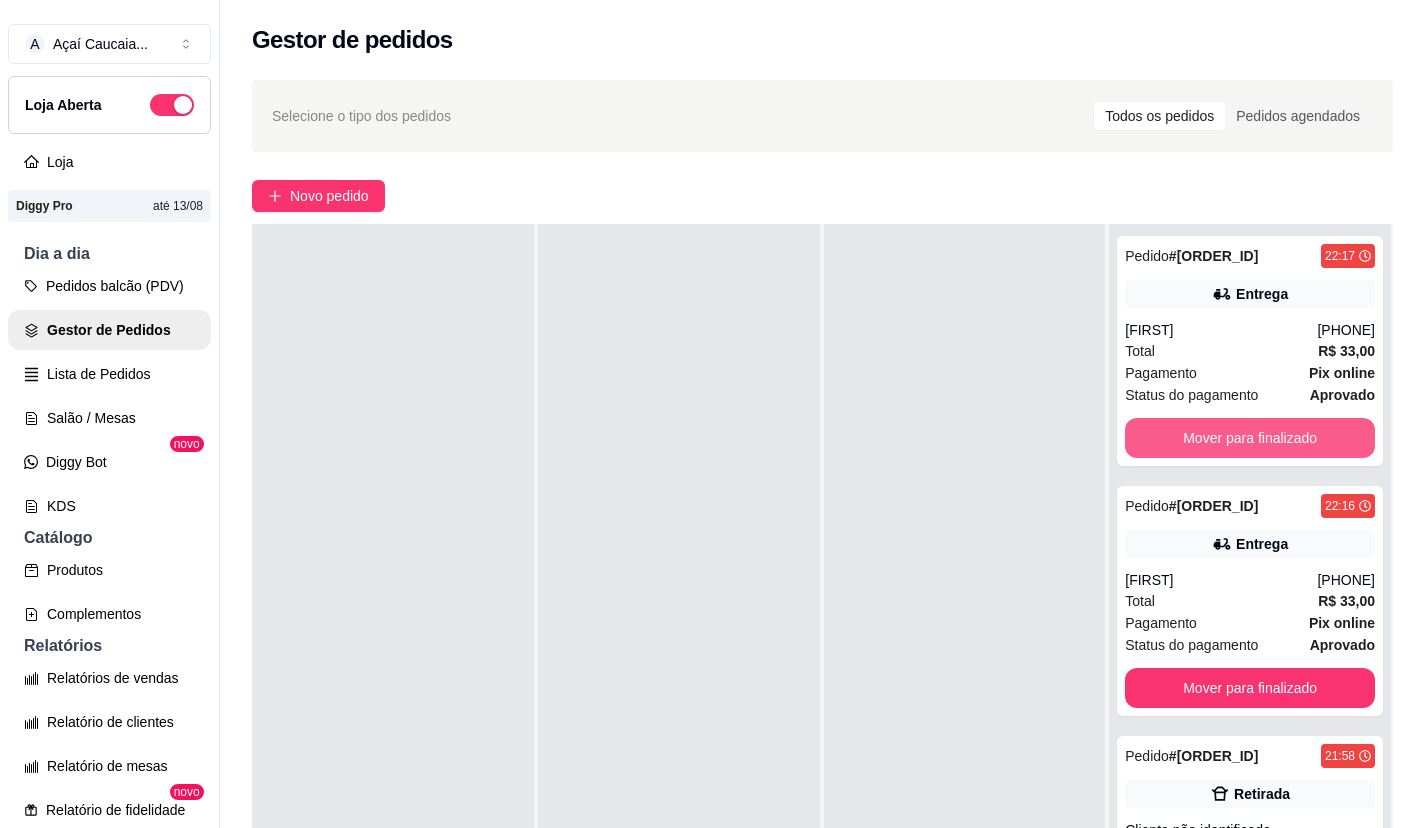 click on "Mover para finalizado" at bounding box center (1250, 438) 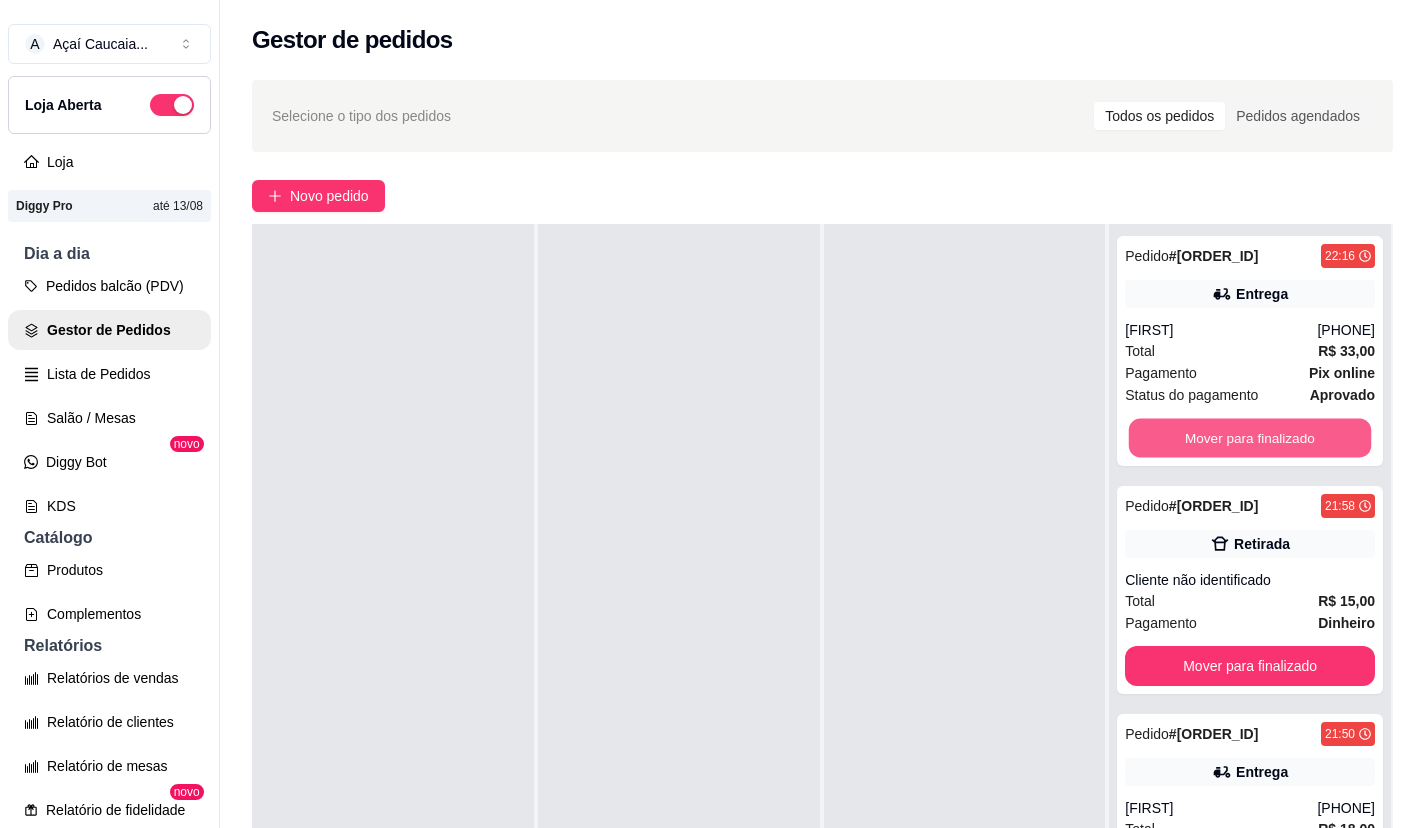 click on "Mover para finalizado" at bounding box center (1250, 438) 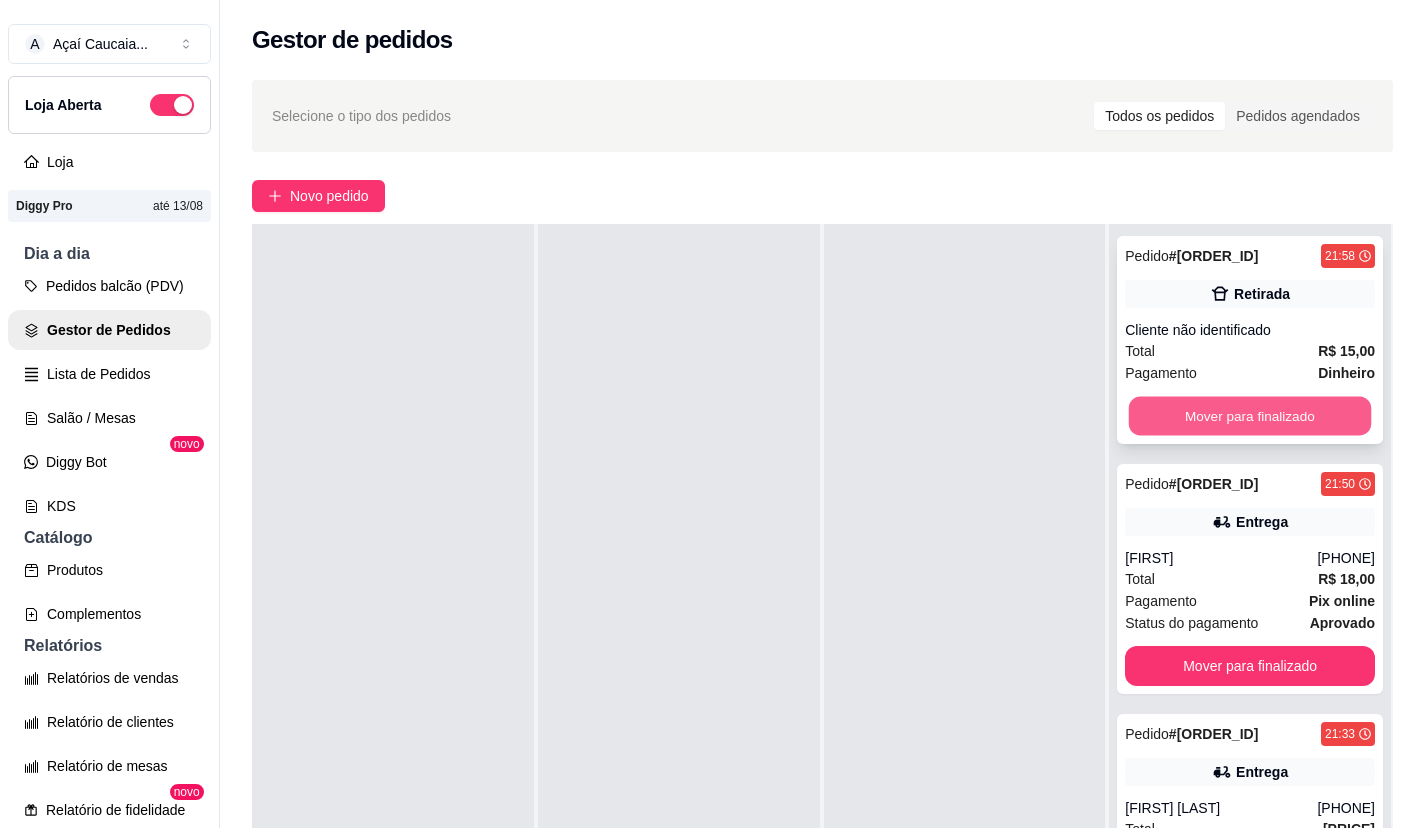 click on "Mover para finalizado" at bounding box center (1250, 416) 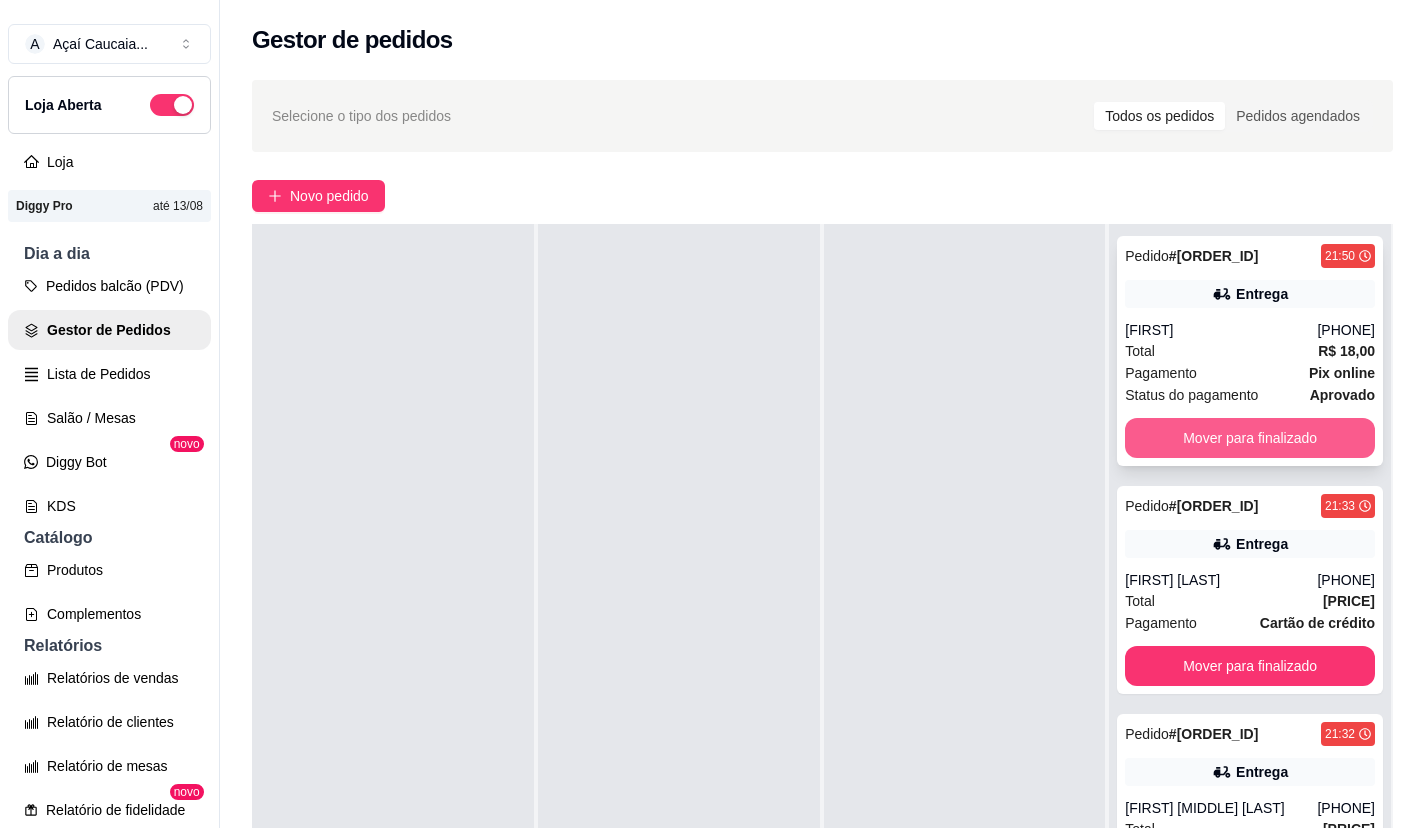 click on "Mover para finalizado" at bounding box center [1250, 438] 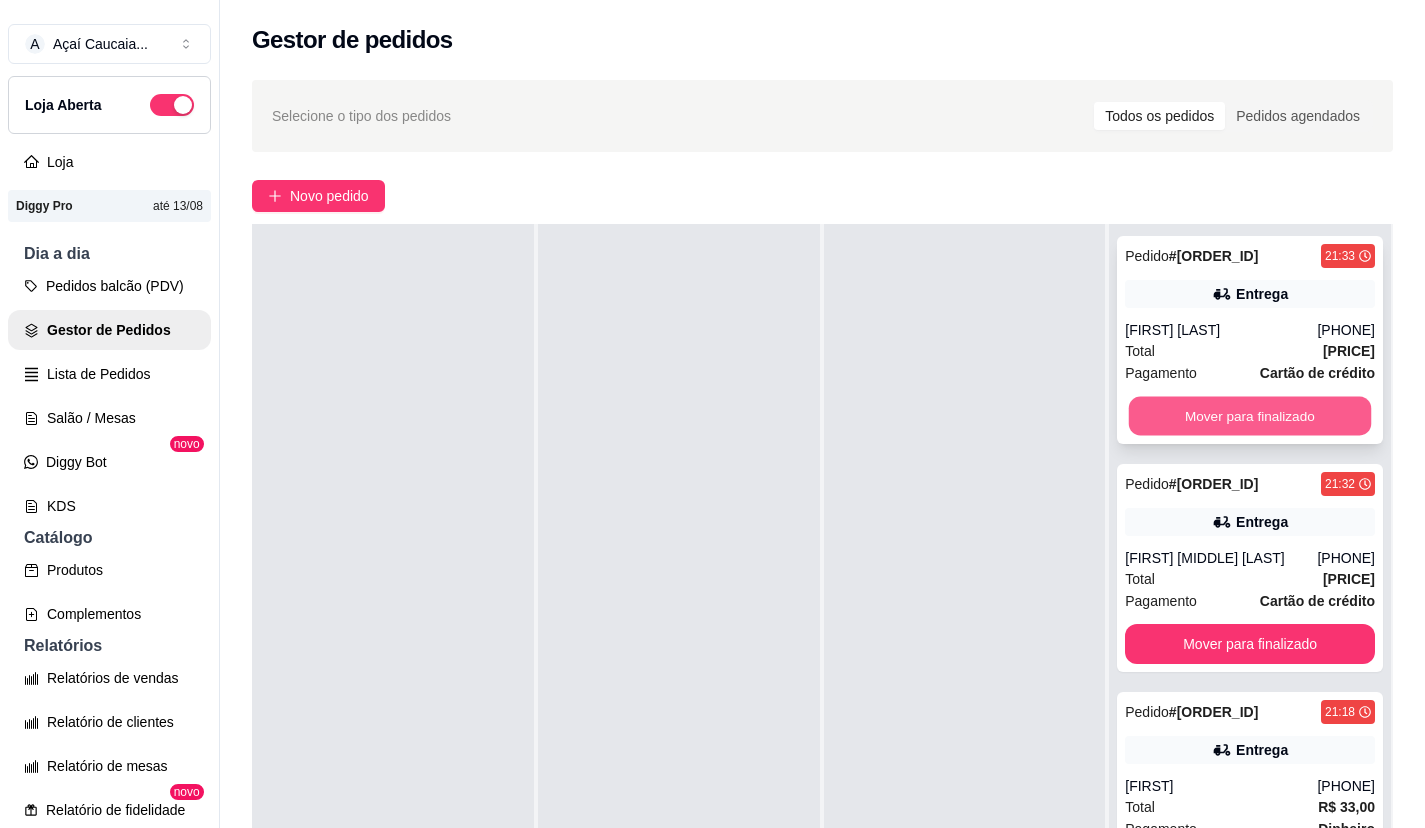 click on "Mover para finalizado" at bounding box center (1250, 416) 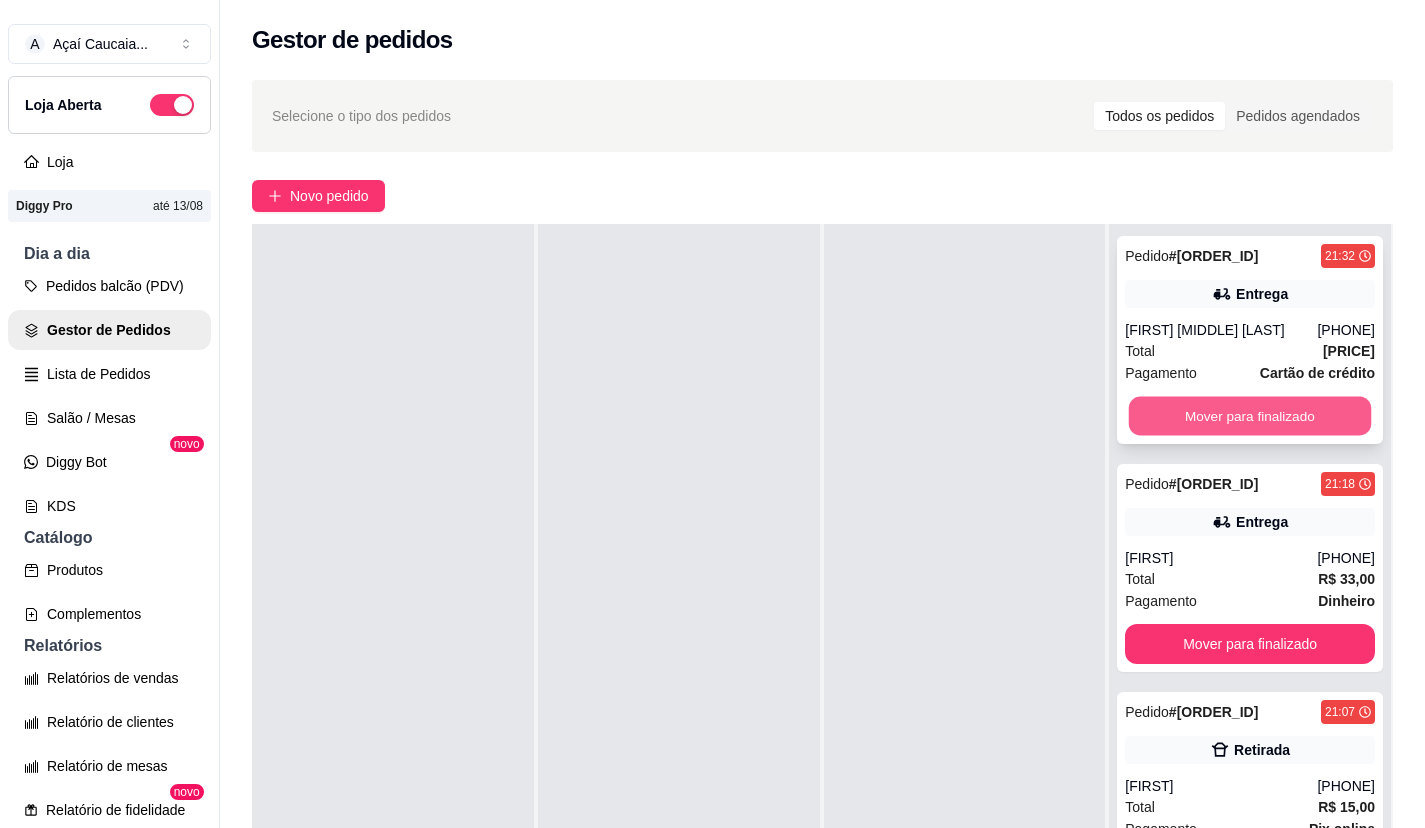 click on "Mover para finalizado" at bounding box center (1250, 416) 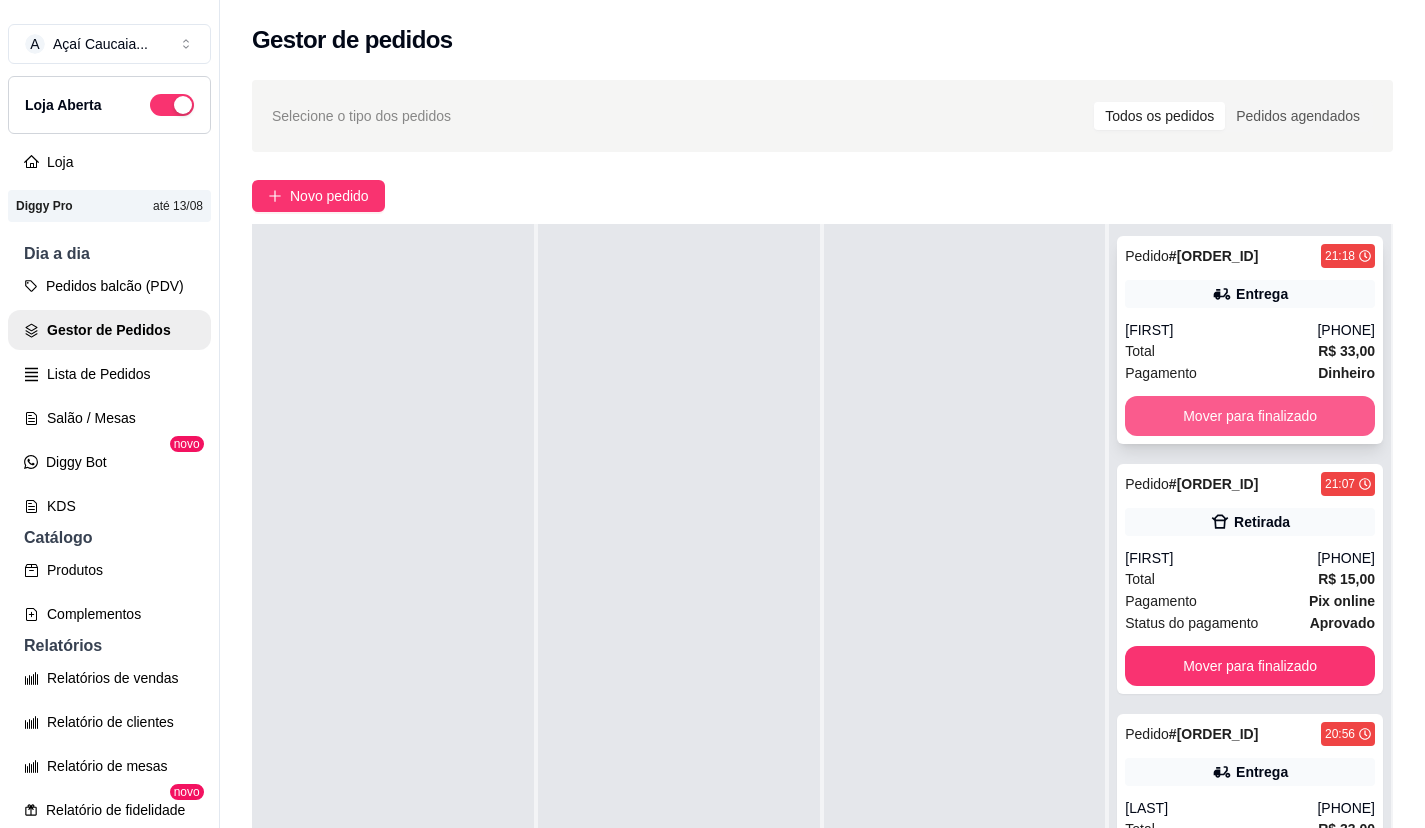 click on "Mover para finalizado" at bounding box center (1250, 416) 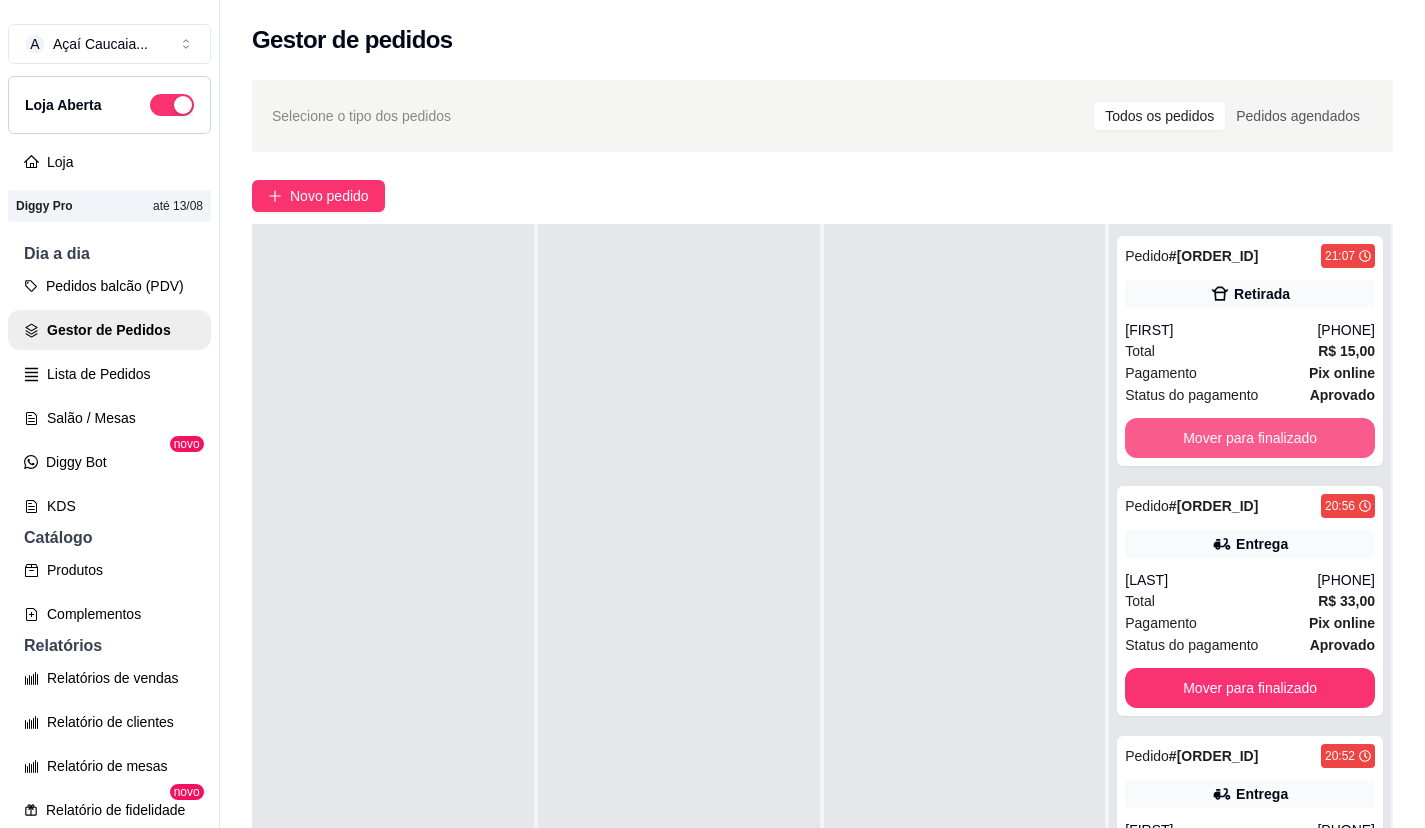 click on "Mover para finalizado" at bounding box center [1250, 438] 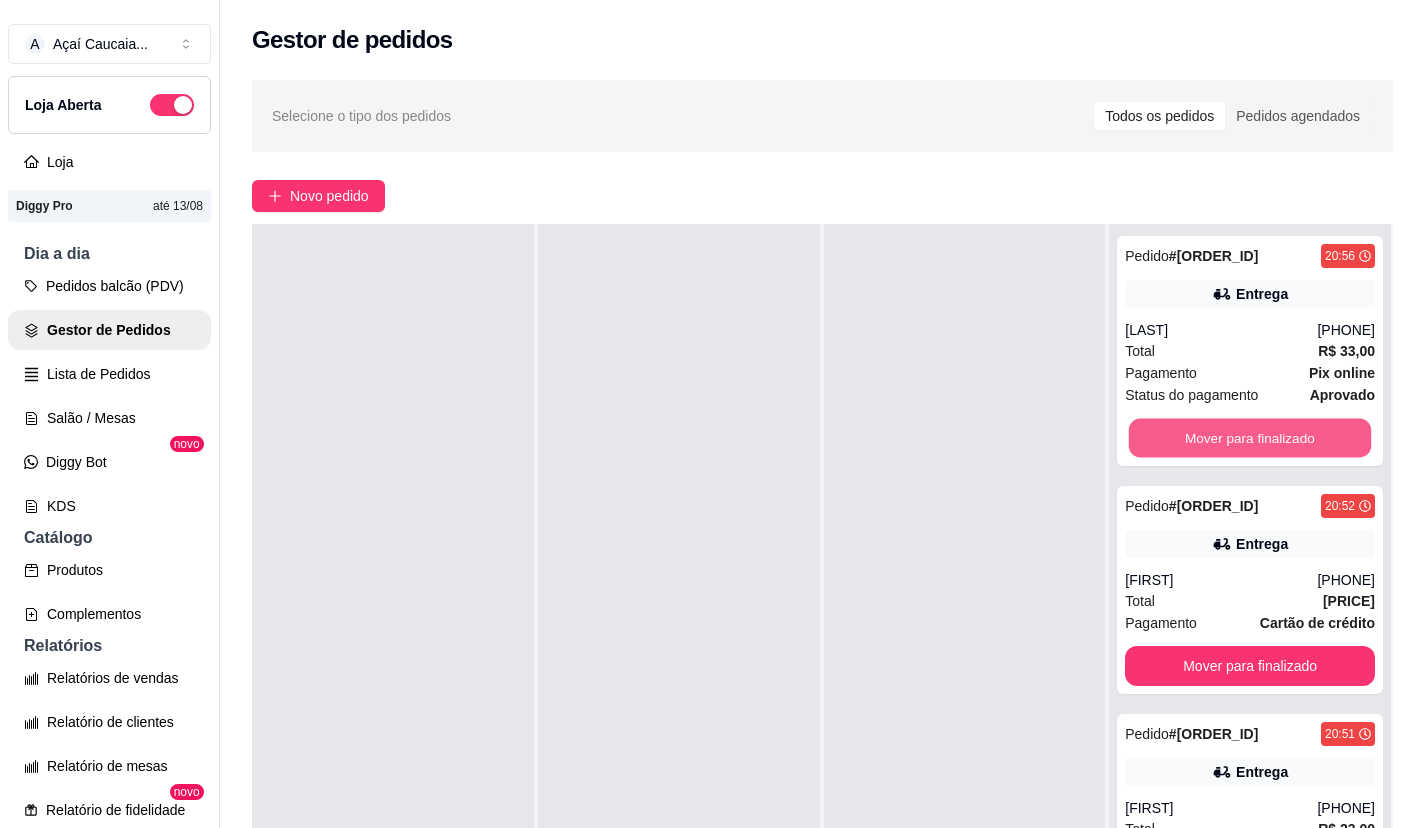 click on "Mover para finalizado" at bounding box center [1250, 438] 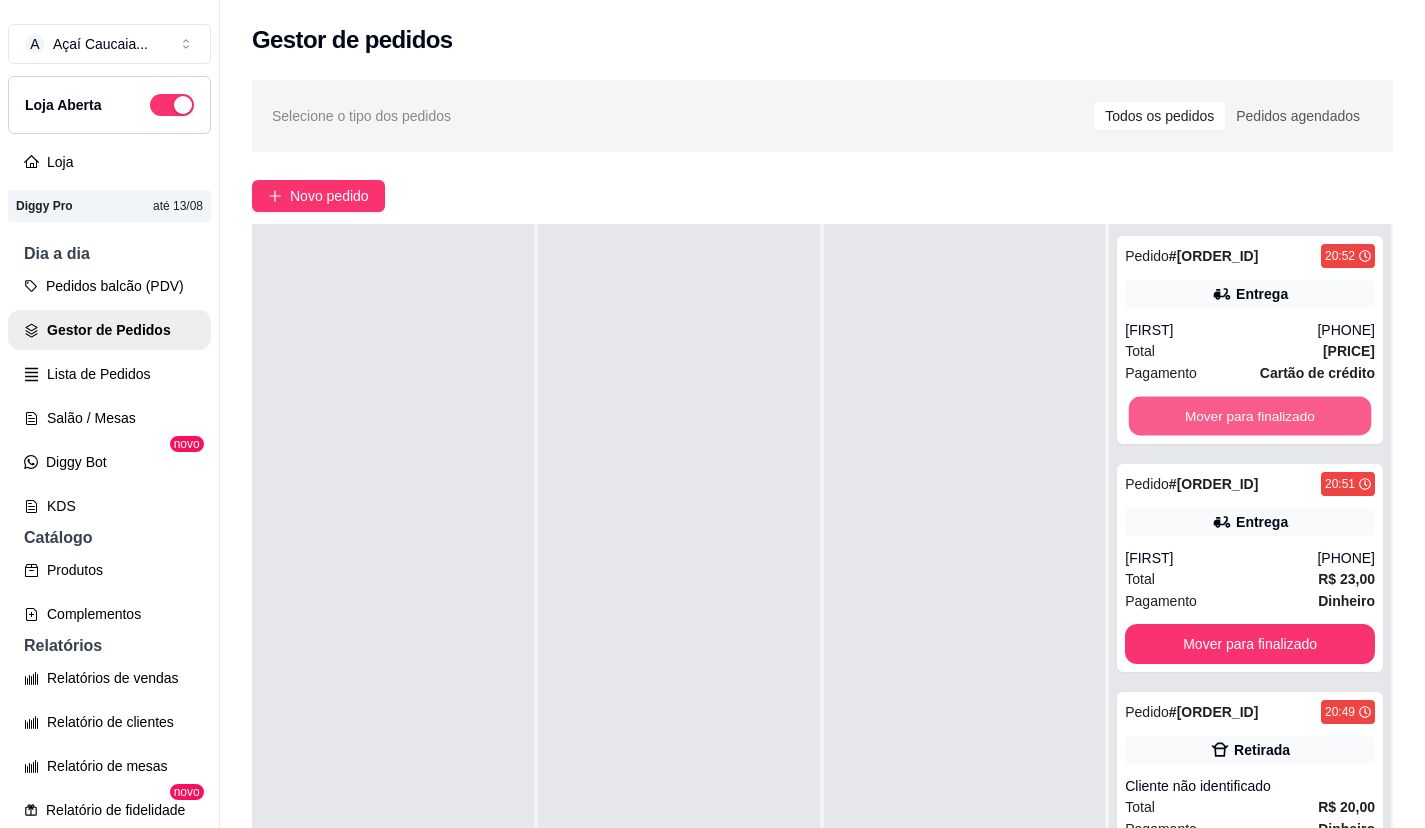 click on "Mover para finalizado" at bounding box center [1250, 416] 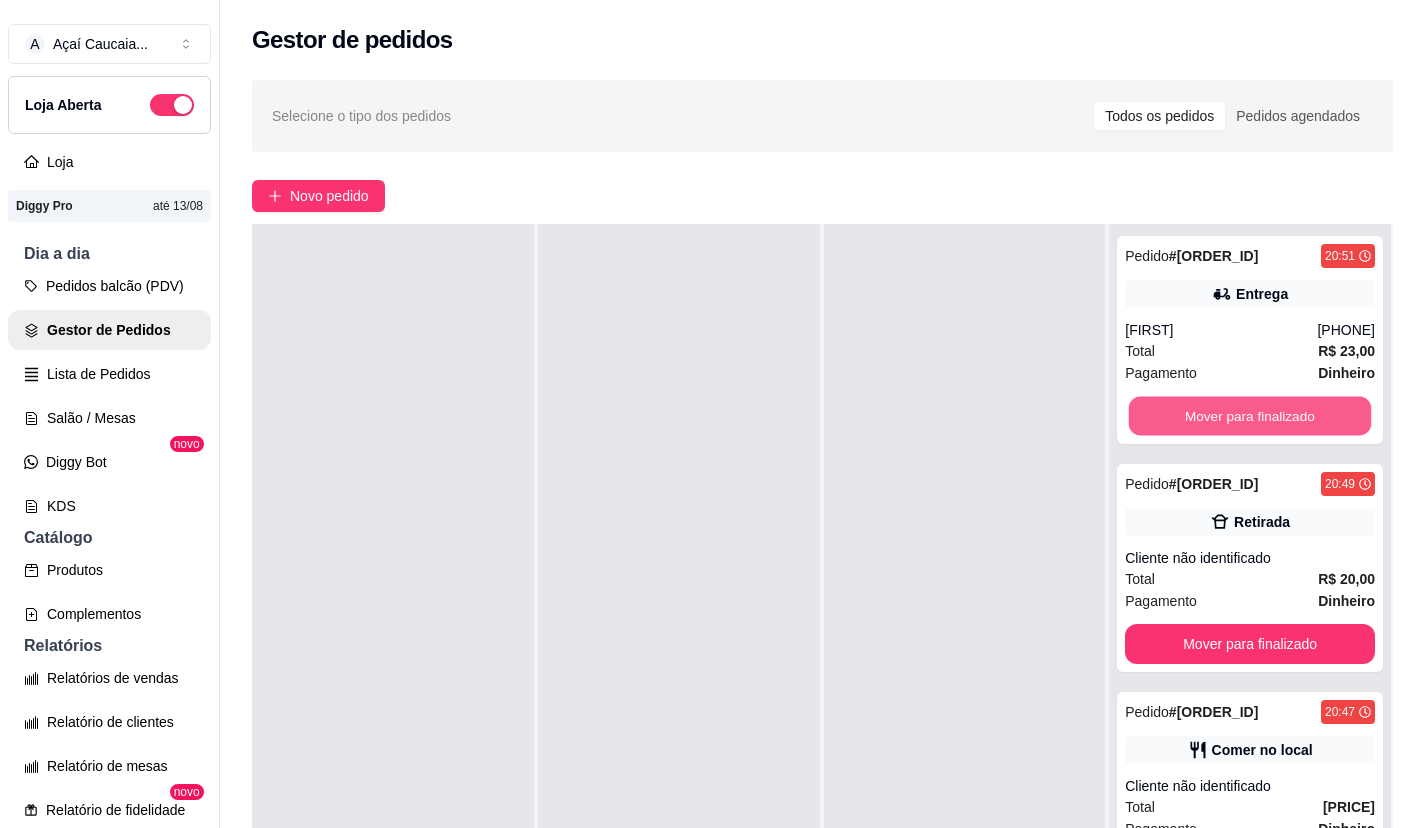 click on "Mover para finalizado" at bounding box center (1250, 416) 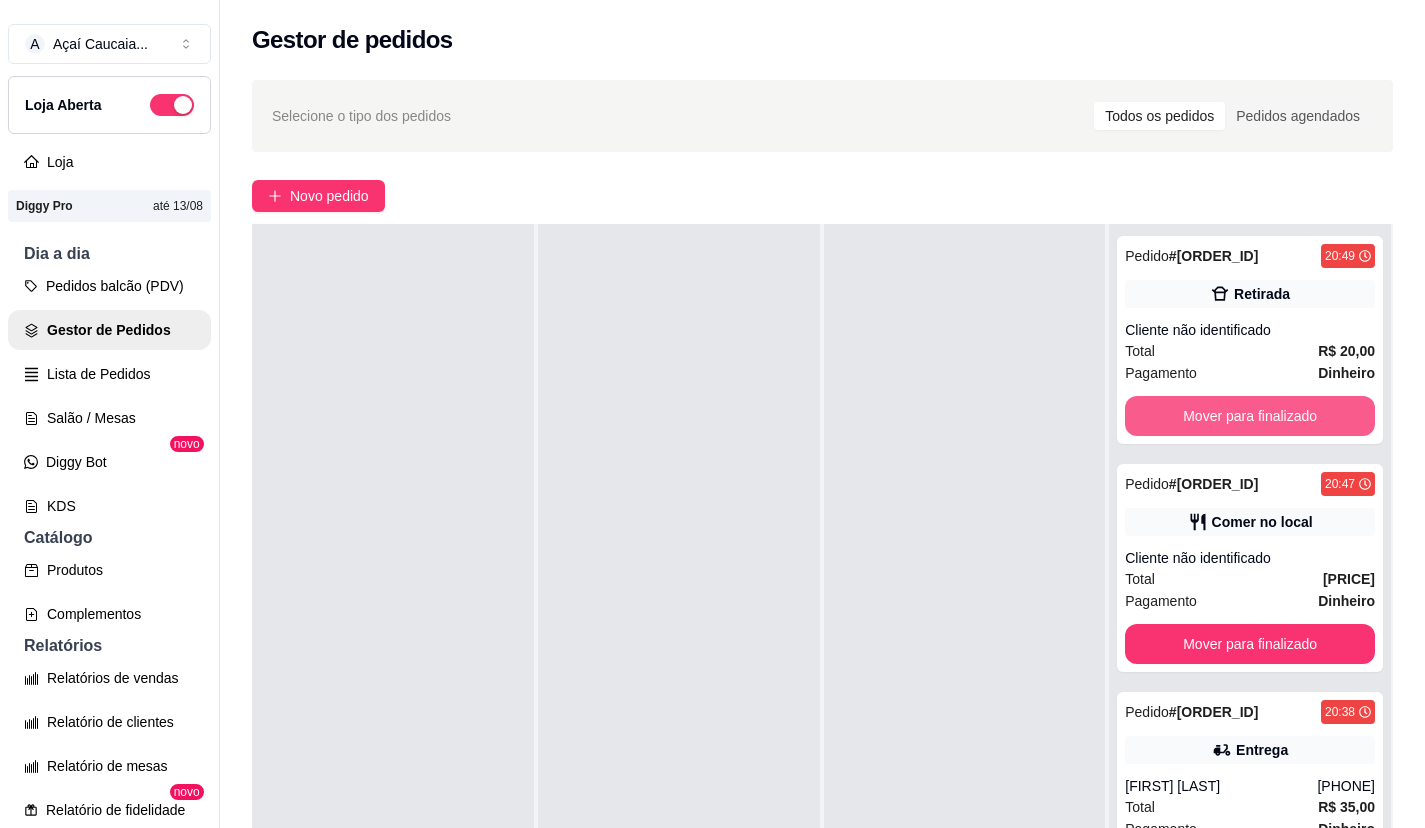 click on "Mover para finalizado" at bounding box center [1250, 416] 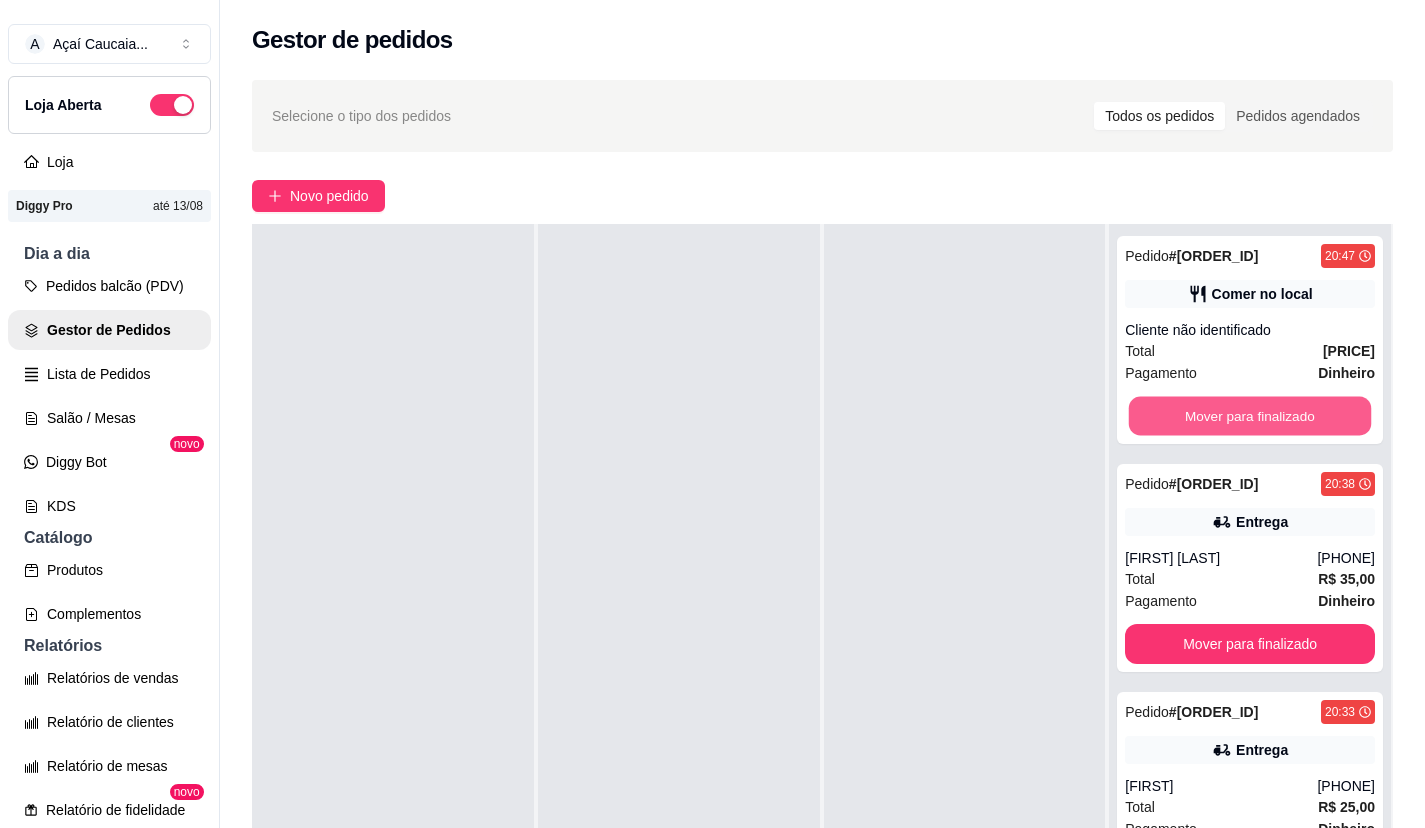click on "Mover para finalizado" at bounding box center [1250, 416] 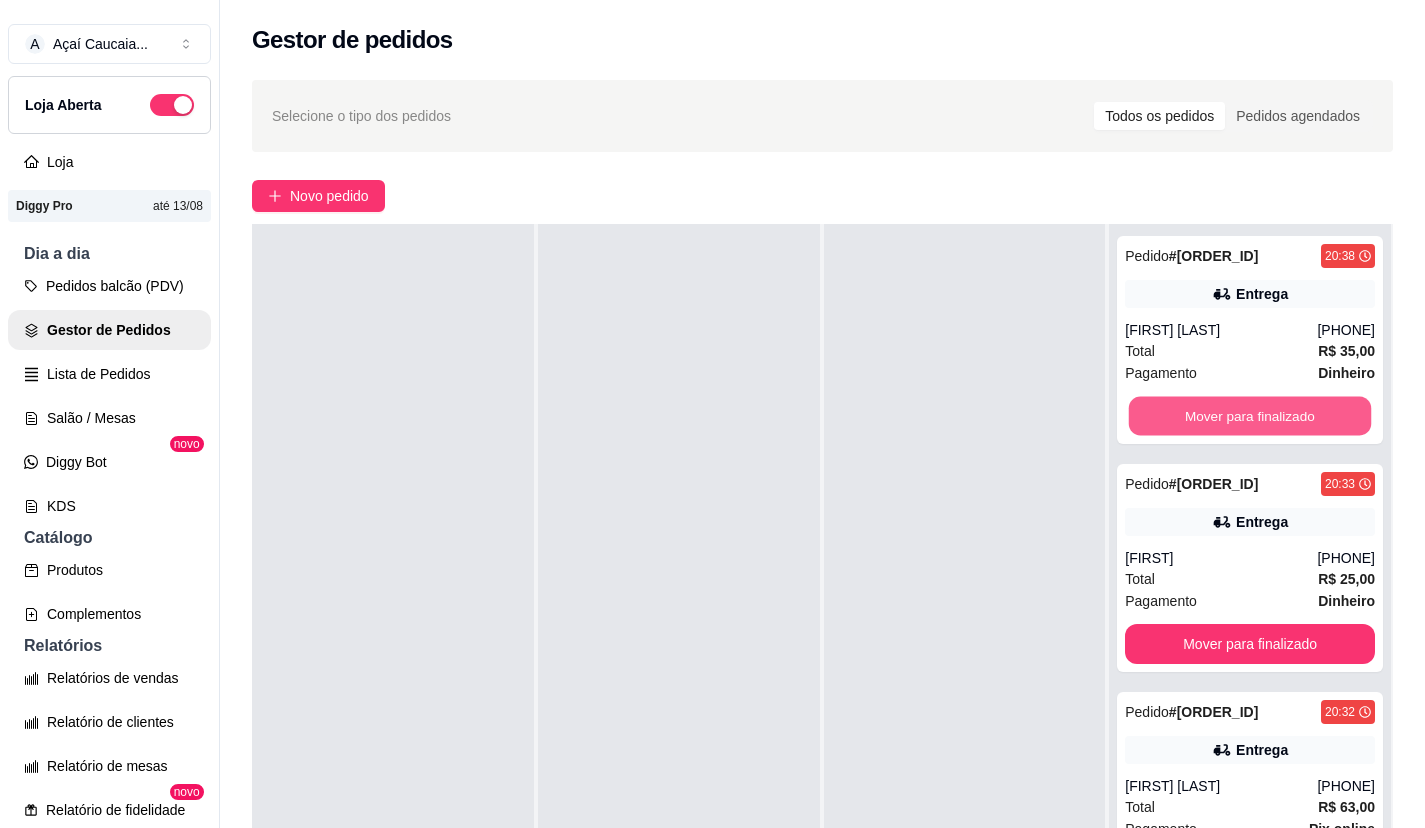 click on "Mover para finalizado" at bounding box center [1250, 416] 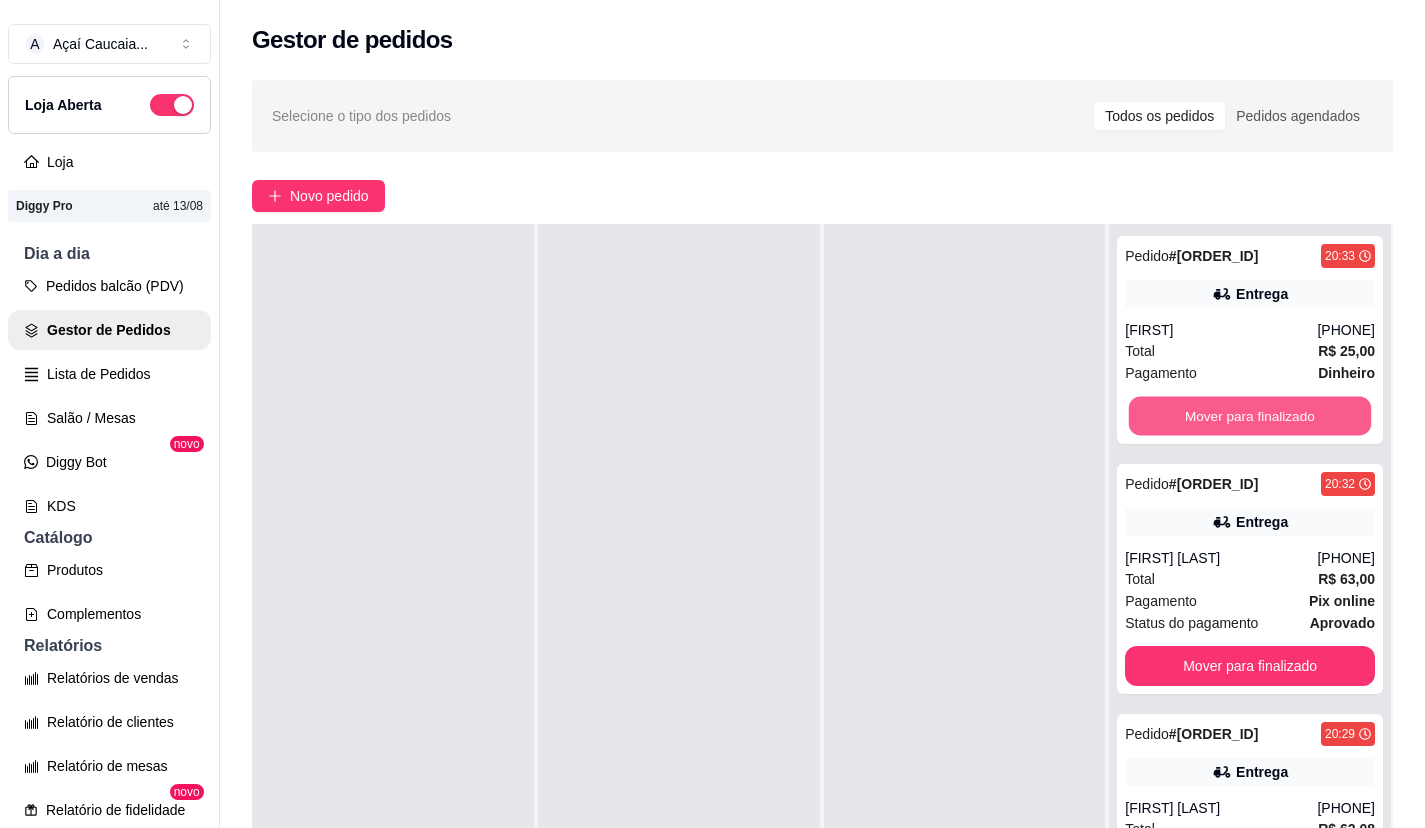 click on "Mover para finalizado" at bounding box center (1250, 416) 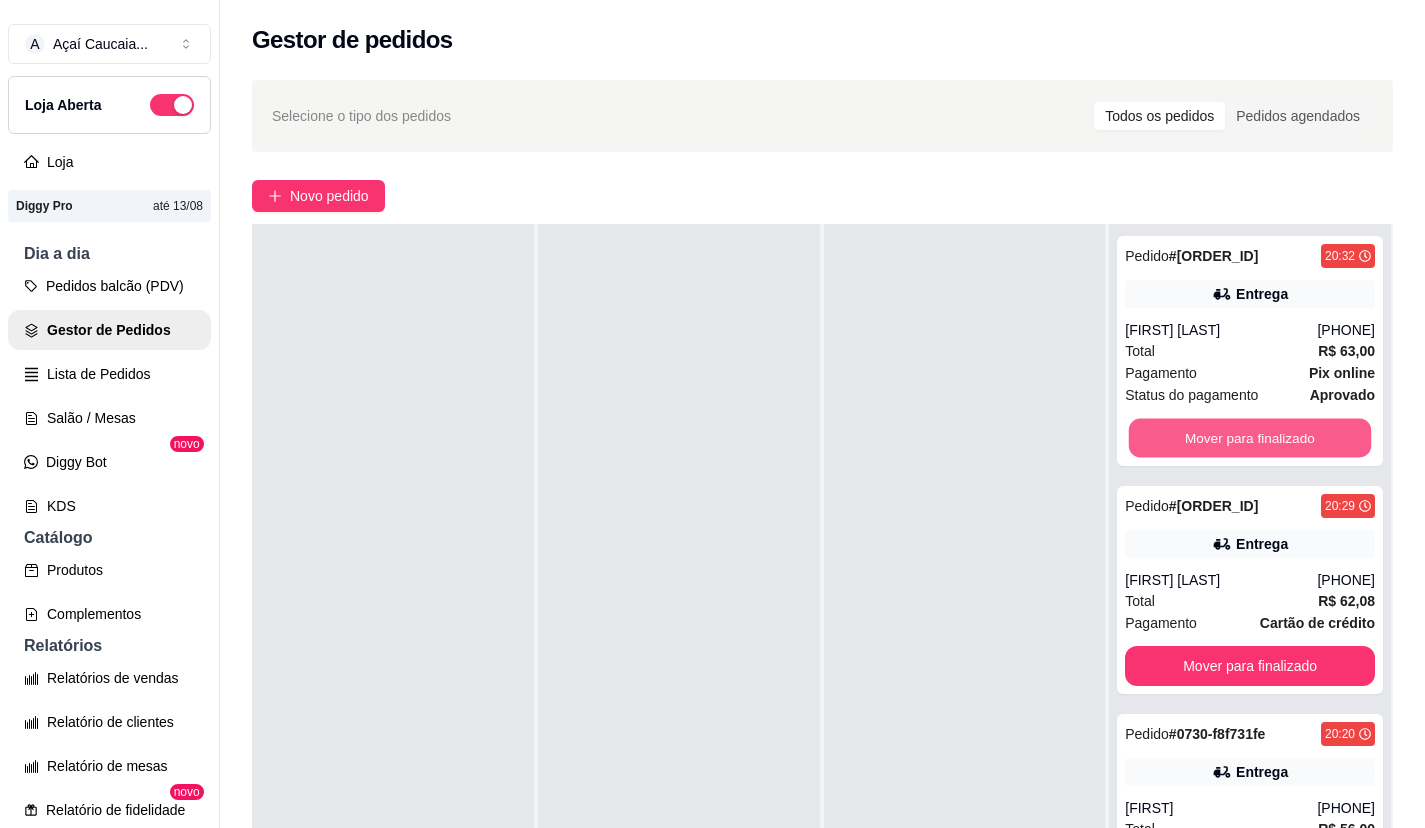 click on "Mover para finalizado" at bounding box center (1250, 438) 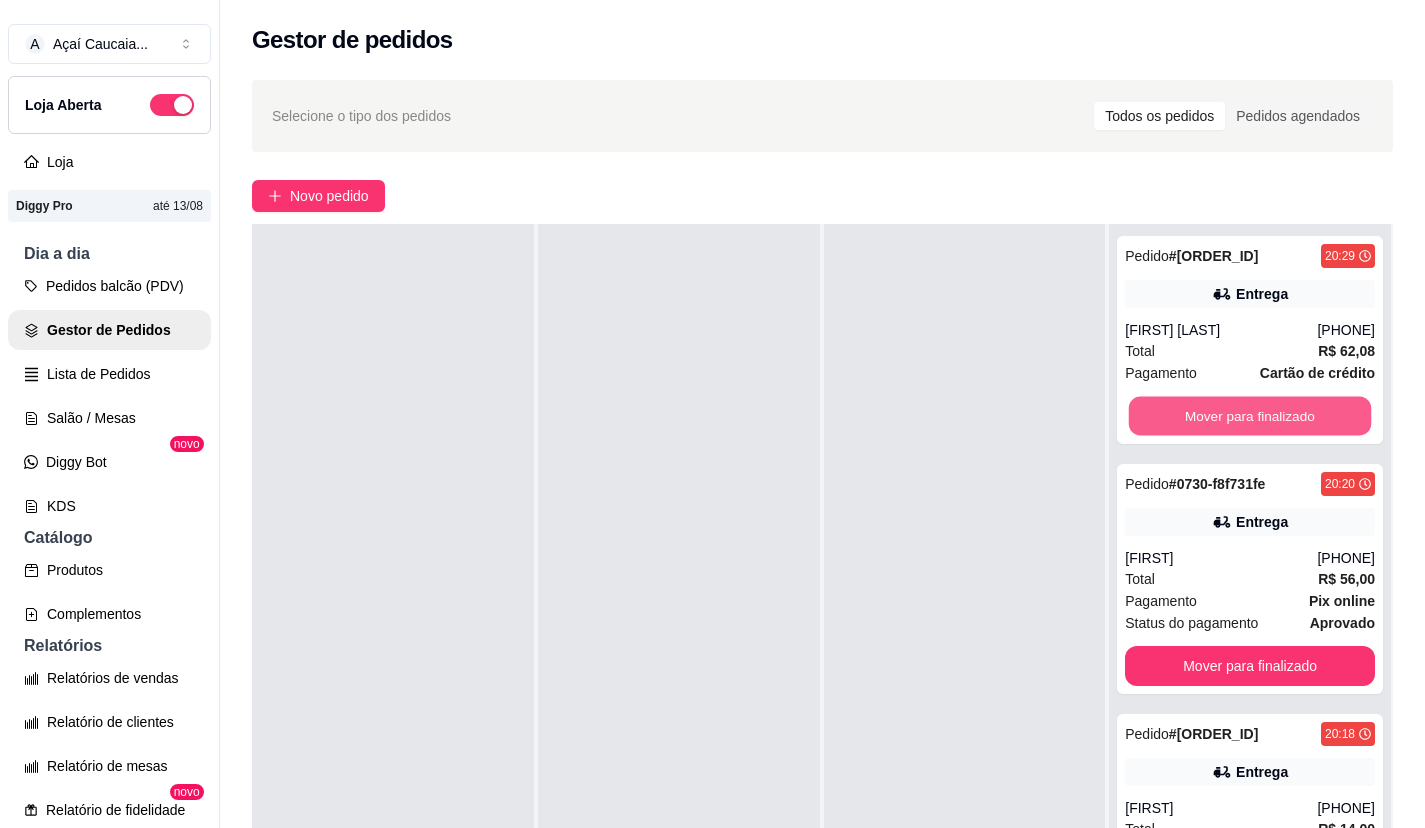 click on "Mover para finalizado" at bounding box center [1250, 416] 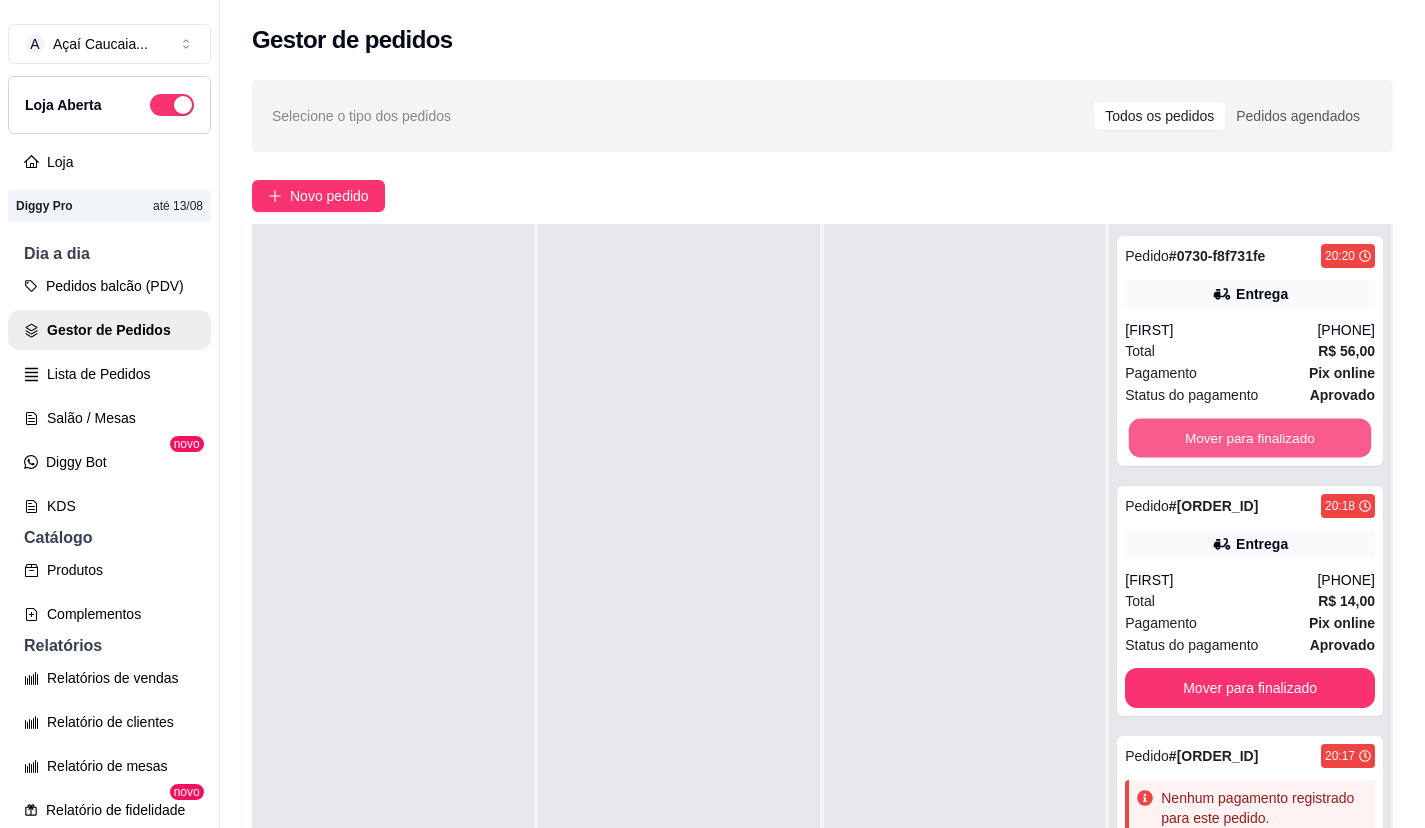 click on "Mover para finalizado" at bounding box center (1250, 438) 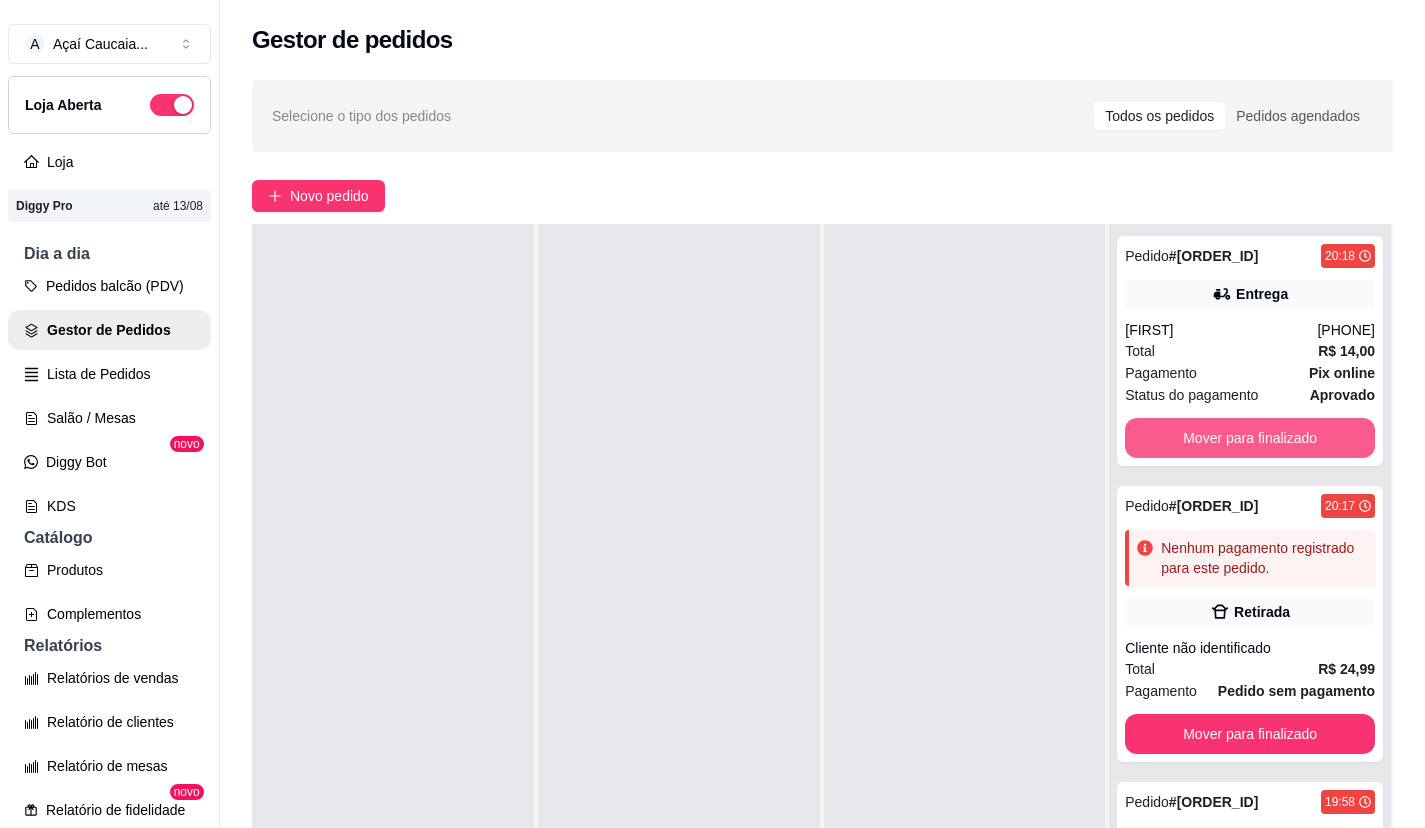 click on "Mover para finalizado" at bounding box center [1250, 438] 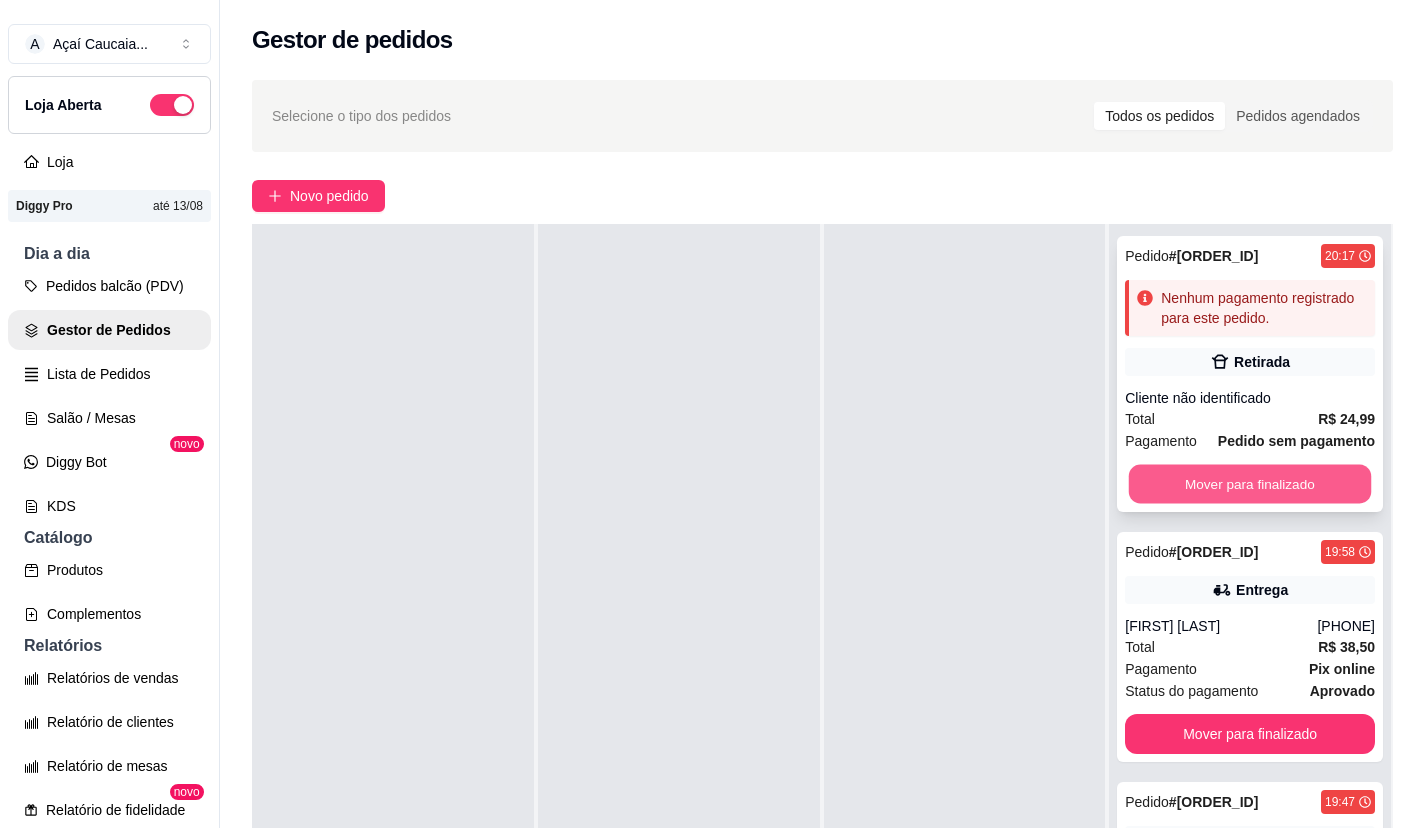 click on "Mover para finalizado" at bounding box center [1250, 484] 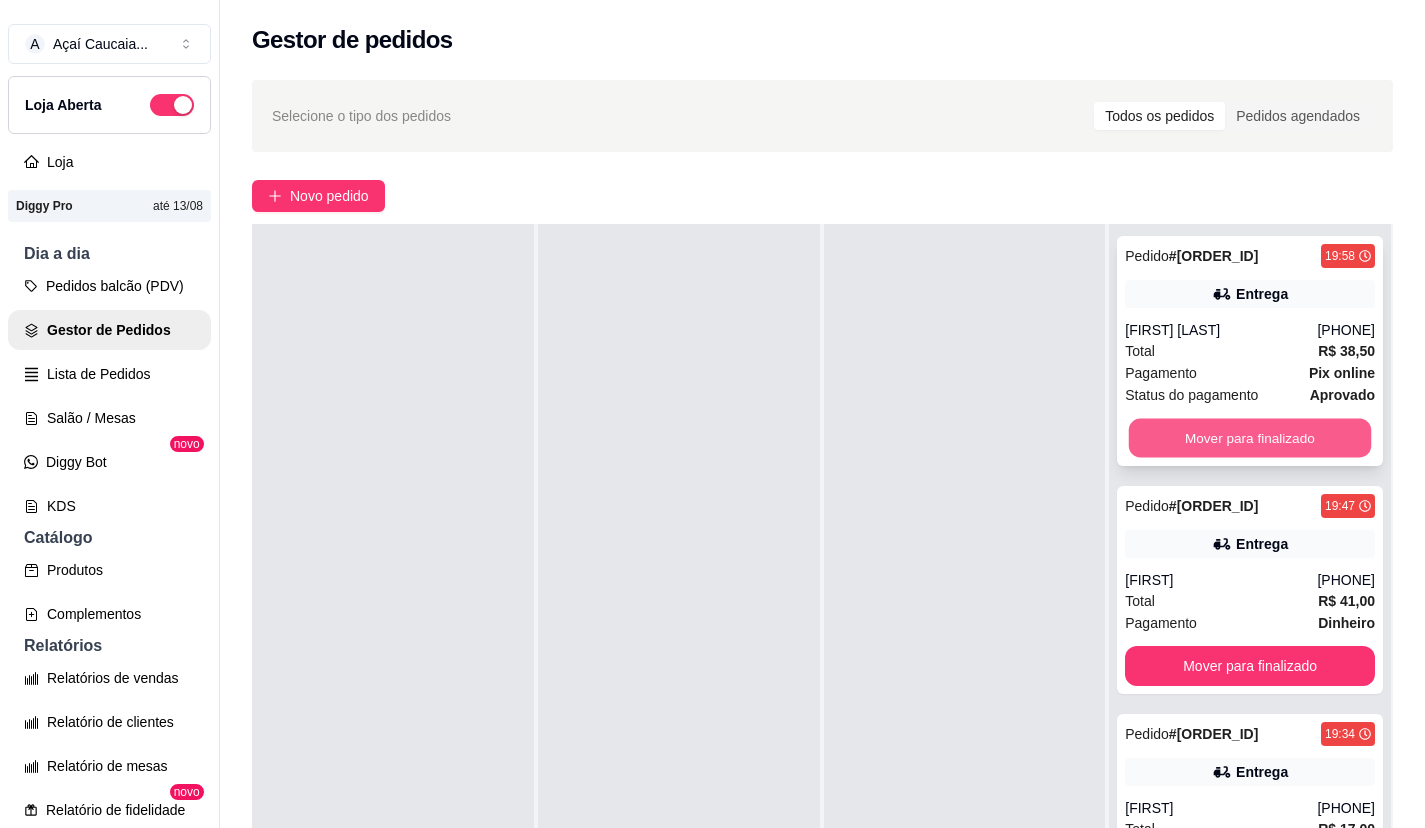 click on "Mover para finalizado" at bounding box center [1250, 438] 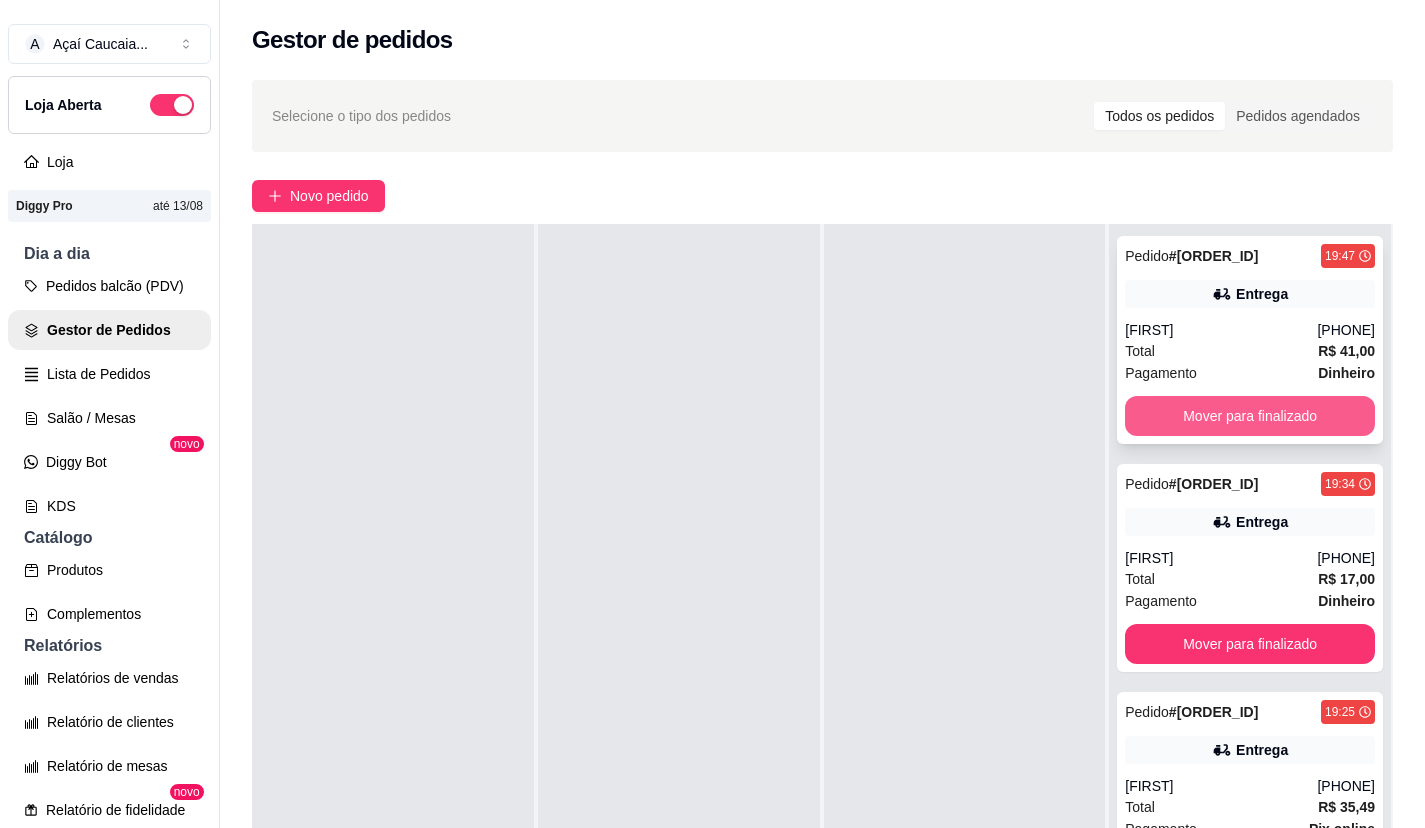 click on "Mover para finalizado" at bounding box center (1250, 416) 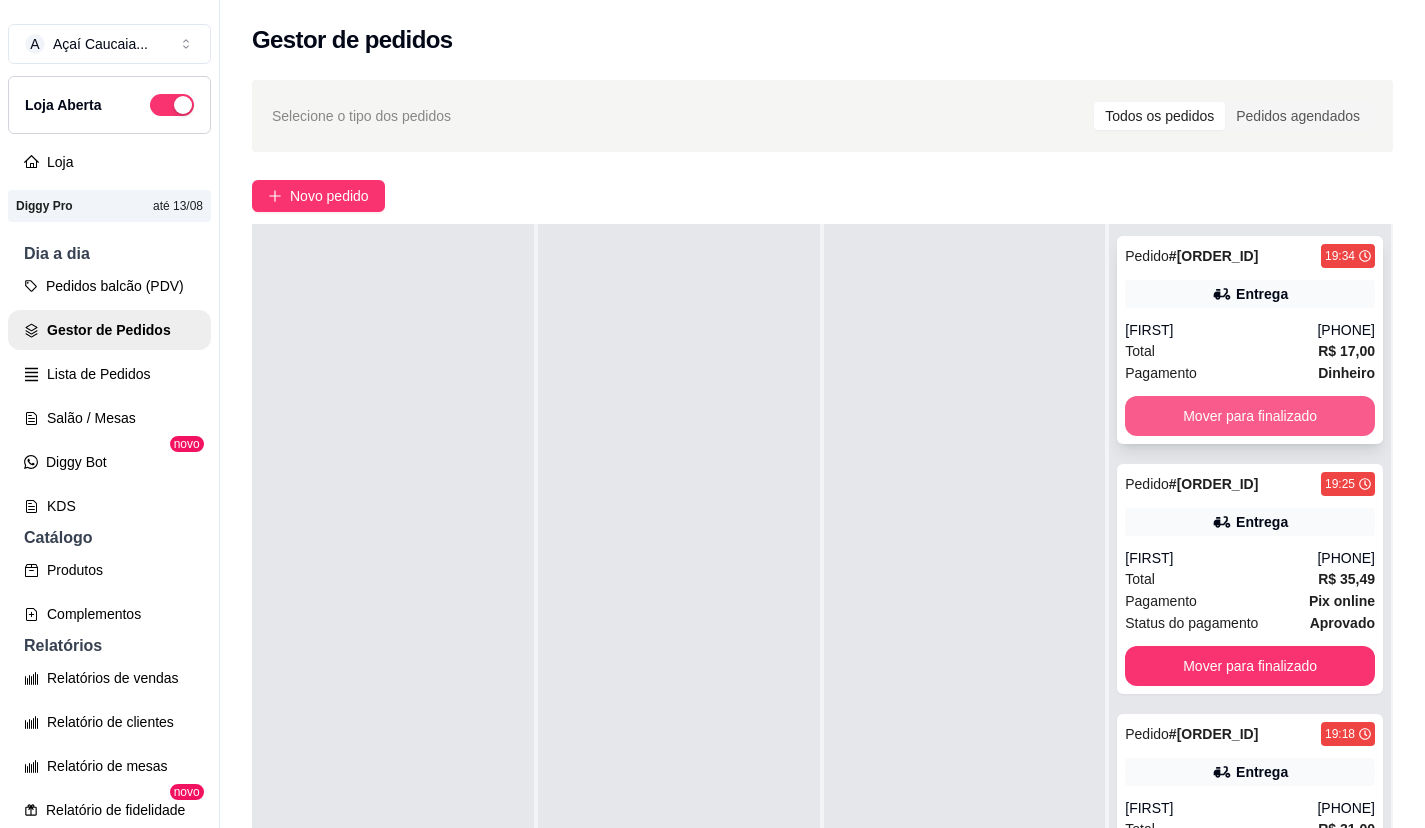 click on "Mover para finalizado" at bounding box center [1250, 416] 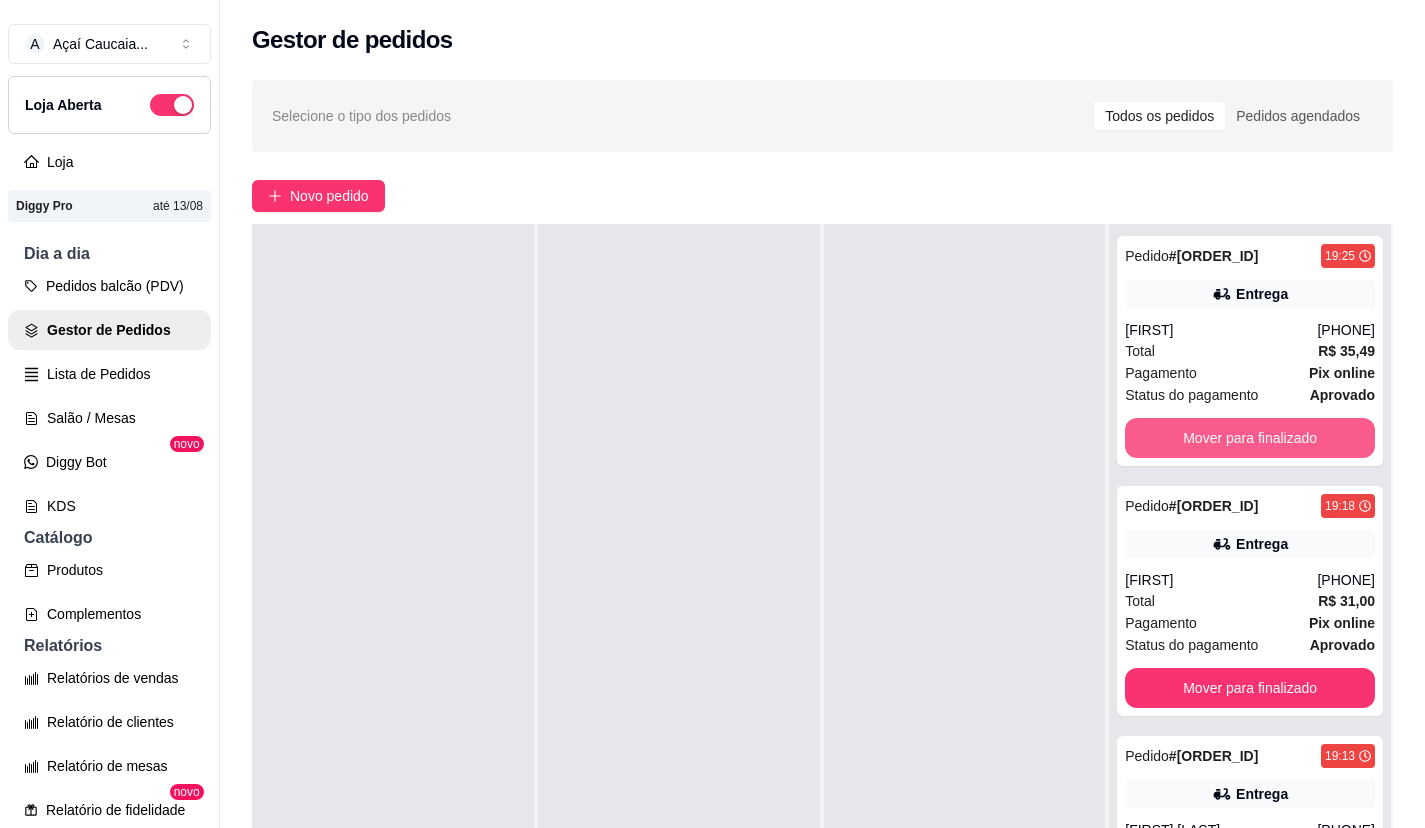 click on "Mover para finalizado" at bounding box center (1250, 438) 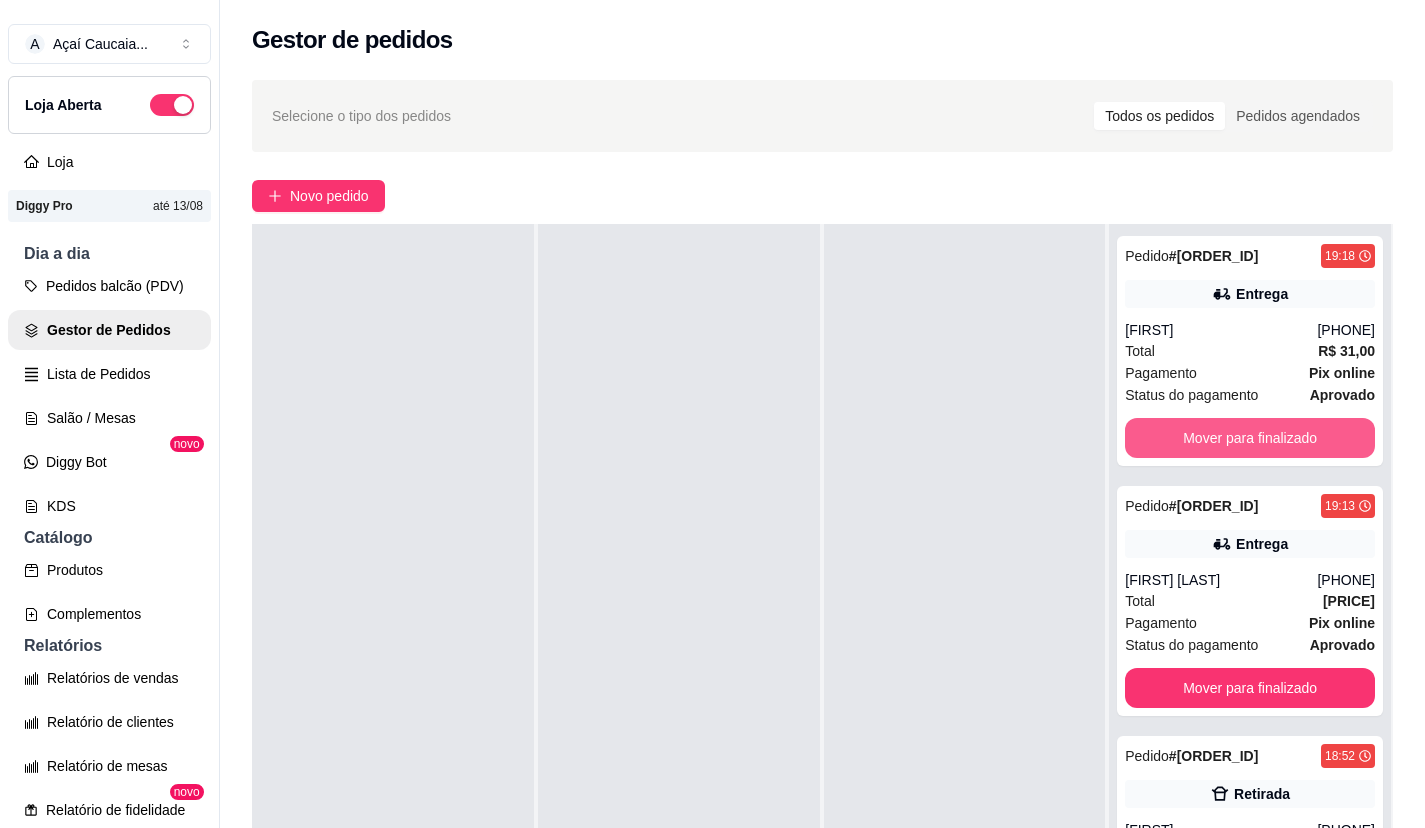 click on "Mover para finalizado" at bounding box center [1250, 438] 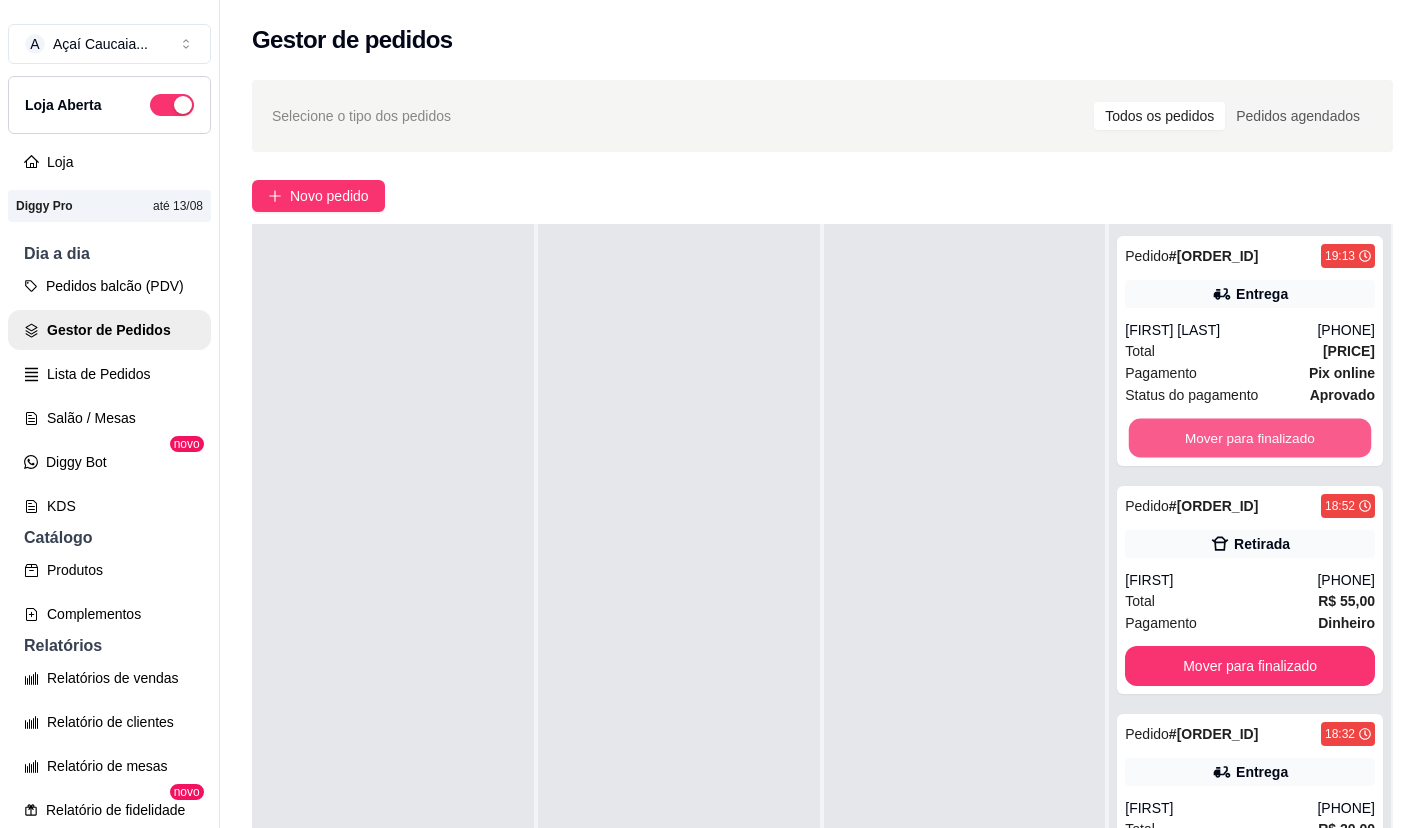 click on "Mover para finalizado" at bounding box center [1250, 438] 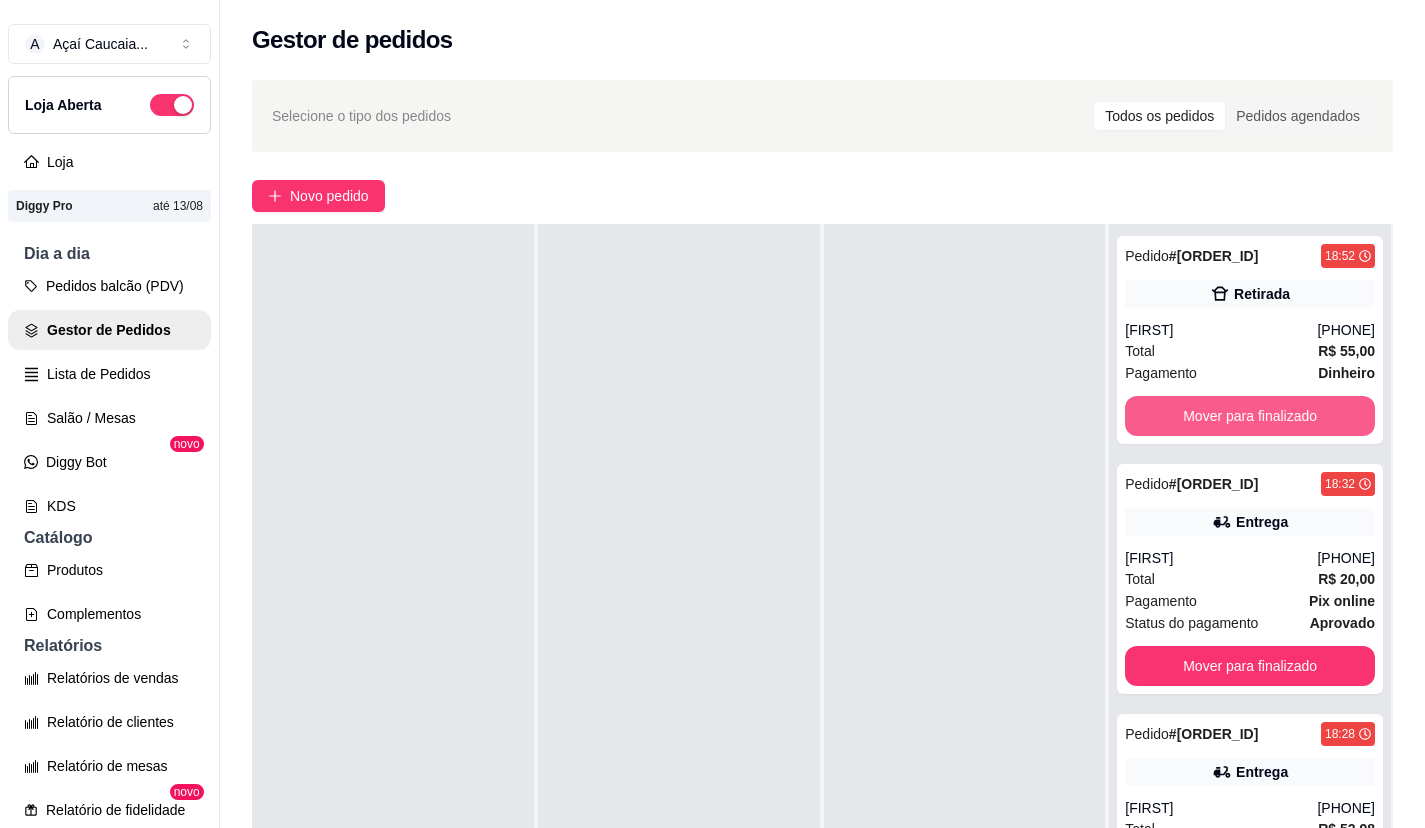 click on "Mover para finalizado" at bounding box center (1250, 416) 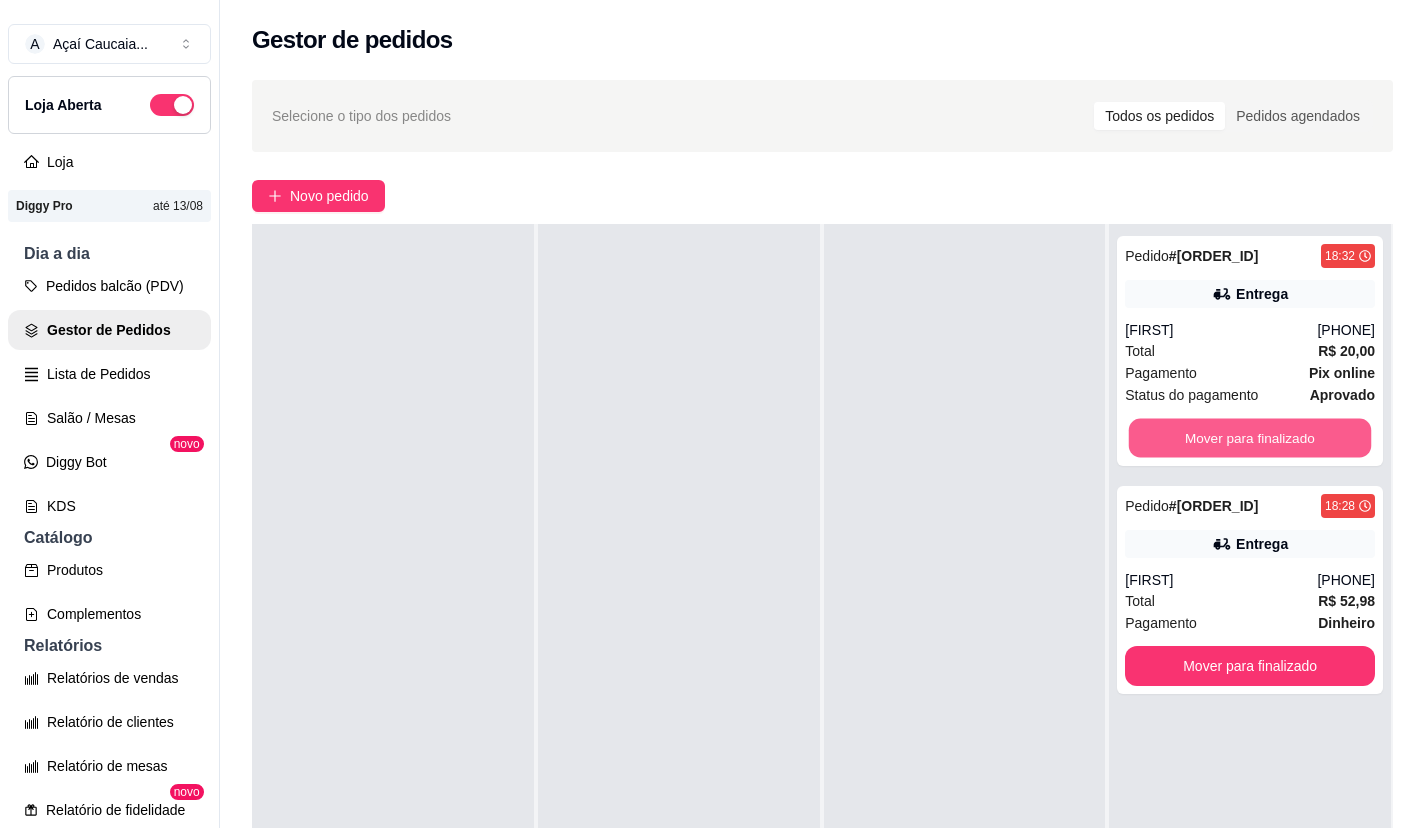 click on "Mover para finalizado" at bounding box center (1250, 438) 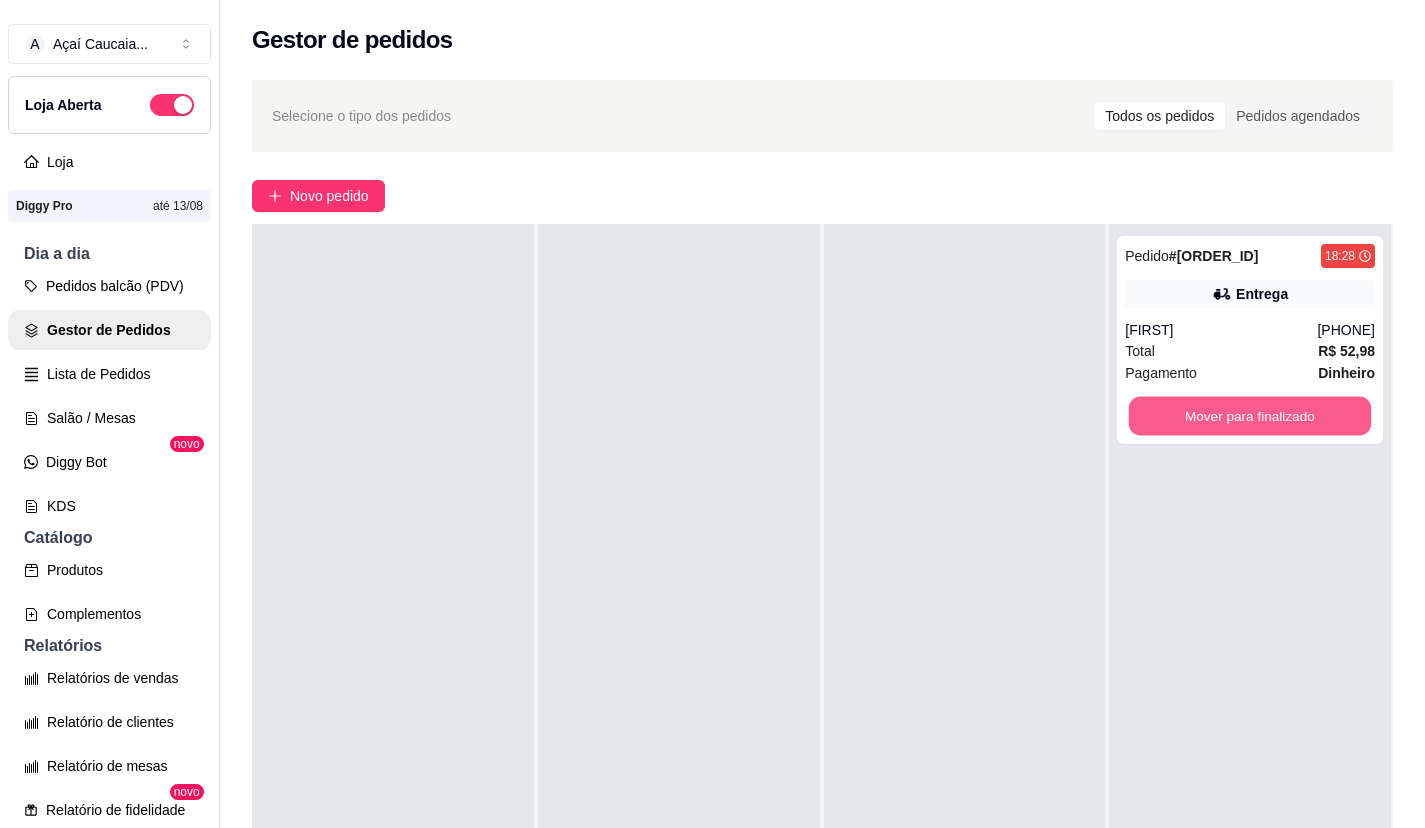 click on "Mover para finalizado" at bounding box center [1250, 416] 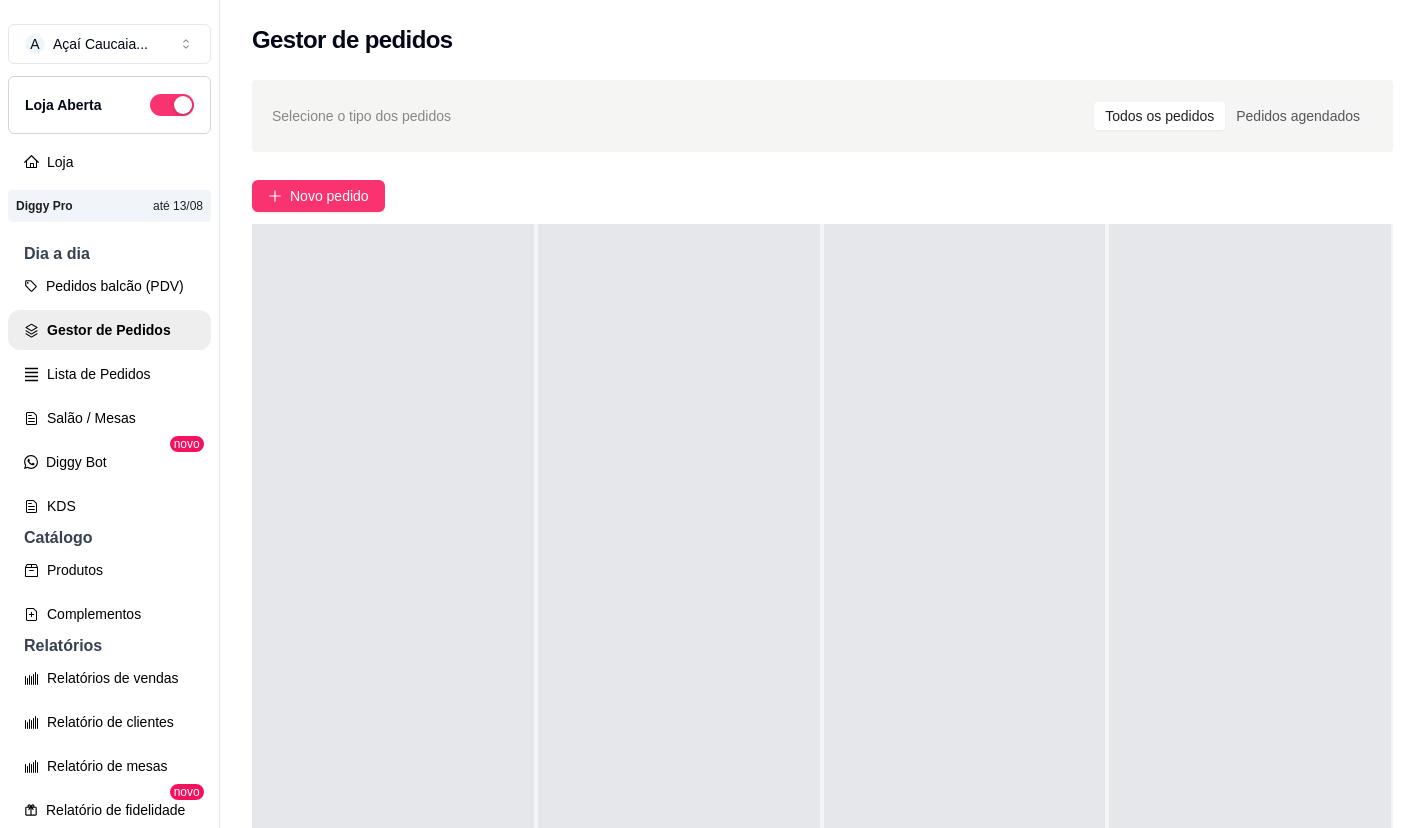 click on "Todos os pedidos" at bounding box center (1159, 116) 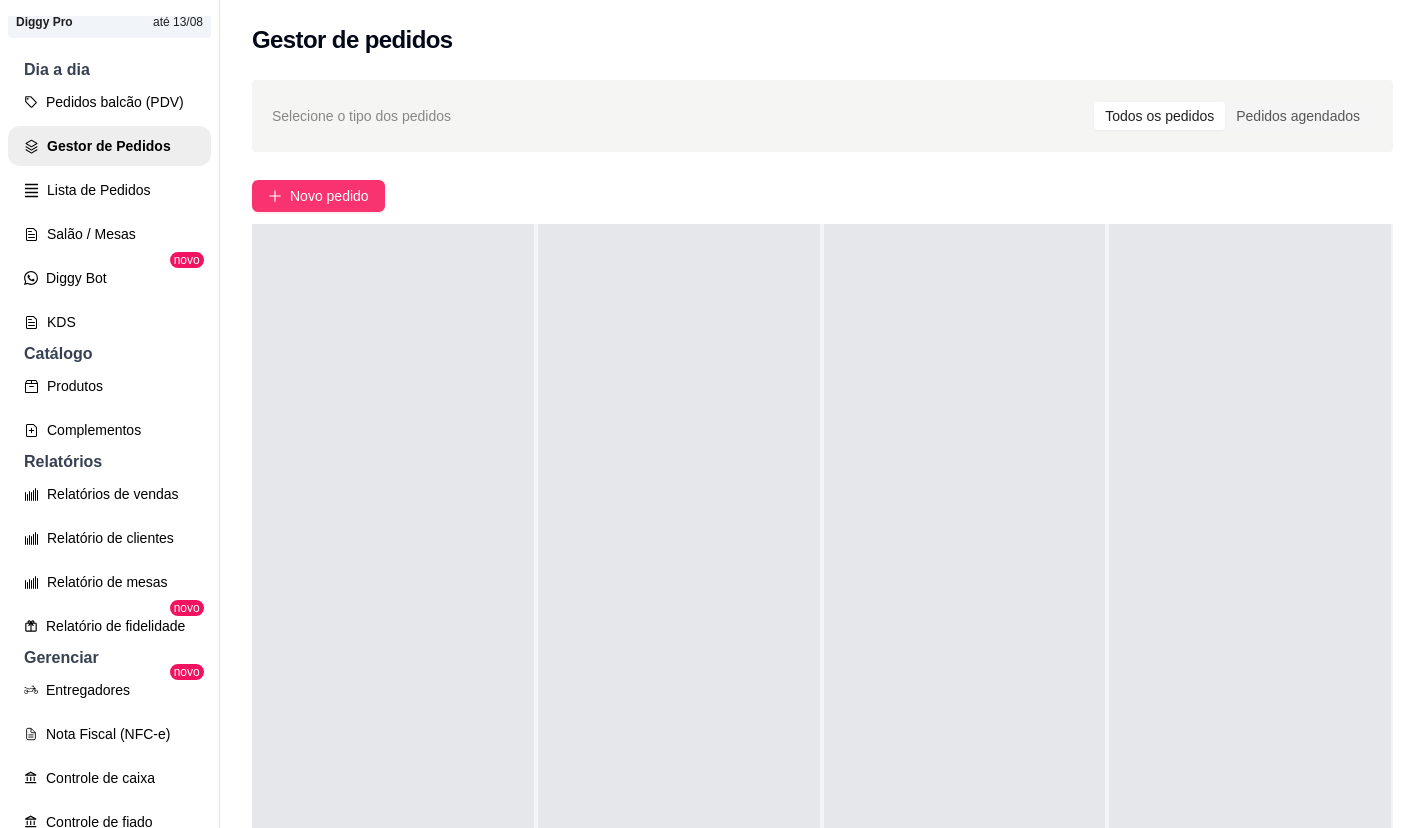 scroll, scrollTop: 200, scrollLeft: 0, axis: vertical 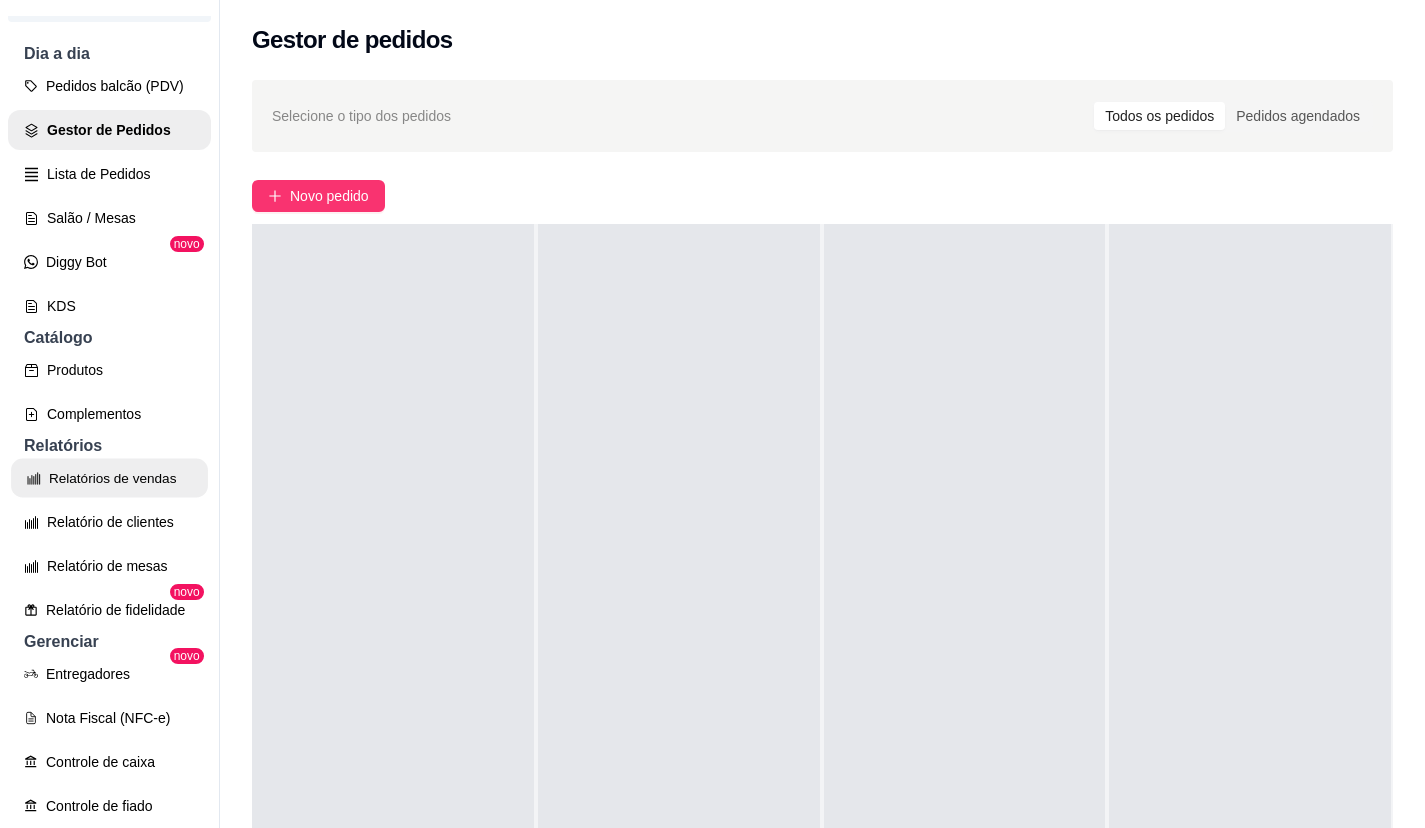 click on "Relatórios de vendas" at bounding box center [109, 478] 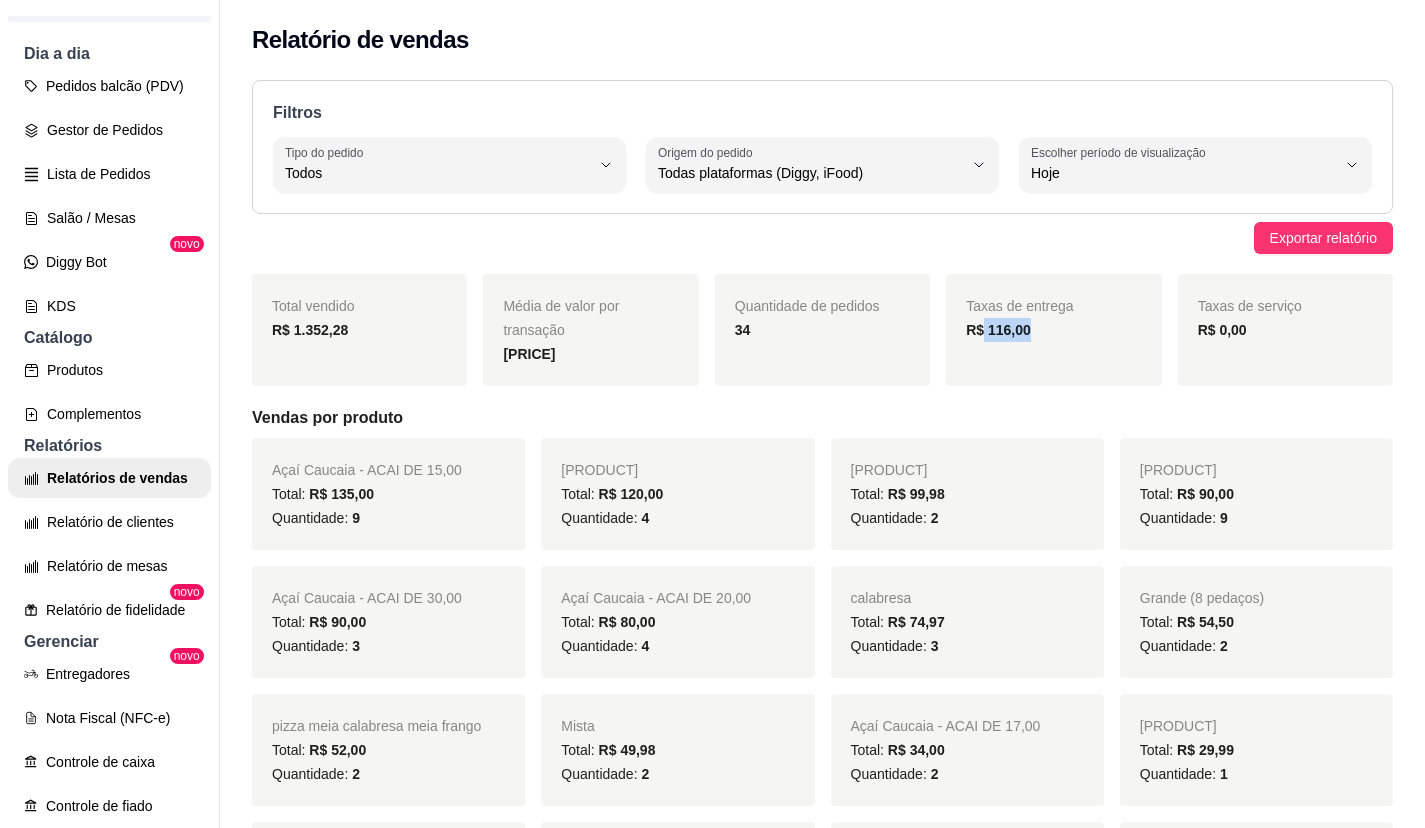 drag, startPoint x: 975, startPoint y: 331, endPoint x: 1044, endPoint y: 334, distance: 69.065186 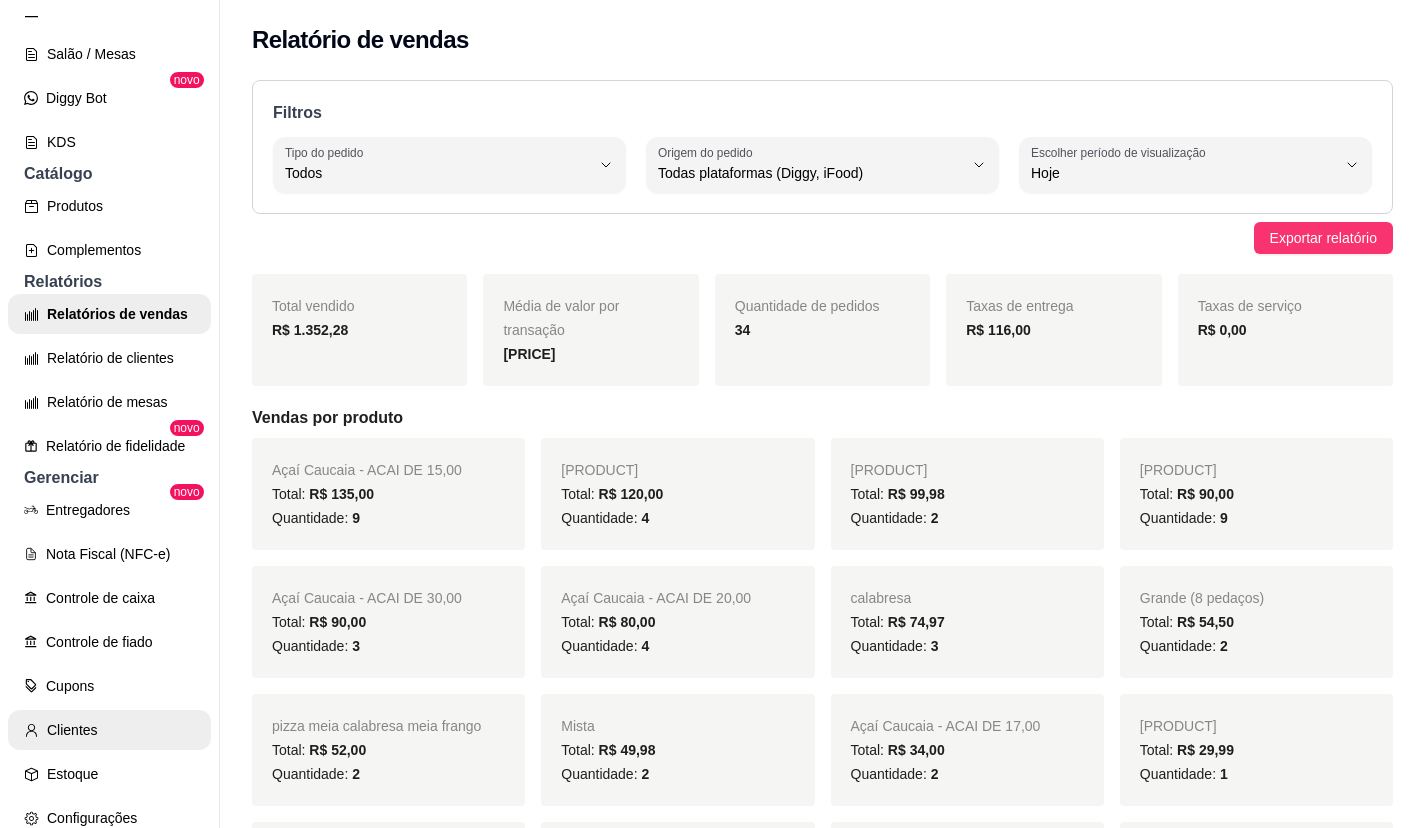 scroll, scrollTop: 400, scrollLeft: 0, axis: vertical 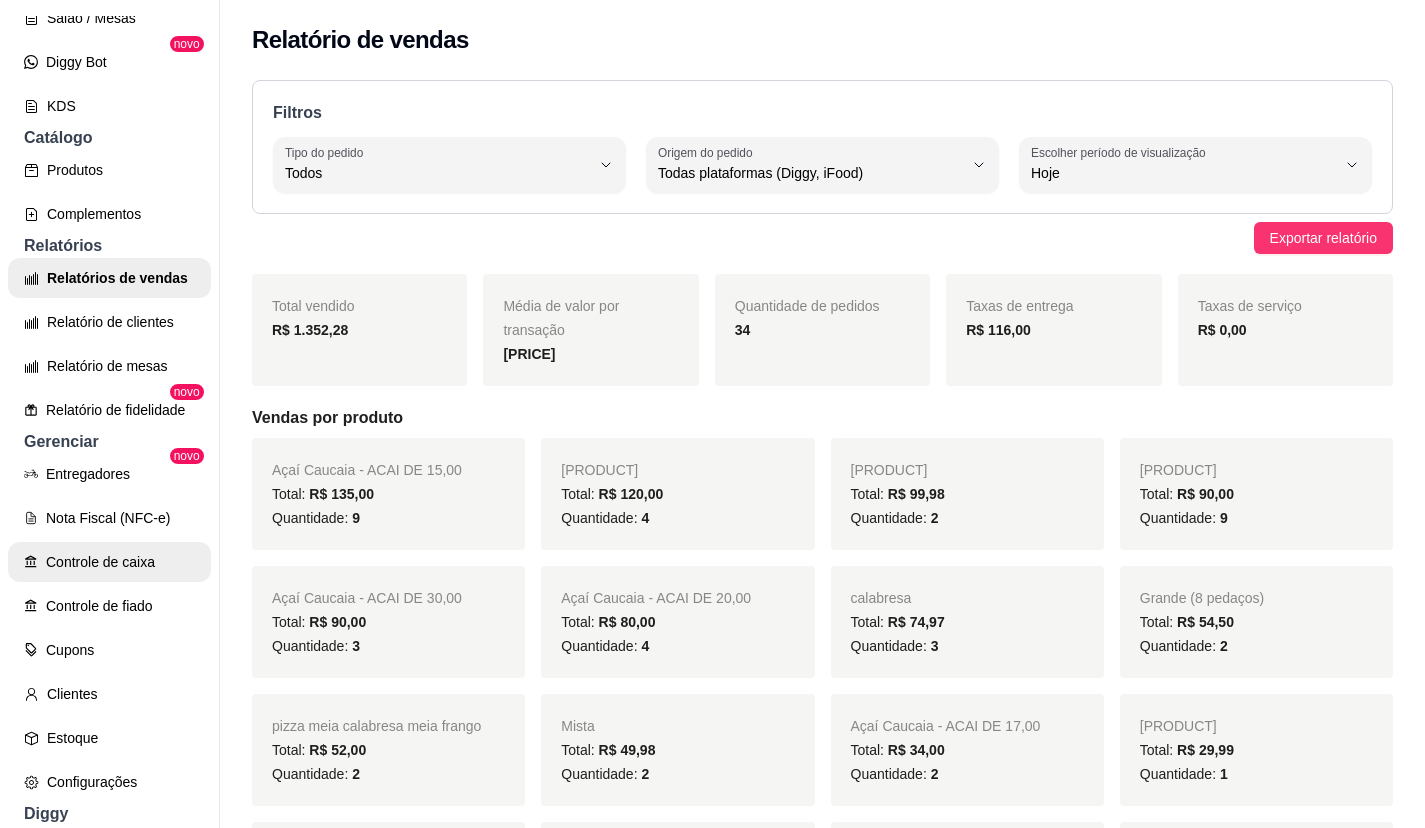 click on "Controle de caixa" at bounding box center [109, 562] 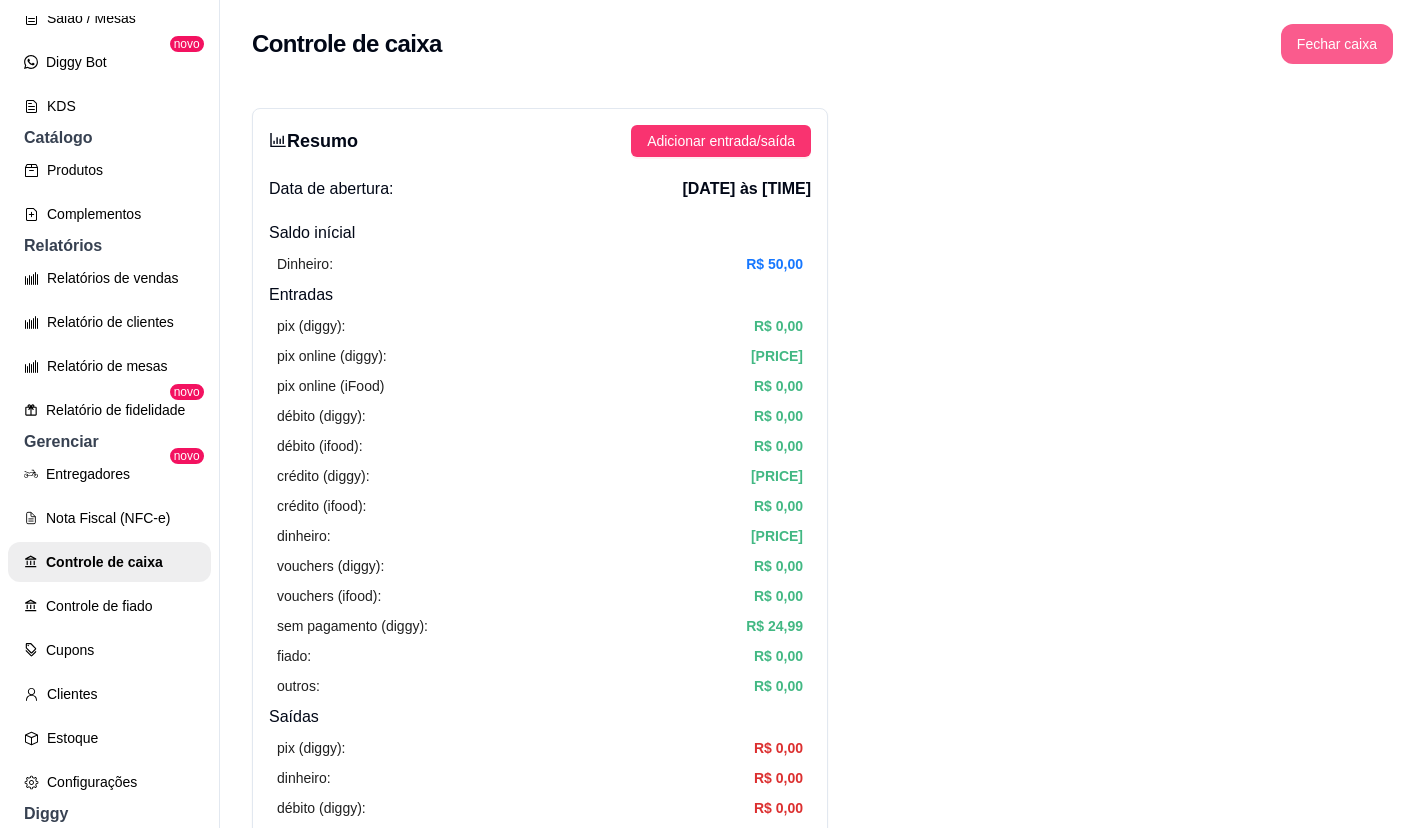 click on "Fechar caixa" at bounding box center [1337, 44] 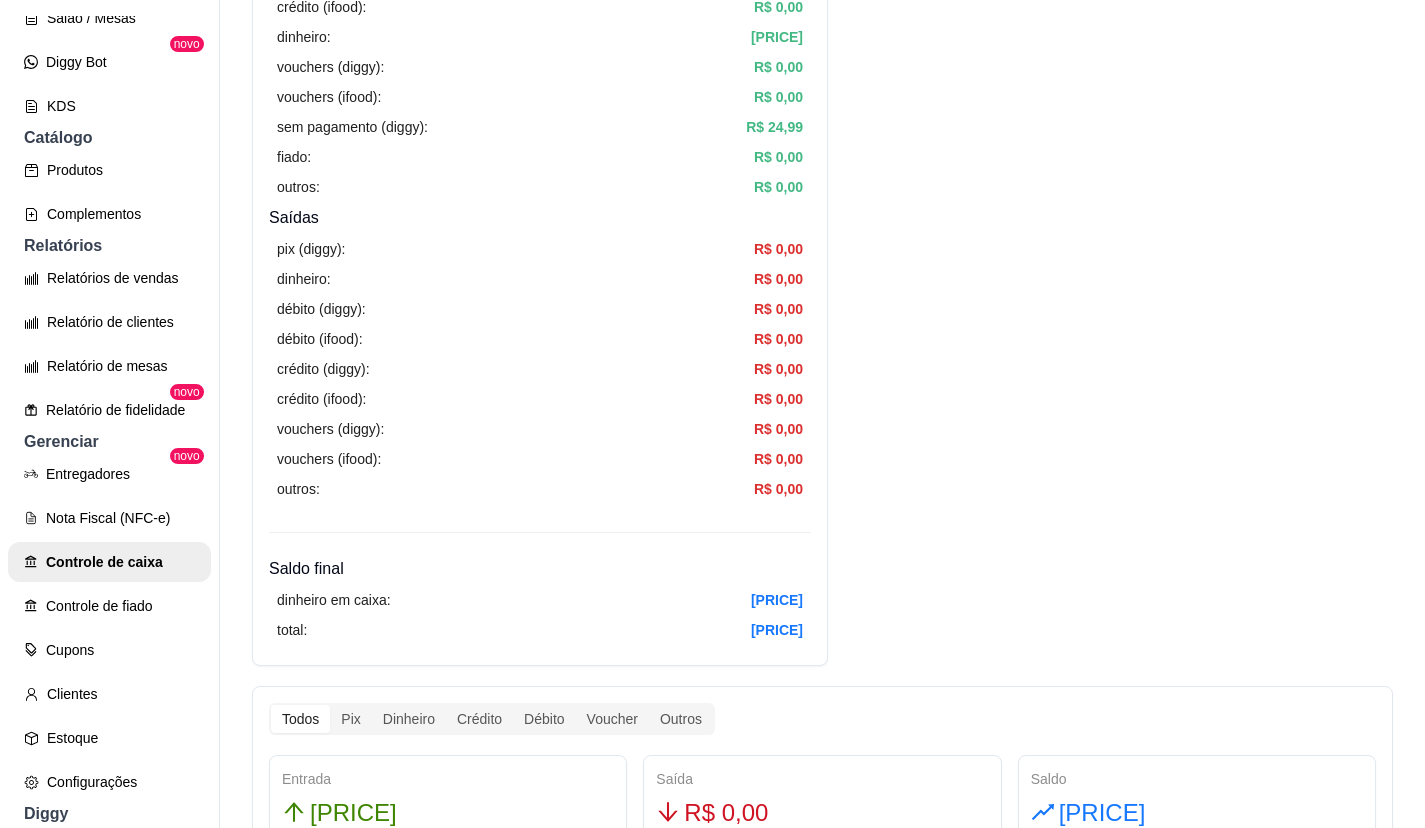 scroll, scrollTop: 500, scrollLeft: 0, axis: vertical 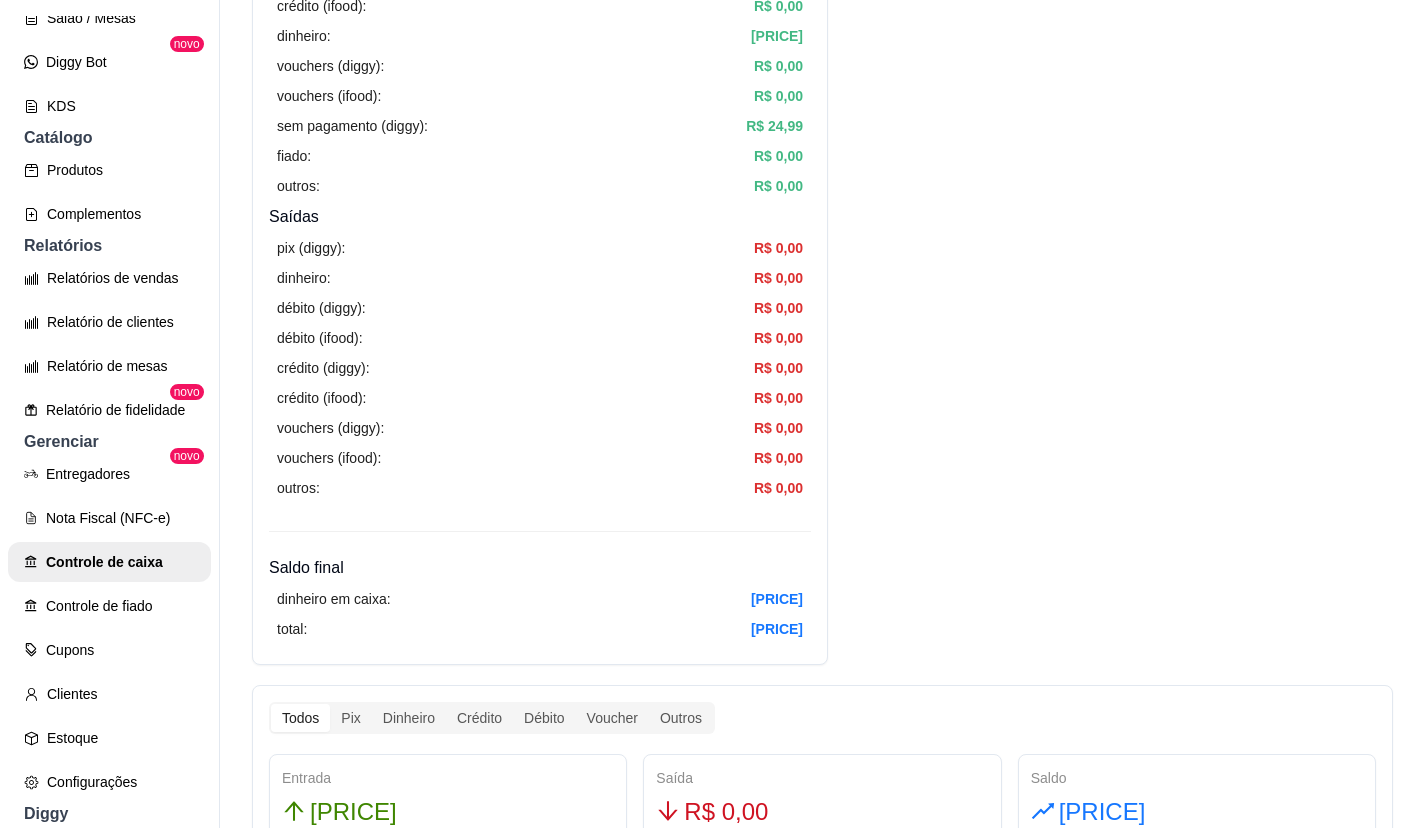 drag, startPoint x: 761, startPoint y: 593, endPoint x: 824, endPoint y: 595, distance: 63.03174 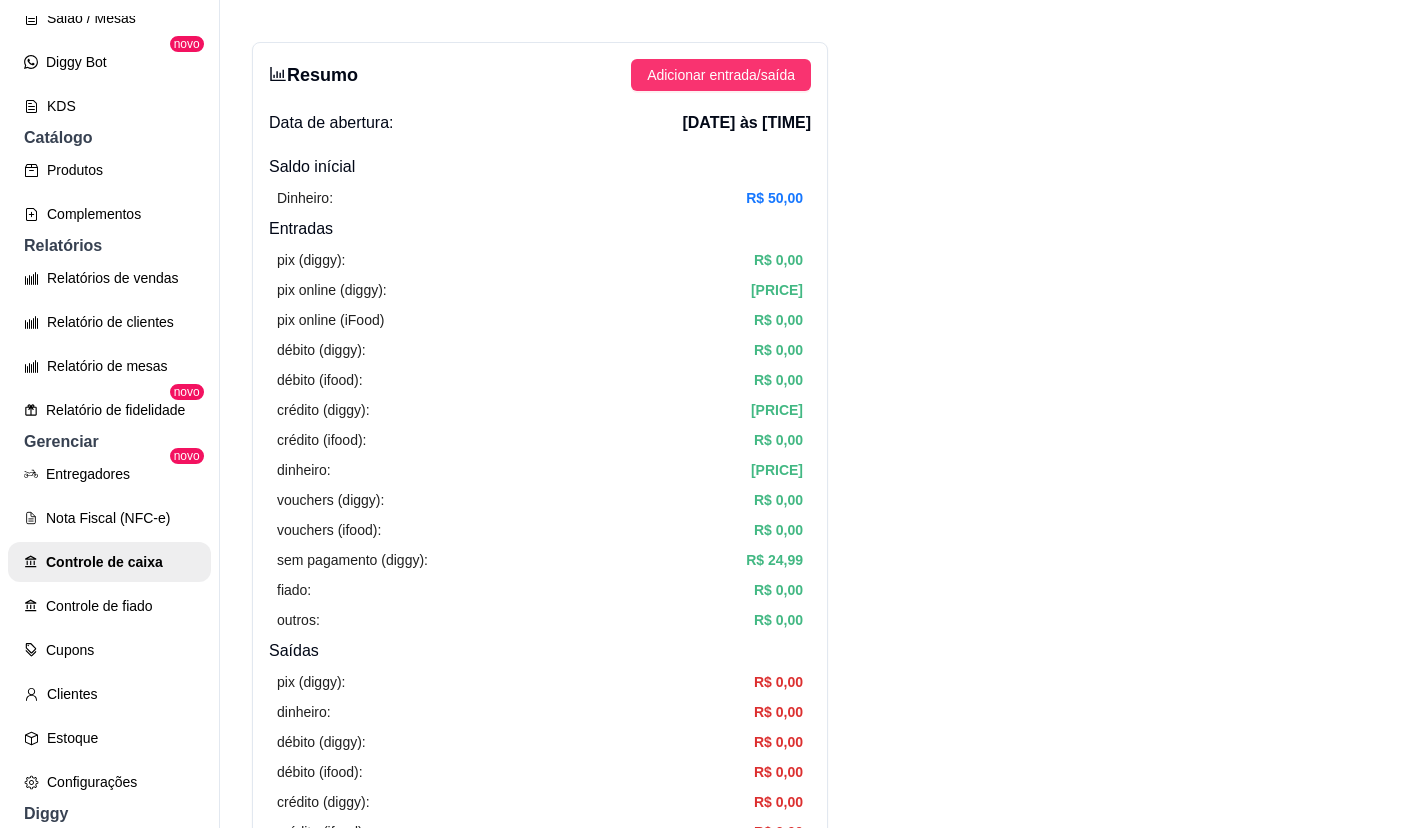 scroll, scrollTop: 0, scrollLeft: 0, axis: both 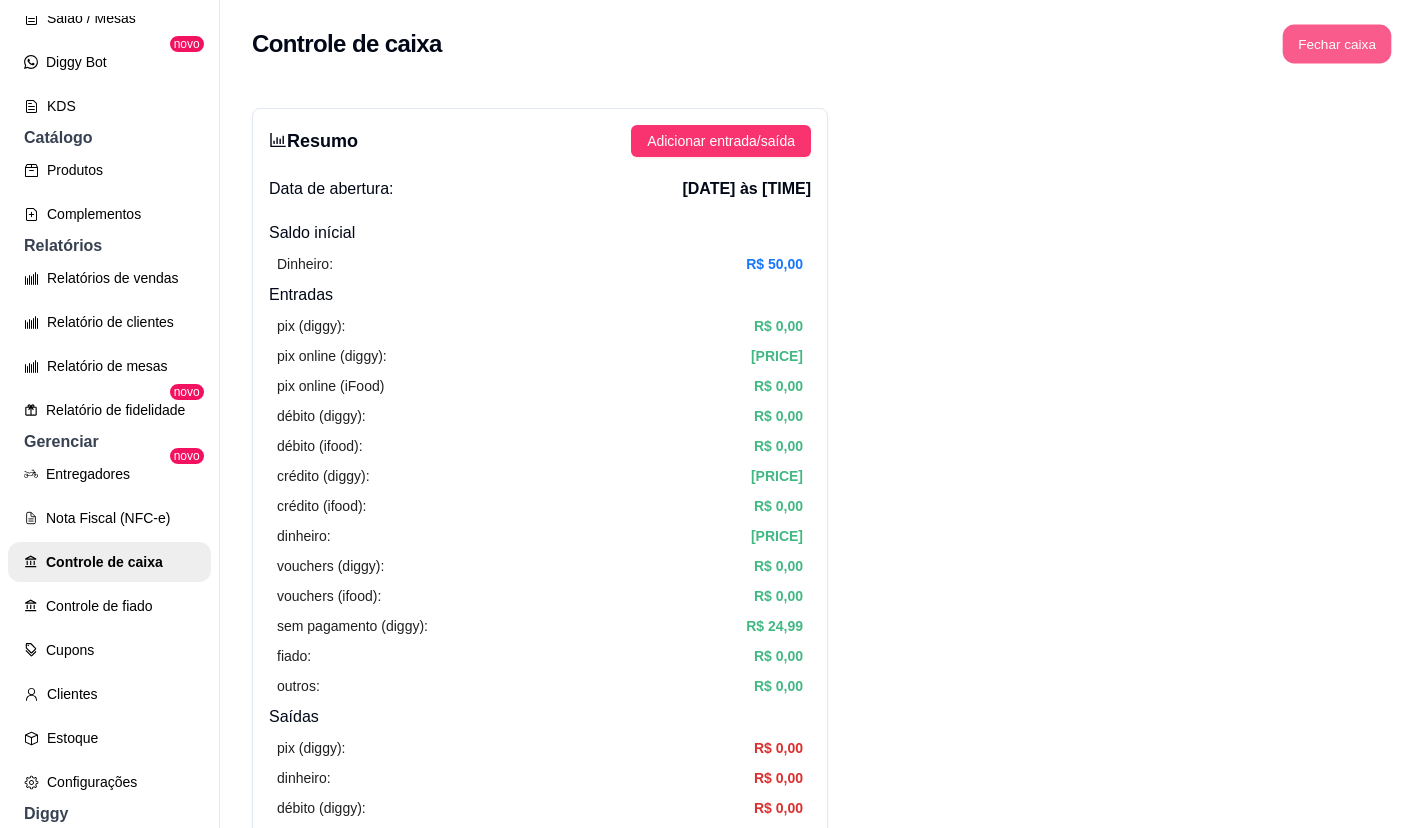 click on "Fechar caixa" at bounding box center [1337, 44] 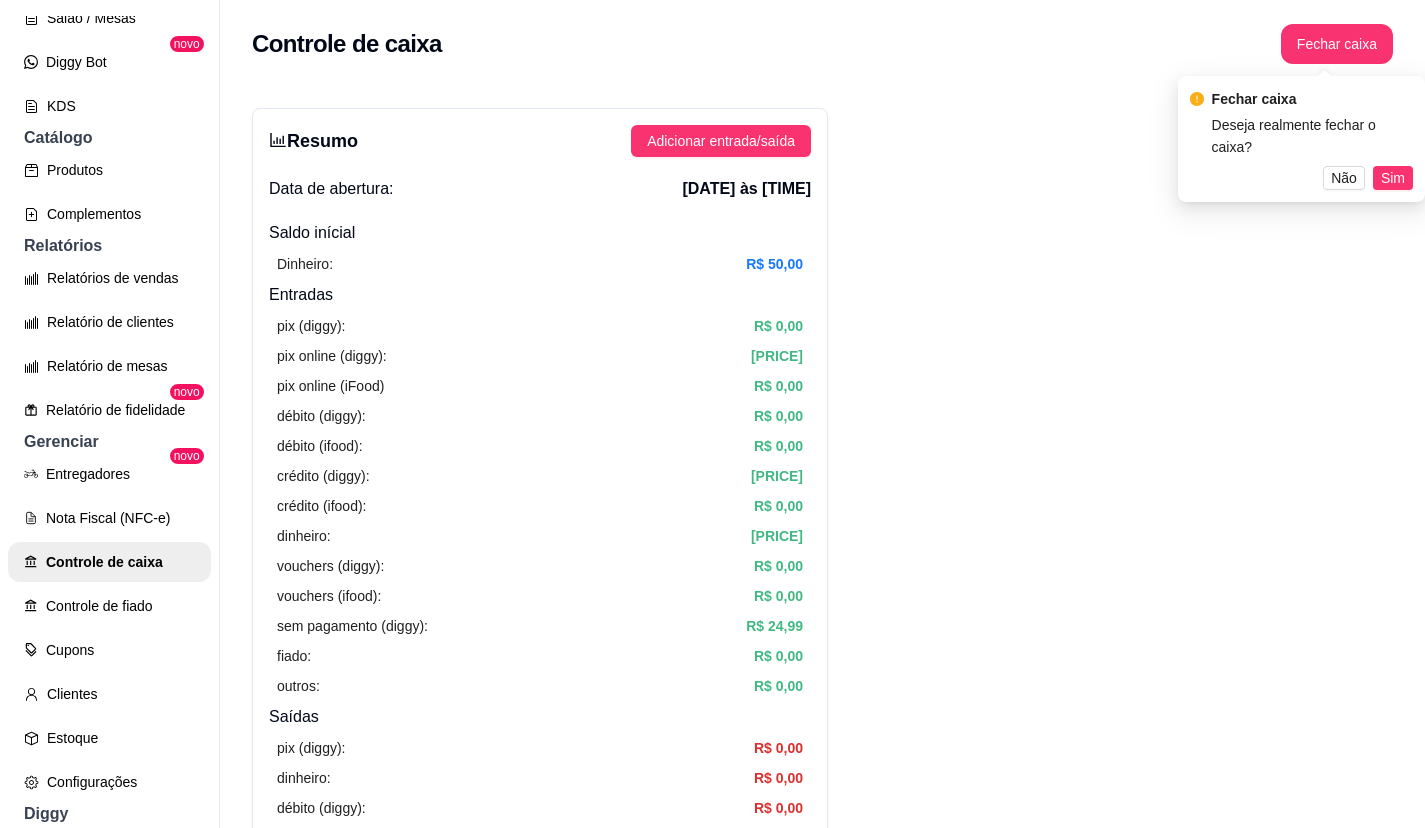 click on "Fechar caixa Deseja realmente fechar o caixa? Não Sim" at bounding box center [1301, 139] 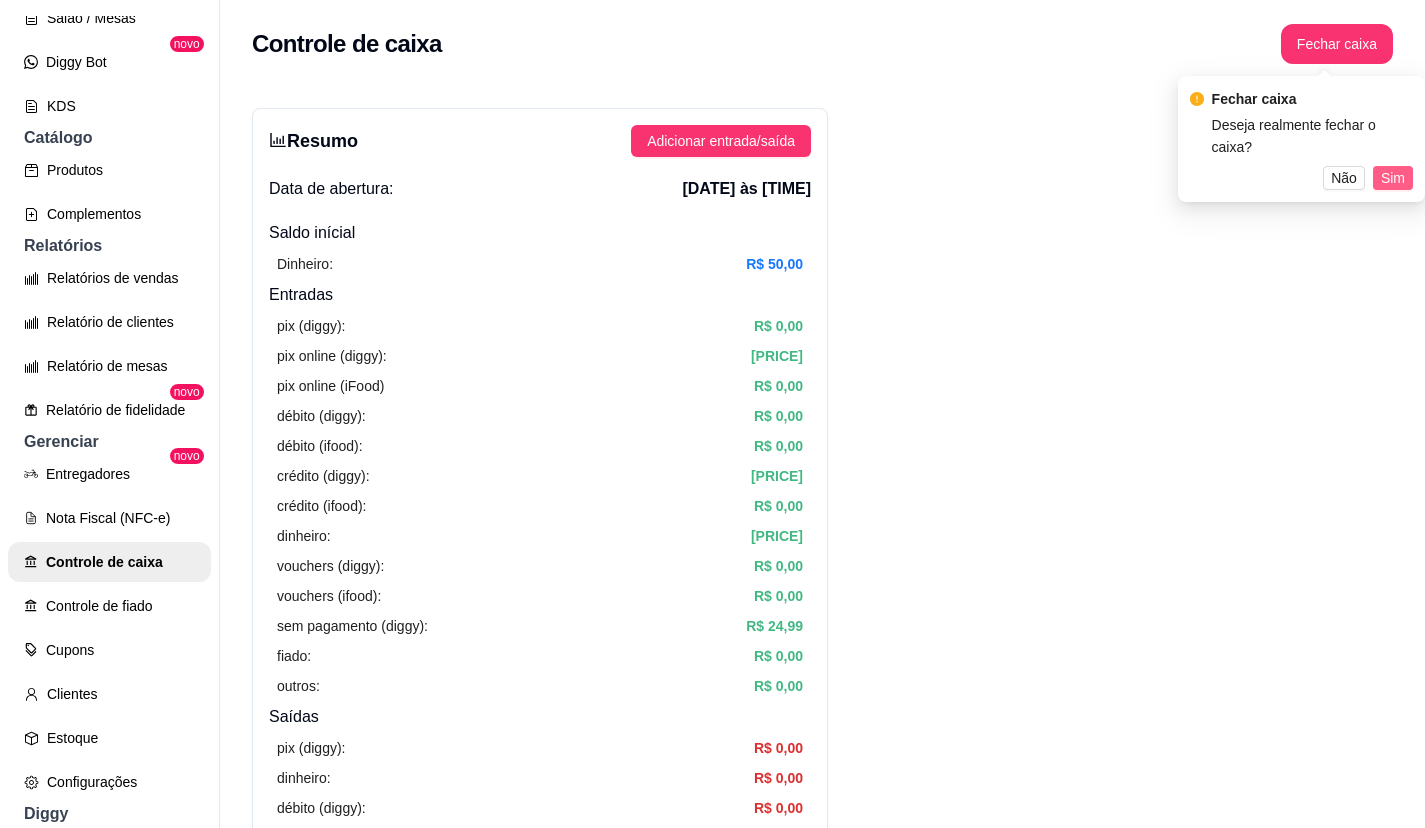 click on "Sim" at bounding box center (1393, 178) 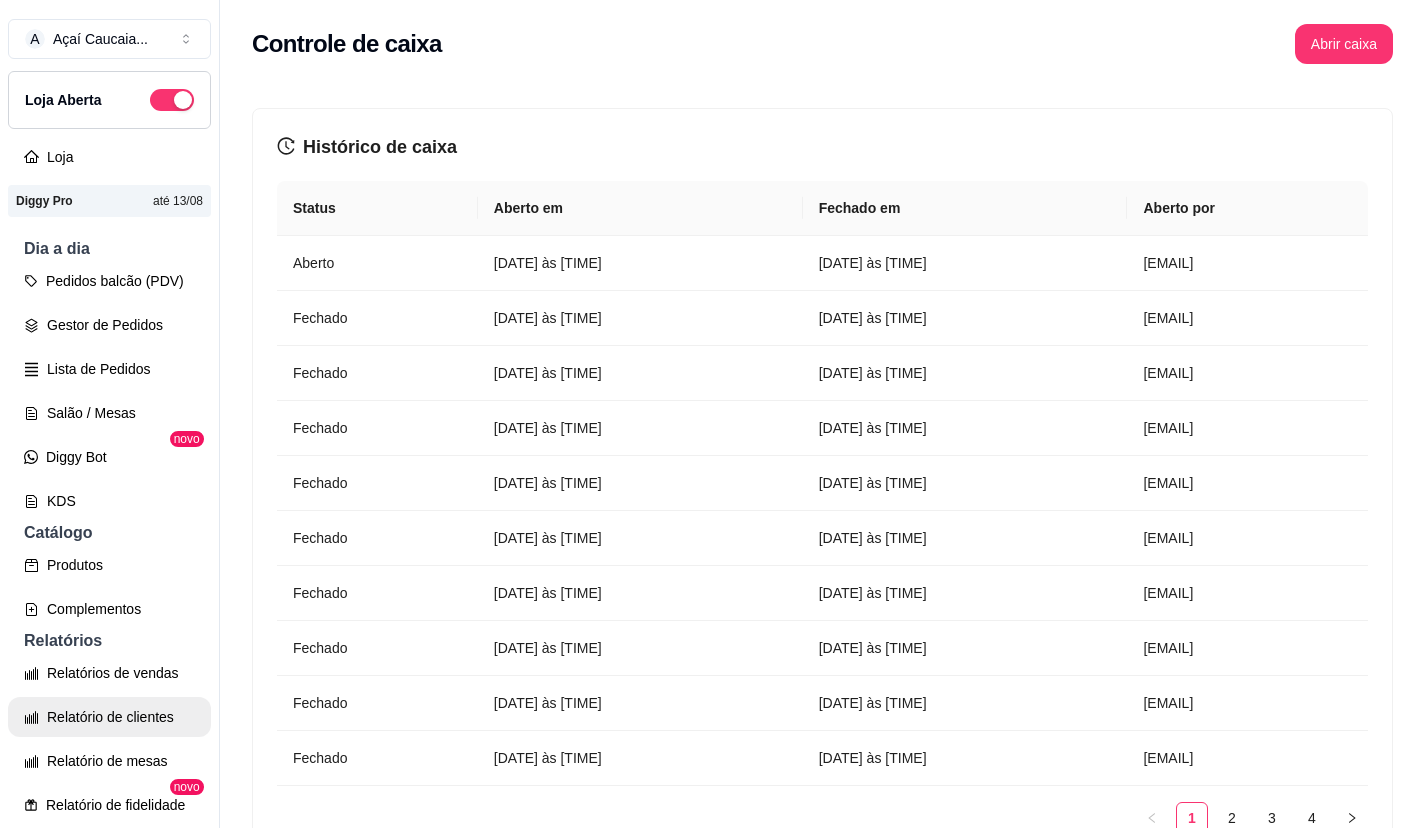 scroll, scrollTop: 0, scrollLeft: 0, axis: both 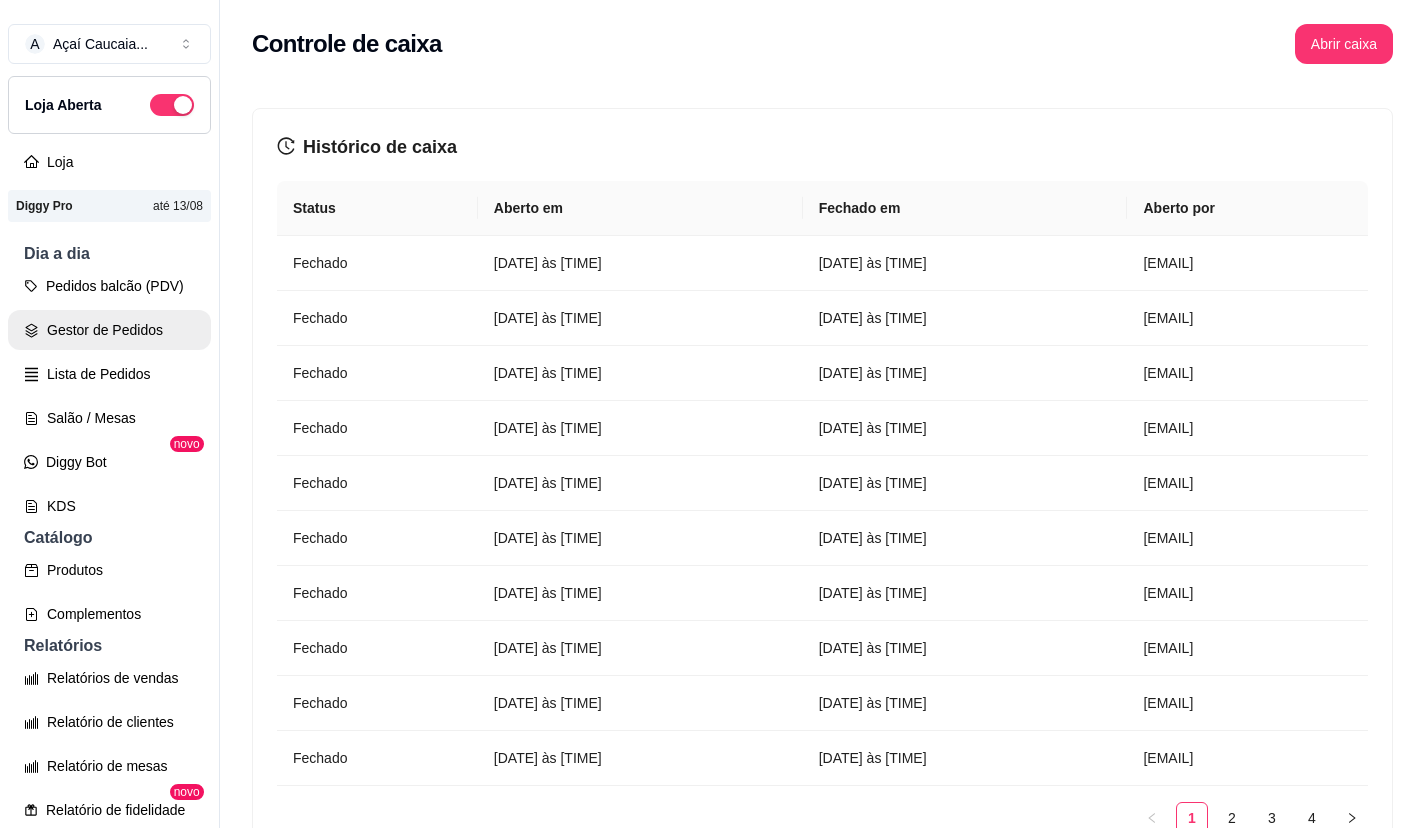 click on "Gestor de Pedidos" at bounding box center [109, 330] 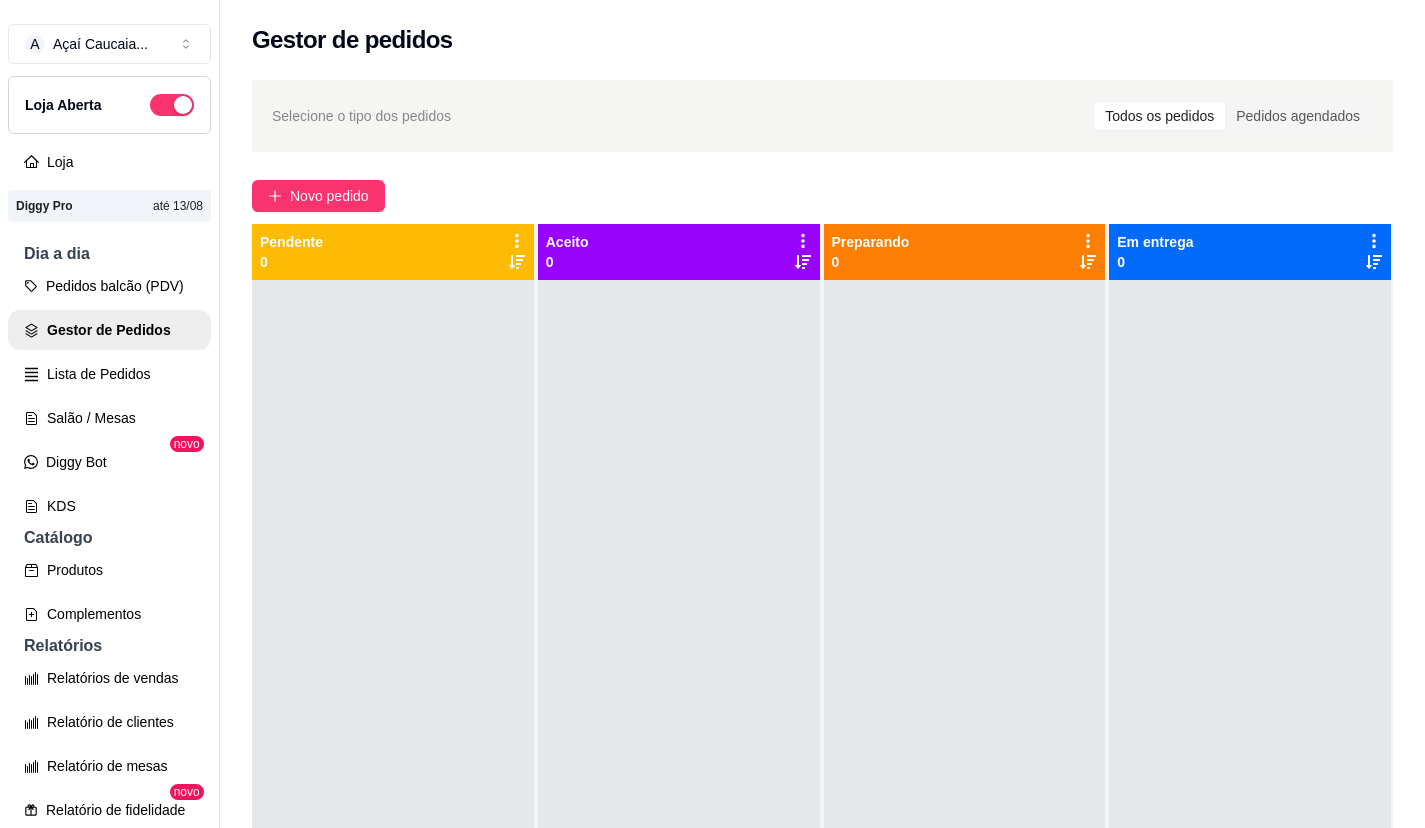click at bounding box center (679, 694) 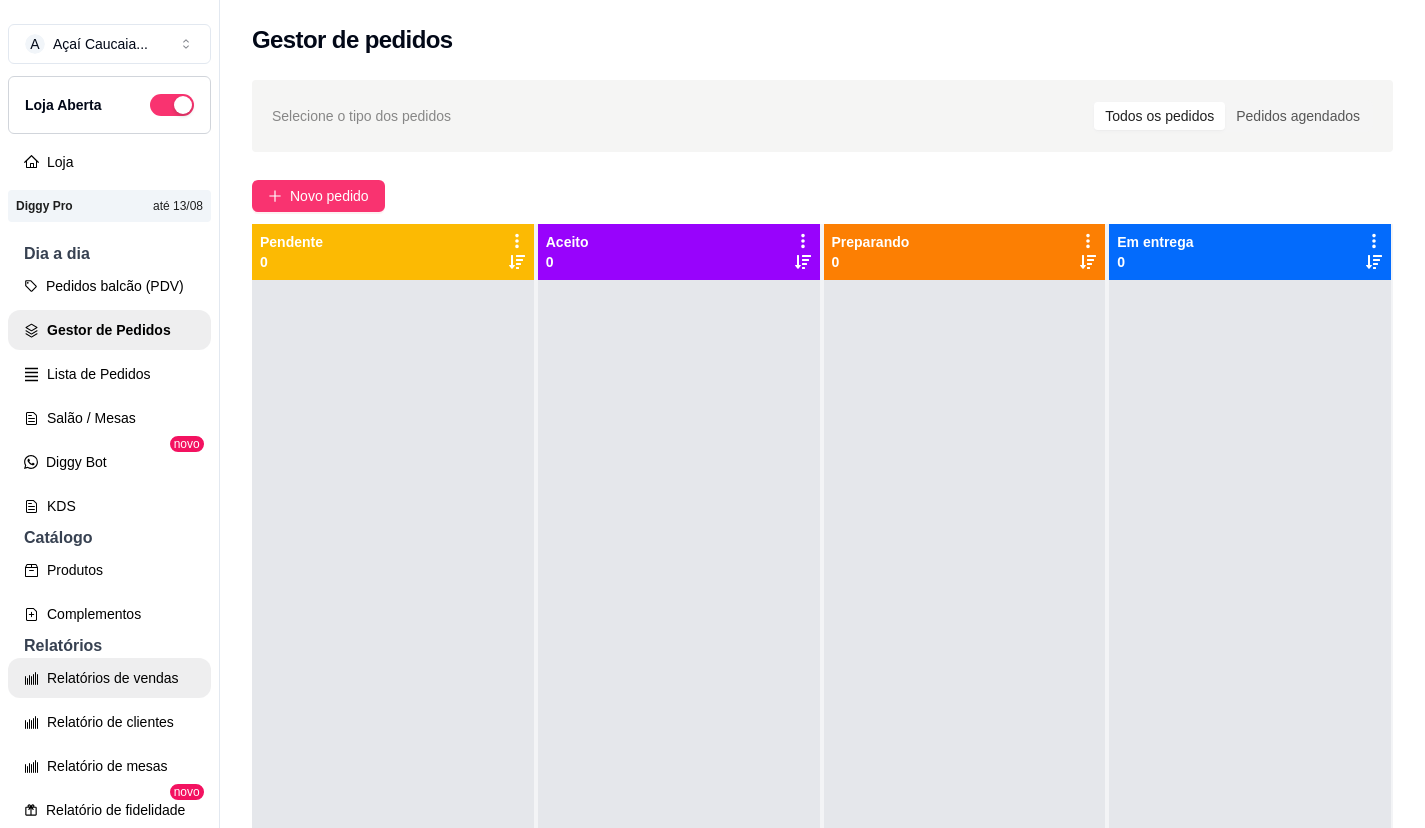 click on "Relatórios de vendas" at bounding box center [109, 678] 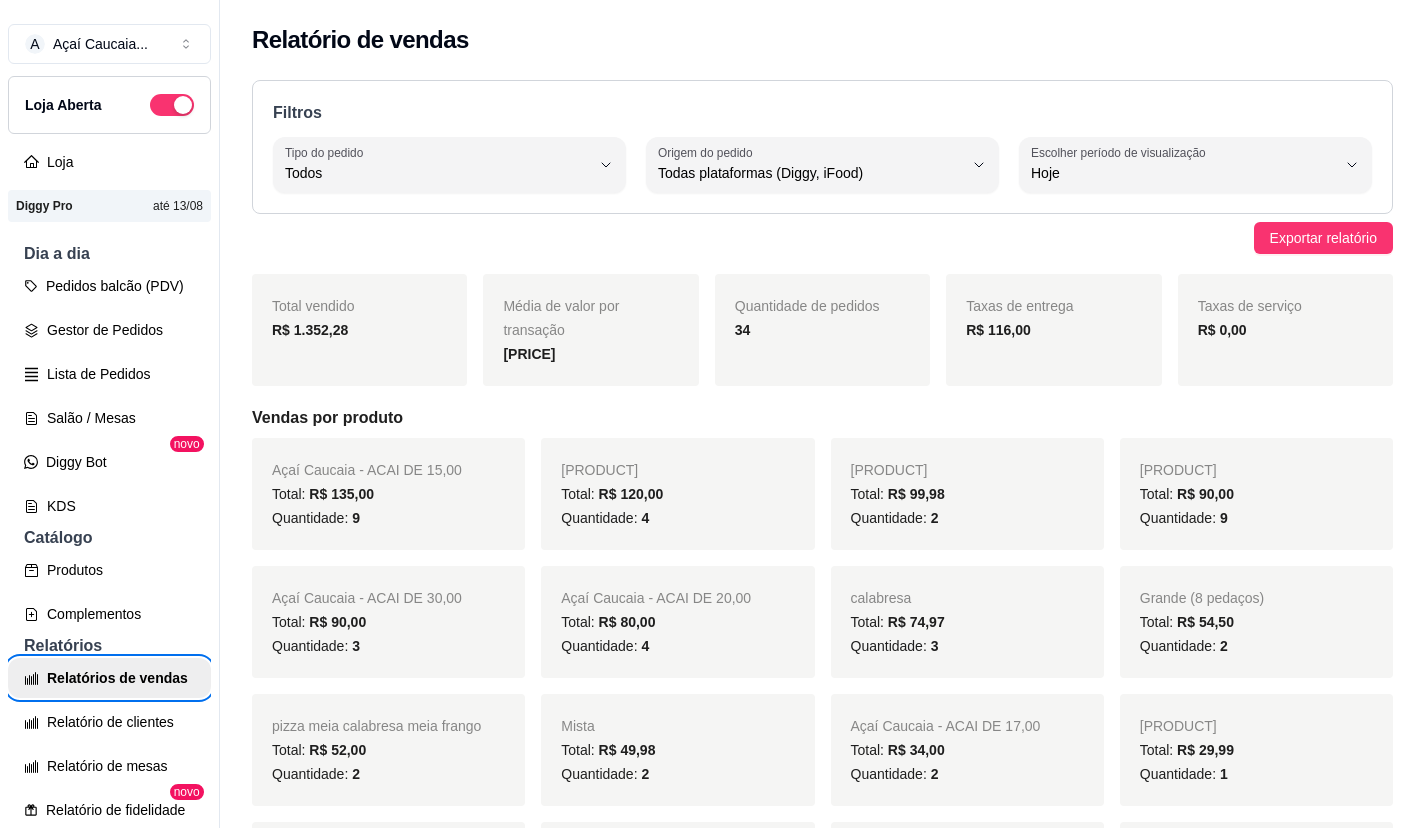 click on "Relatórios de vendas" at bounding box center [109, 678] 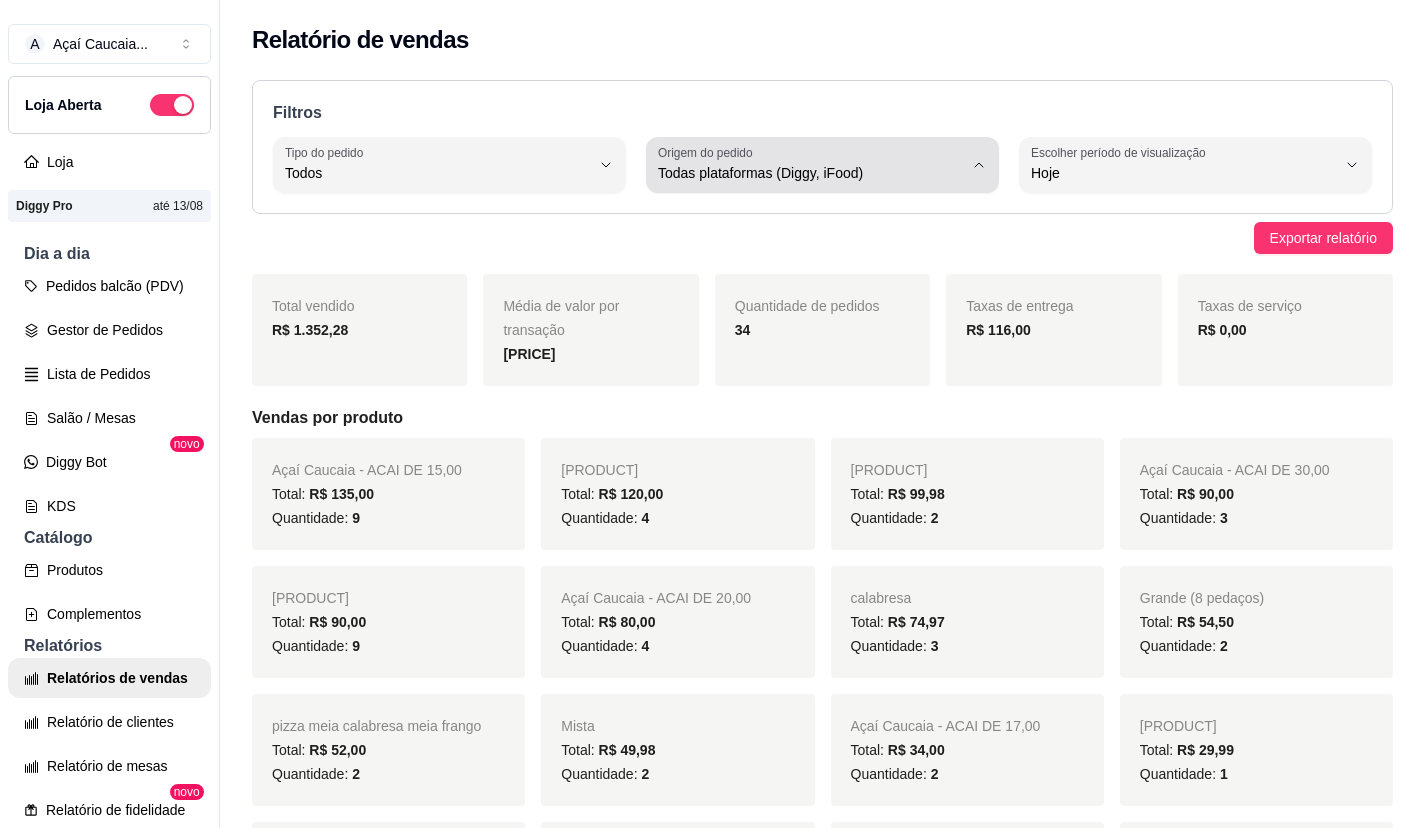 click on "Todas plataformas (Diggy, iFood)" at bounding box center (810, 165) 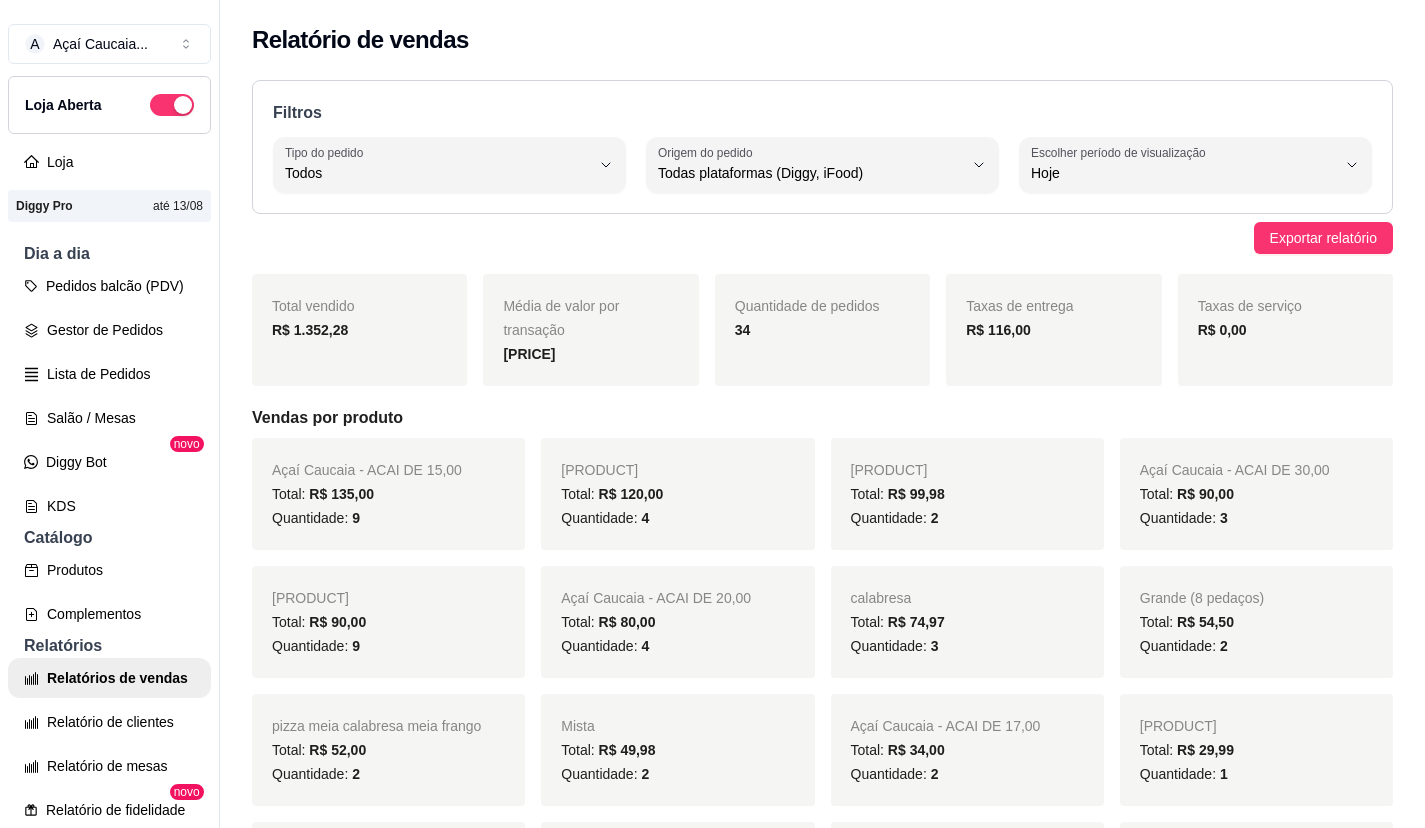 click on "Filtros ALL Tipo do pedido Todos Entrega Retirada Mesa Consumo local Tipo do pedido Todos ALL Origem do pedido Todas plataformas (Diggy, iFood) Diggy iFood Origem do pedido Todas plataformas (Diggy, iFood) 0 Escolher período de visualização Hoje Ontem 7 dias 15 dias 30 dias 45 dias Customizado Escolher período de visualização Hoje Exportar relatório Total vendido [PRICE] Média de valor por transação [PRICE] Quantidade de pedidos 34 Taxas de entrega [PRICE] Taxas de serviço [PRICE] Vendas por produto Açaí Caucaia - ACAI DE [PRICE] Total: [PRICE] Quantidade: 9 COMBO PIZZA DE CALABRESA + REFRI 2L MAIS SABOR Total: [PRICE] Quantidade: 4 combo 2 pizzas tradicionais + 1 refri 2L MAIS SABOR Total: [PRICE] Quantidade: 2 Açaí Caucaia - ACAI DE [PRICE] Total: [PRICE] Quantidade: 3 Açaí Caucaia - ACAI DE [PRICE] Total: [PRICE] Quantidade: 4 calabresa Total: [PRICE] Quantidade: 3 Total: [PRICE]" at bounding box center (822, 2341) 